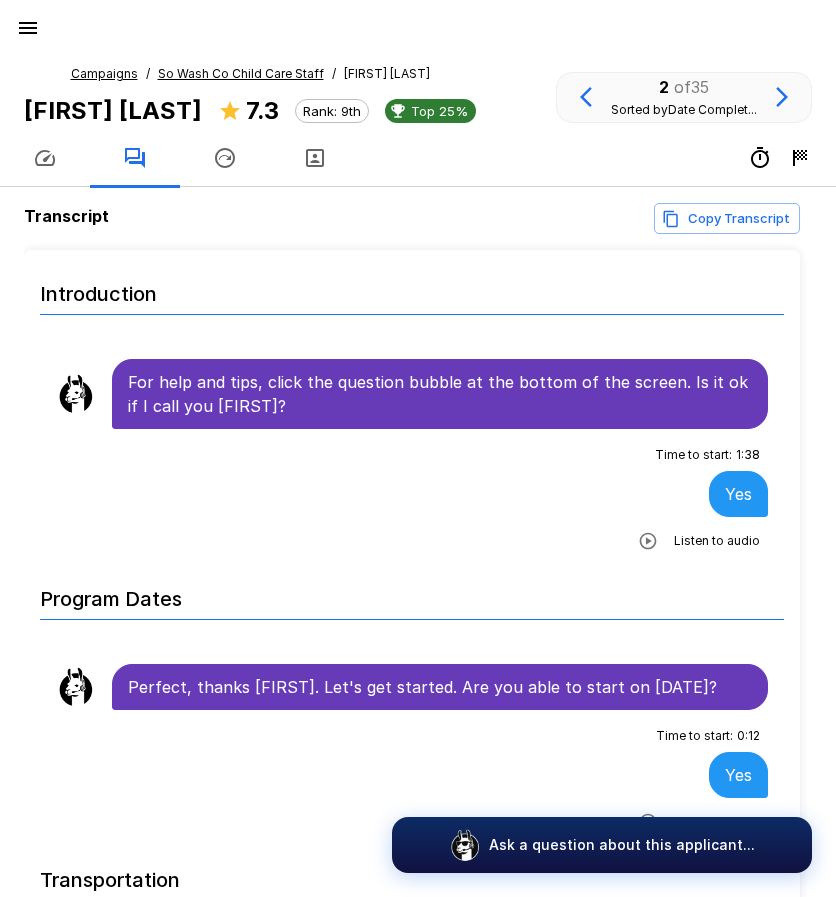scroll, scrollTop: 133, scrollLeft: 0, axis: vertical 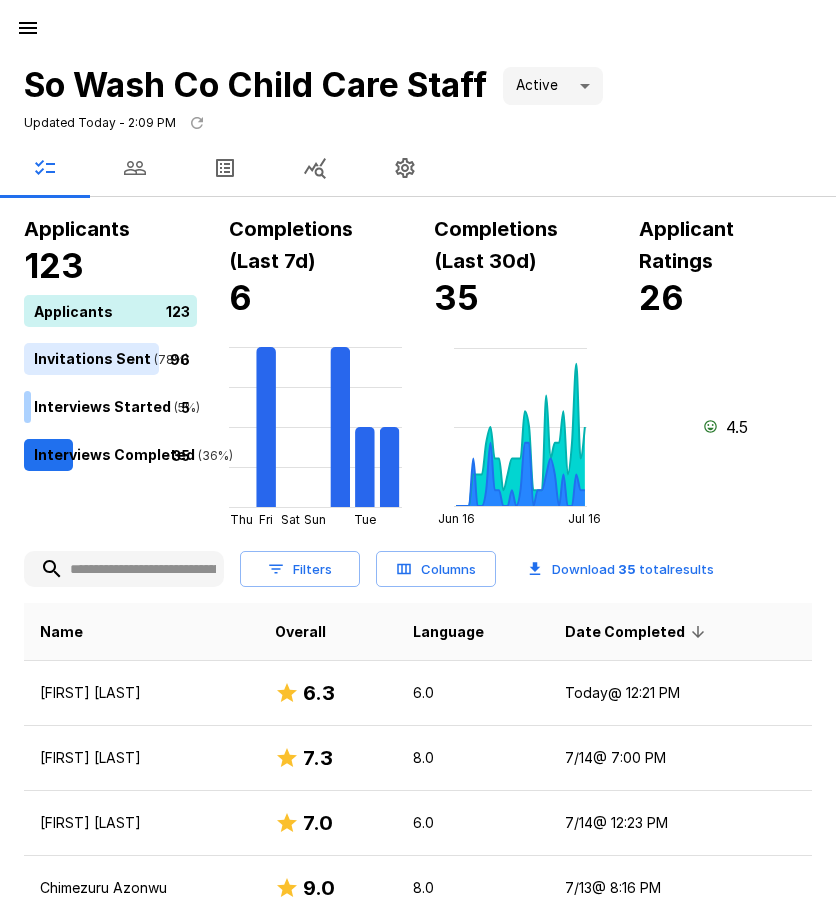 click 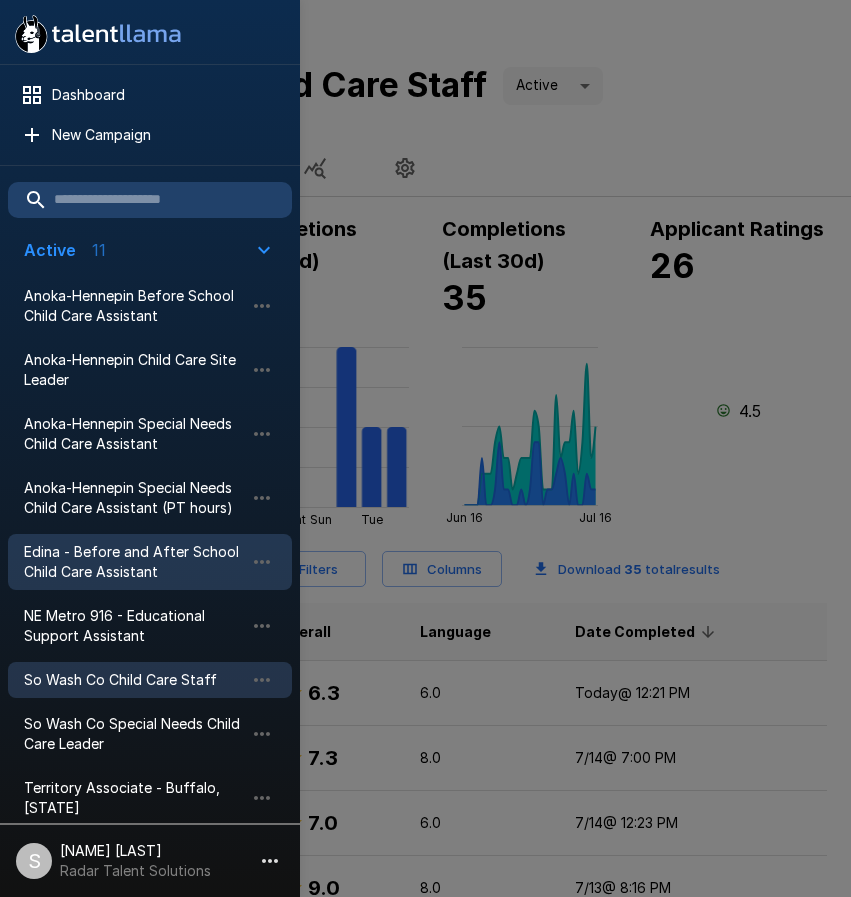click on "Edina - Before and After School Child Care Assistant" at bounding box center [134, 562] 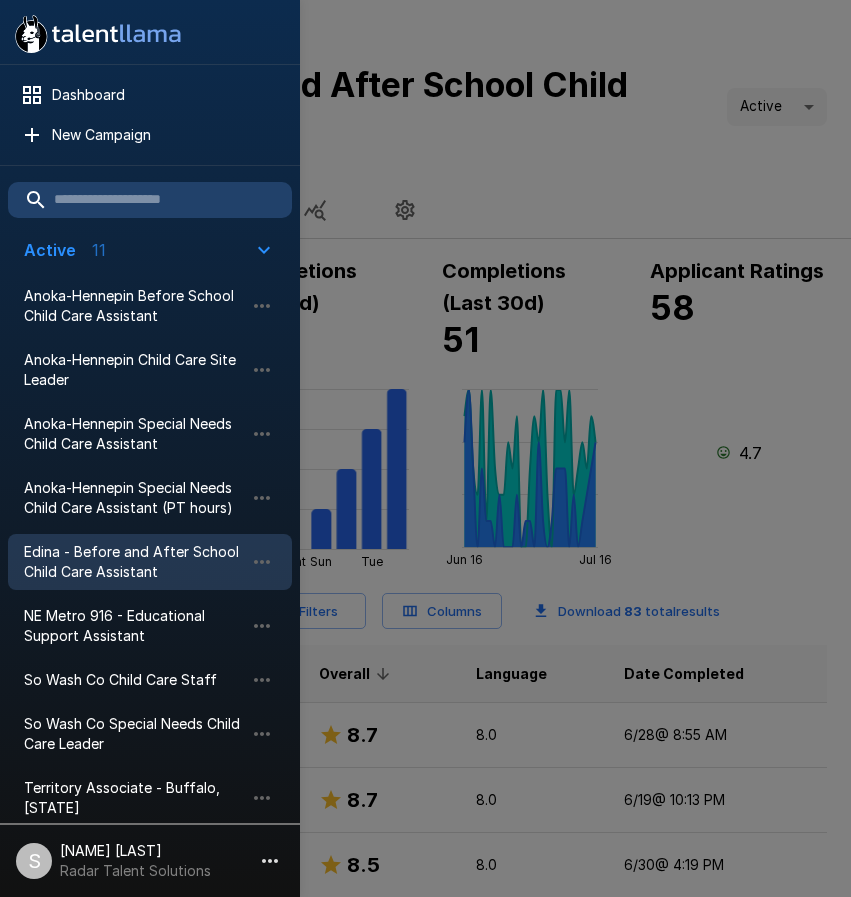 click at bounding box center (425, 448) 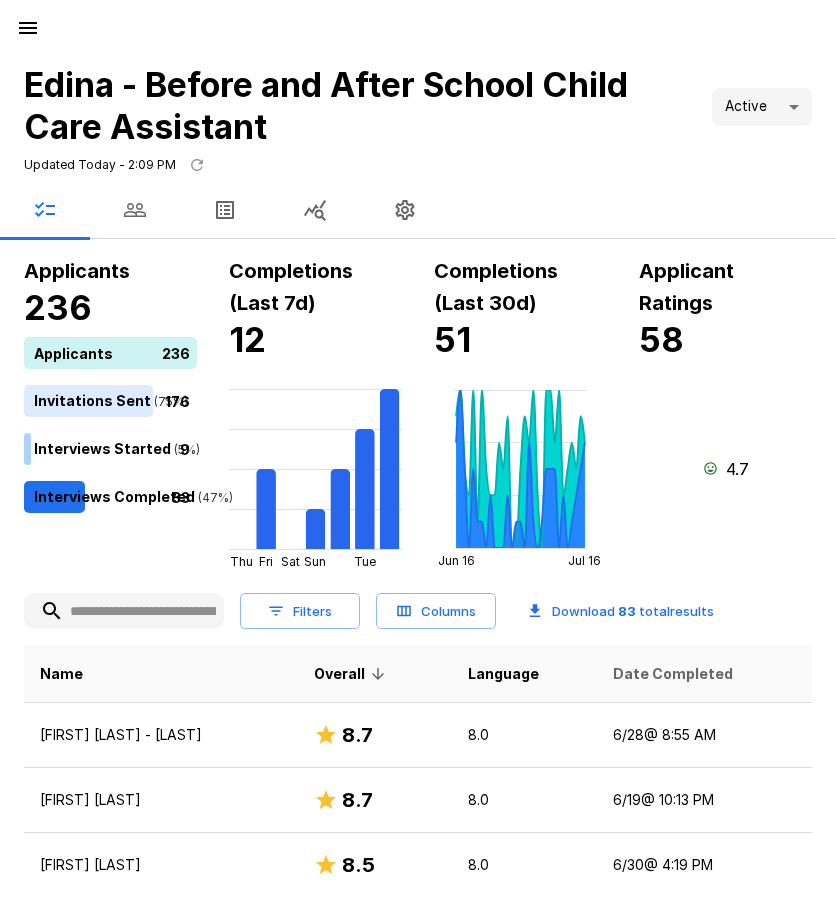 click on "Date Completed" at bounding box center [673, 674] 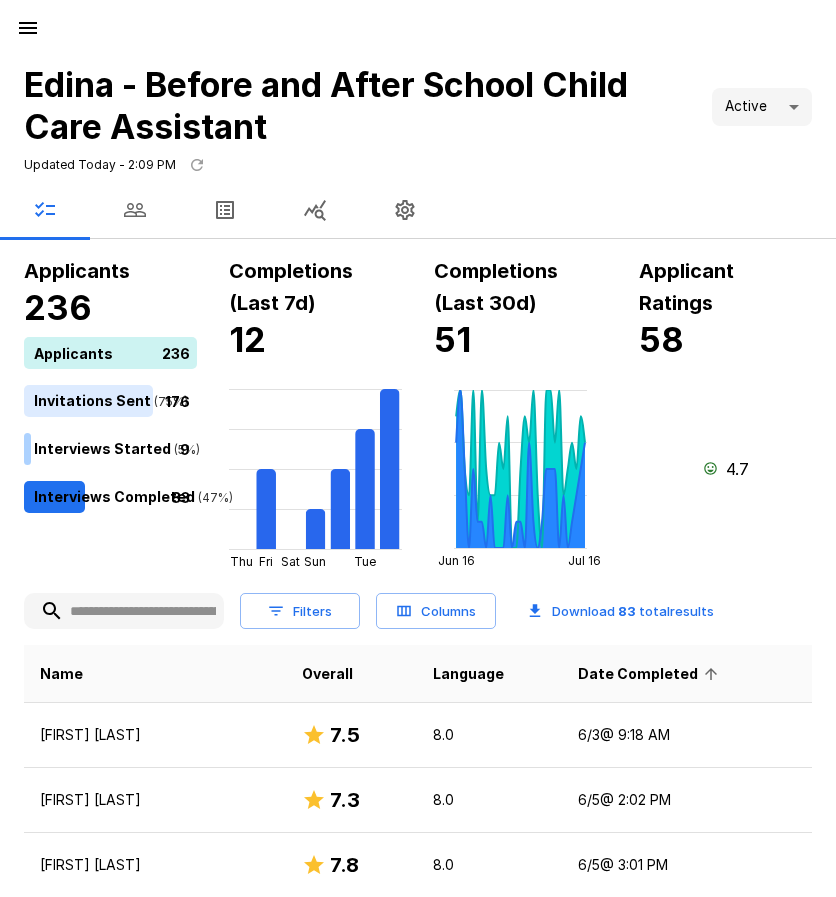 click on "Date Completed" at bounding box center [651, 674] 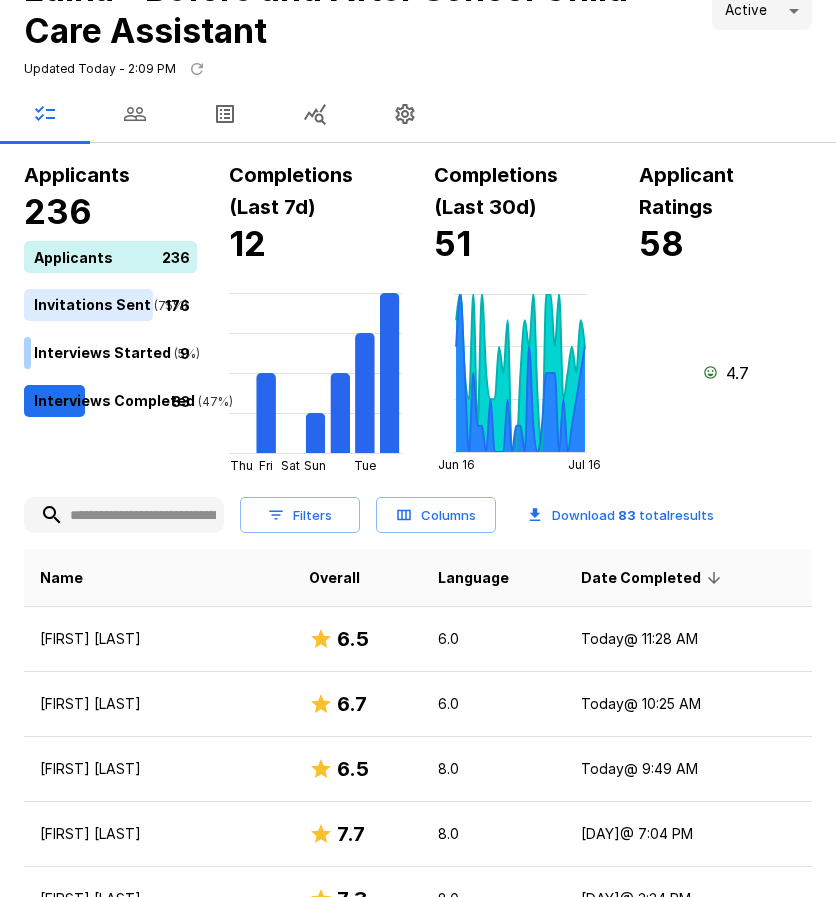 scroll, scrollTop: 300, scrollLeft: 0, axis: vertical 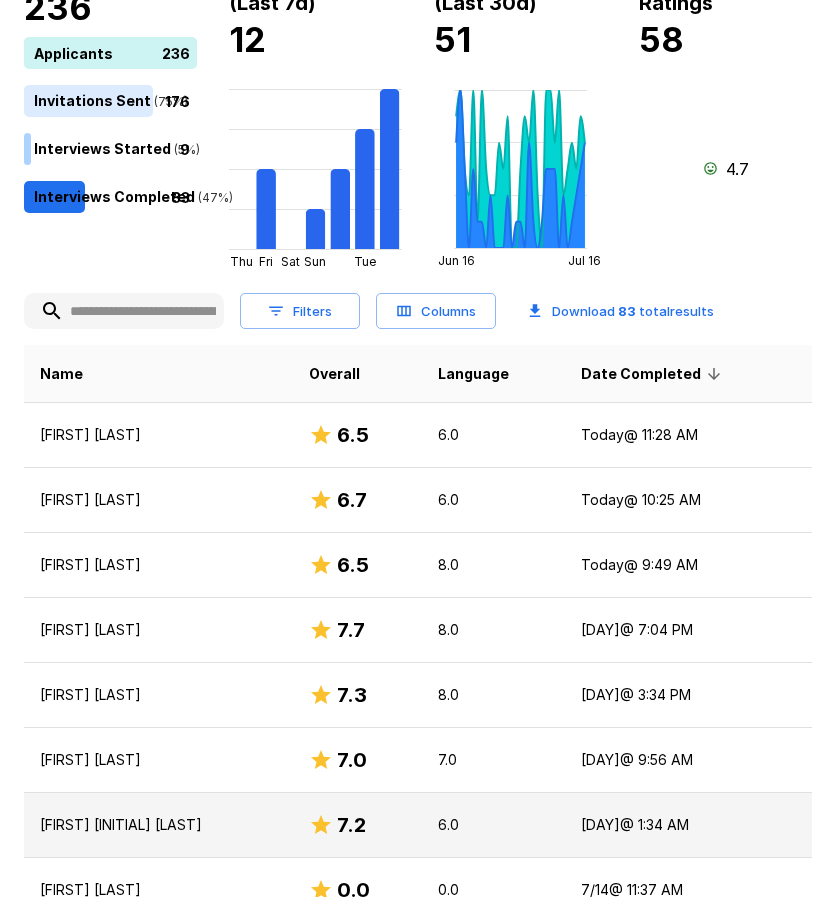 click on "[FIRST] [INITIAL] [LAST]" at bounding box center [158, 825] 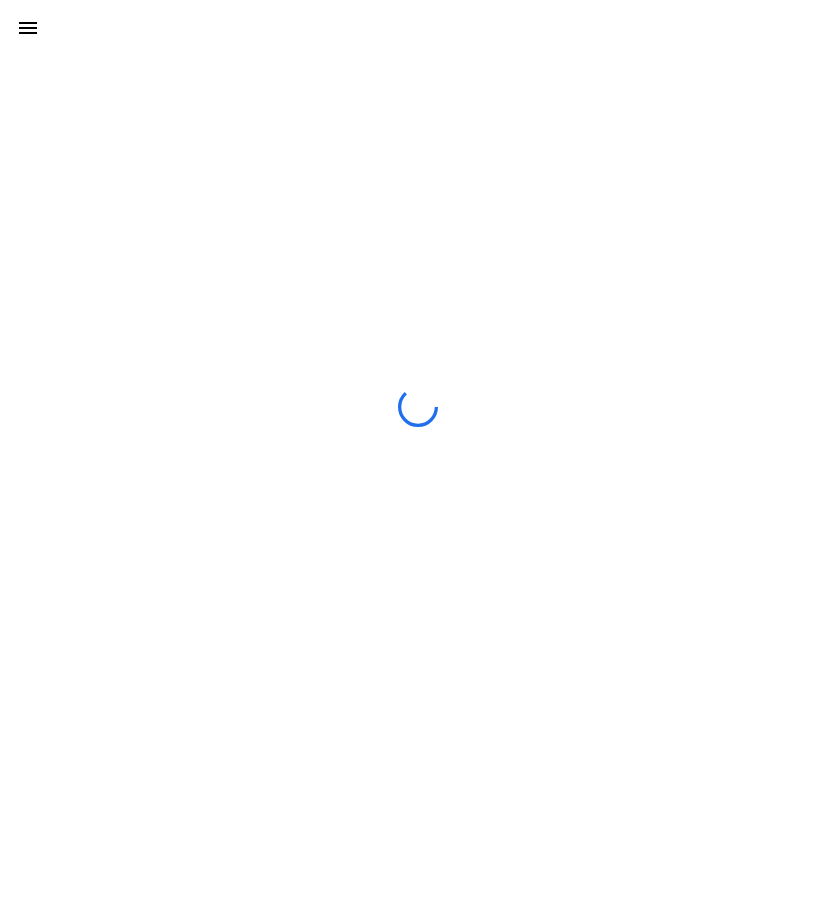 scroll, scrollTop: 0, scrollLeft: 0, axis: both 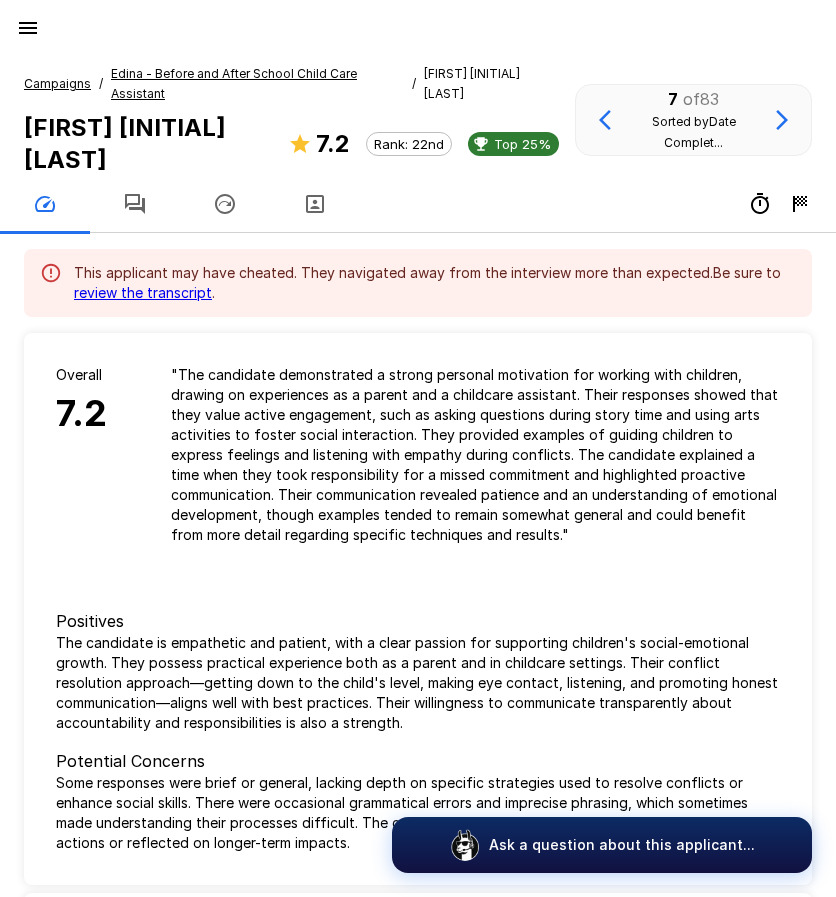 click 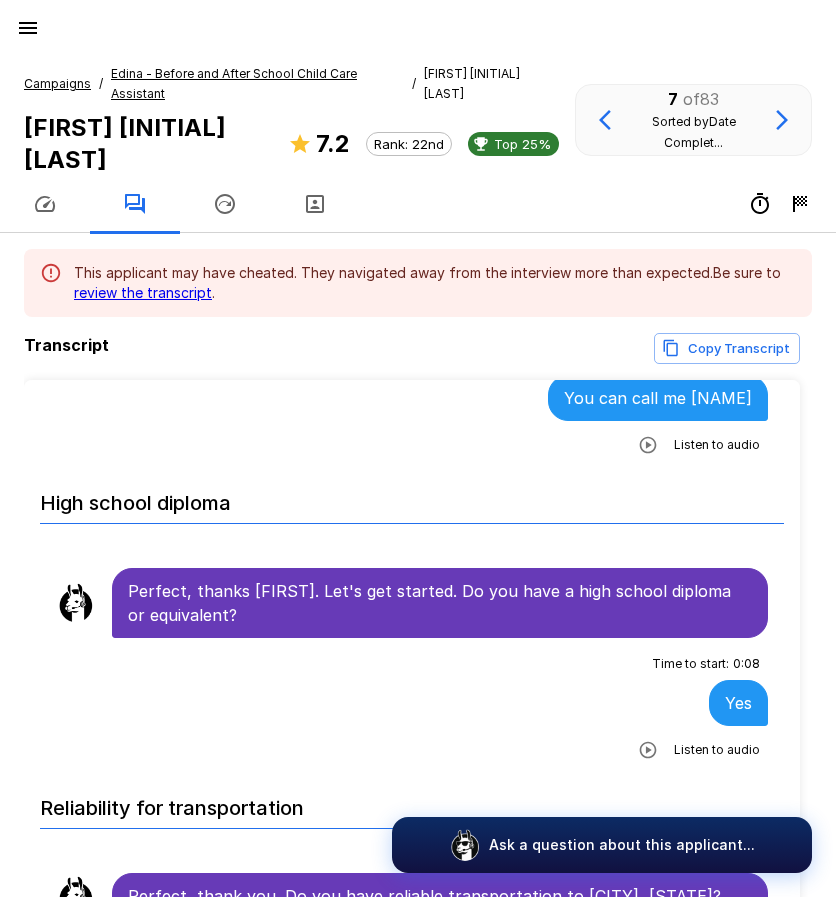 scroll, scrollTop: 100, scrollLeft: 0, axis: vertical 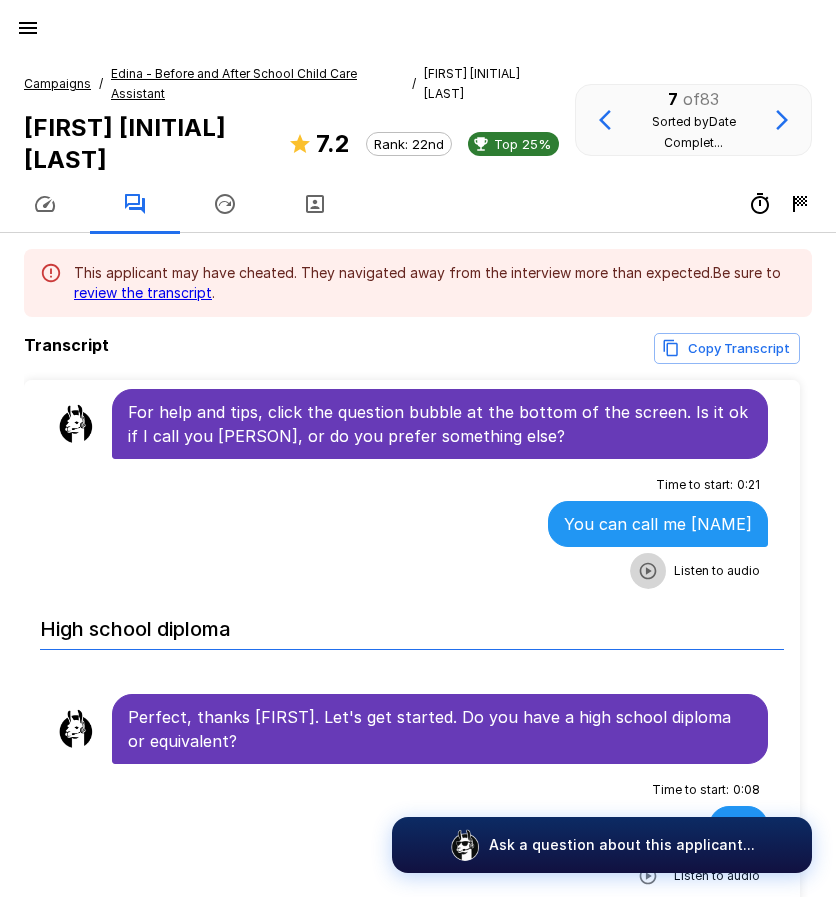 click 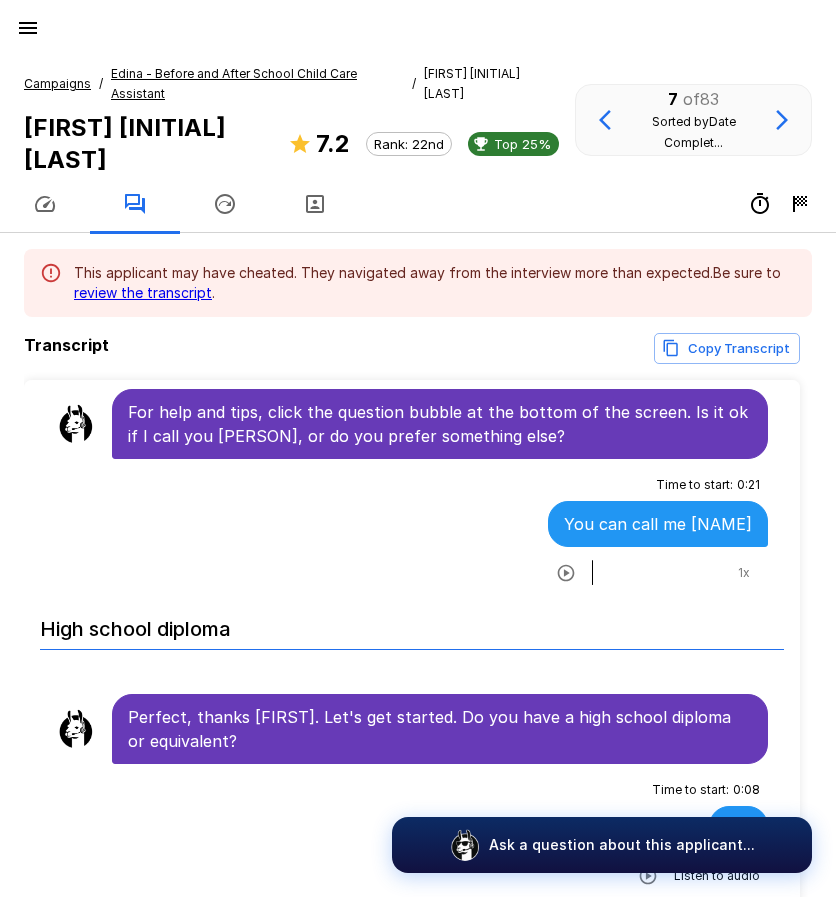 click 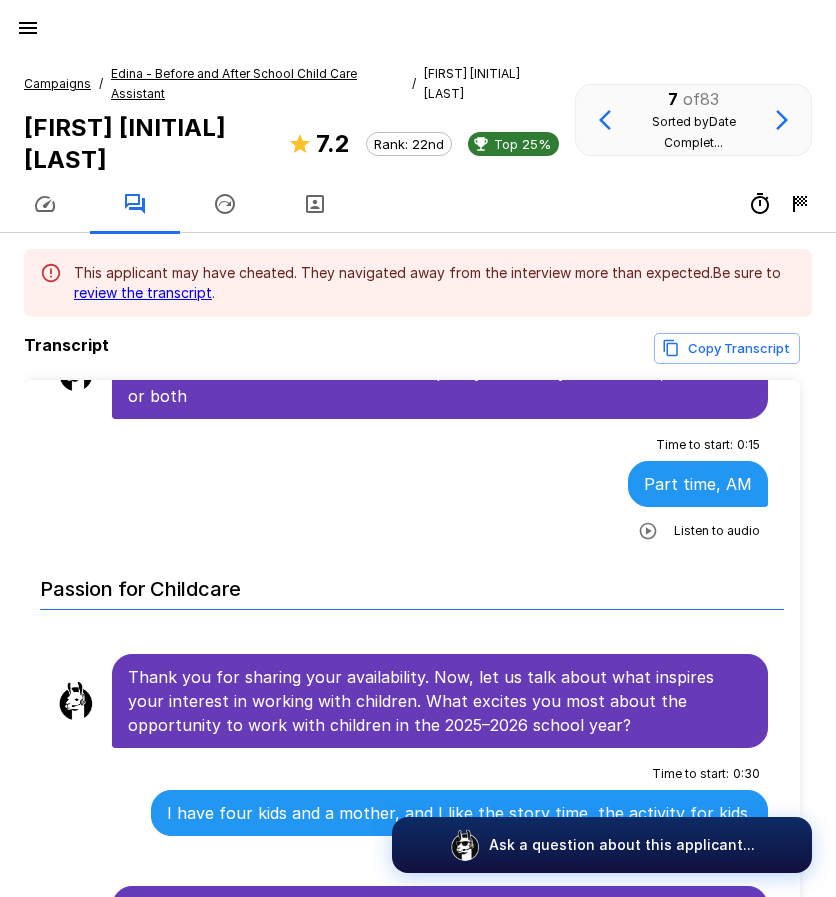scroll, scrollTop: 1100, scrollLeft: 0, axis: vertical 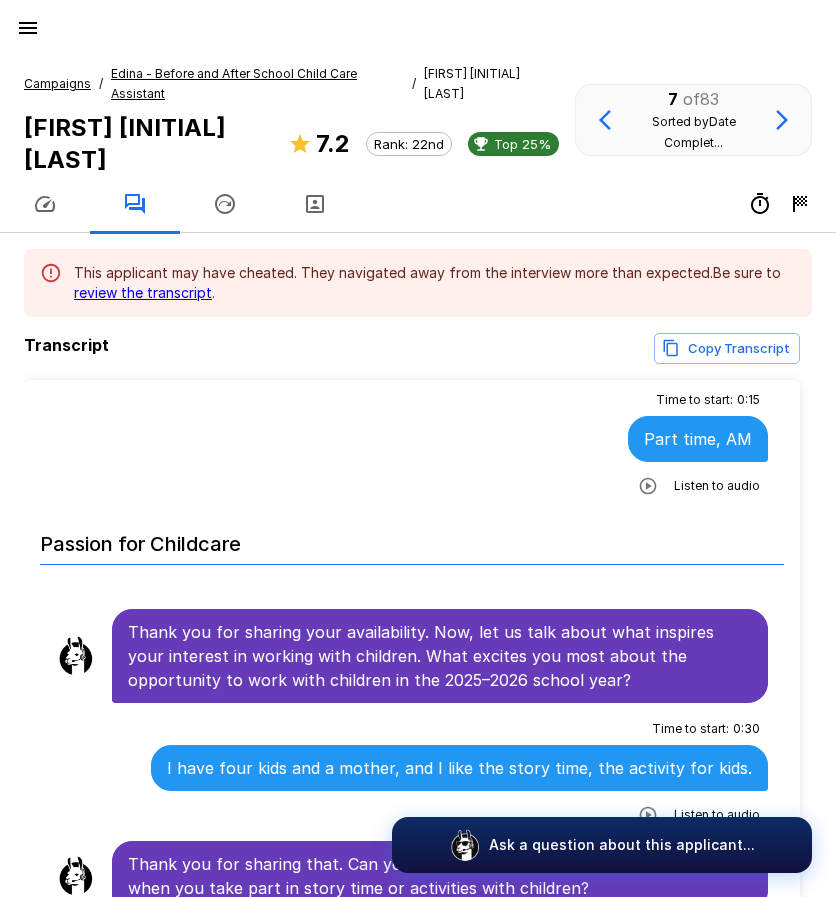 click 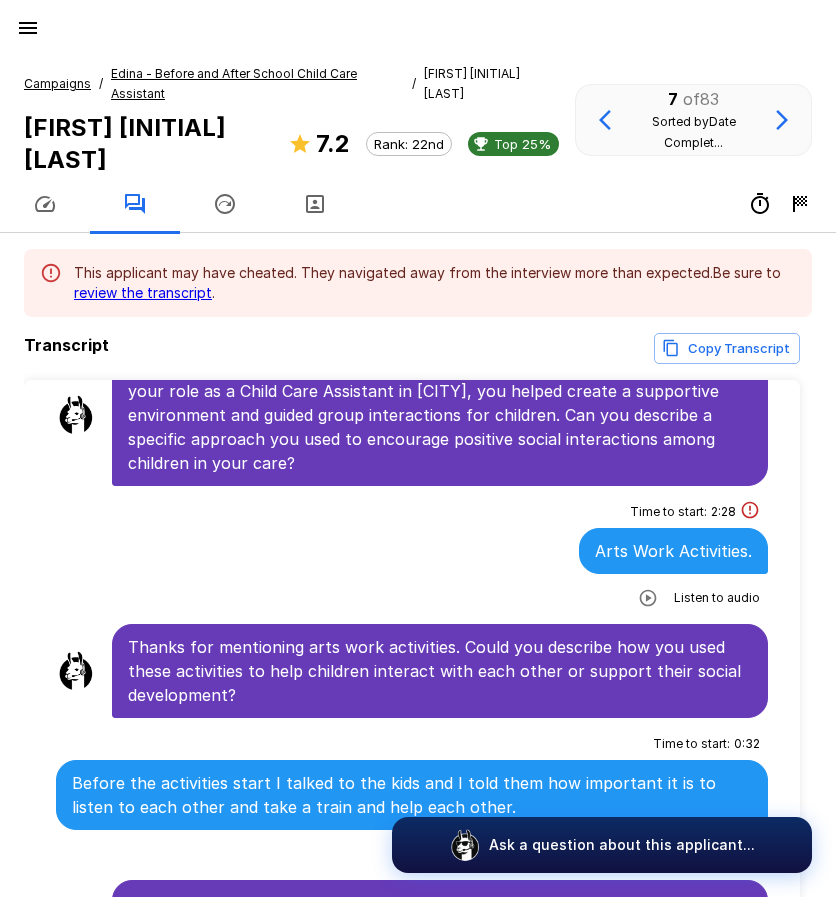 scroll, scrollTop: 2100, scrollLeft: 0, axis: vertical 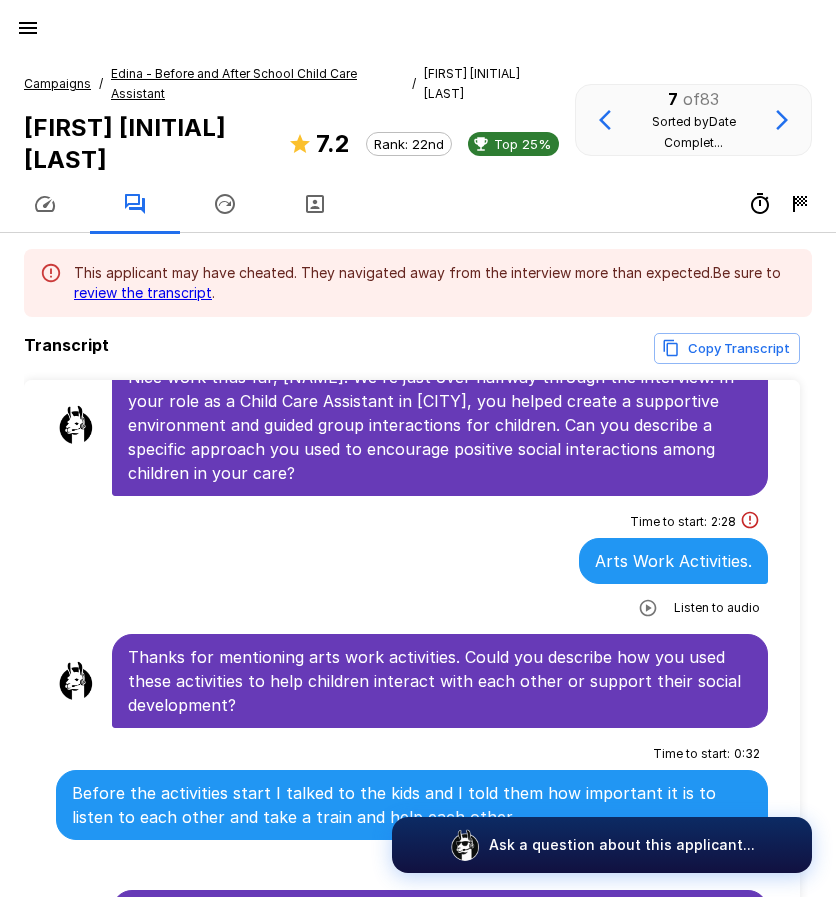 click 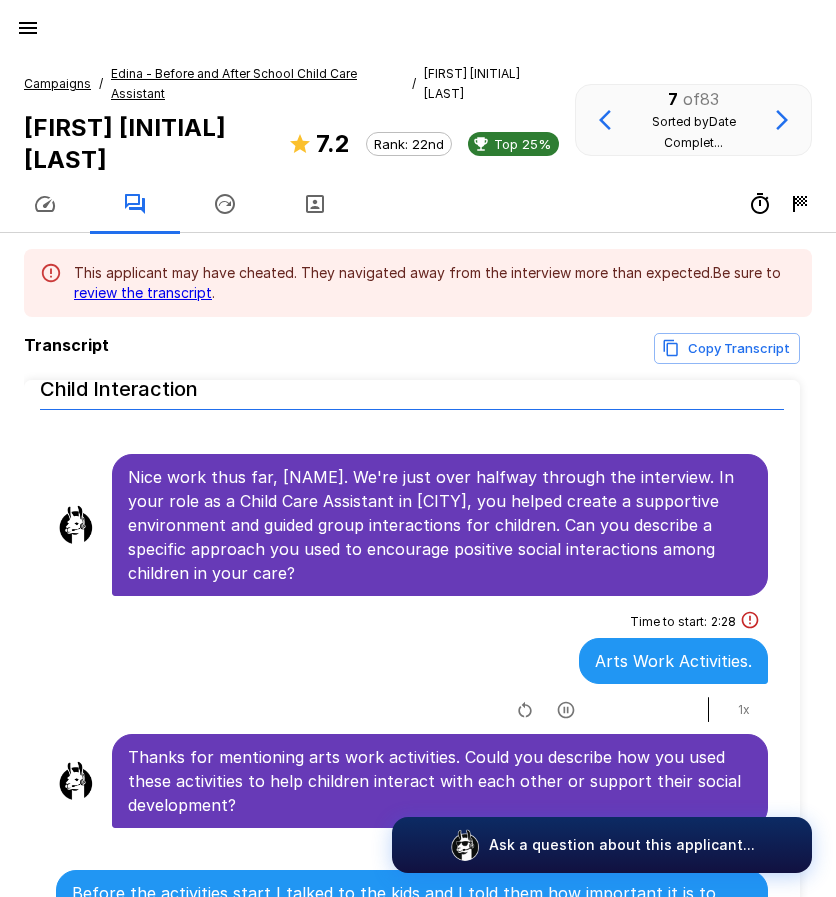 scroll, scrollTop: 2400, scrollLeft: 0, axis: vertical 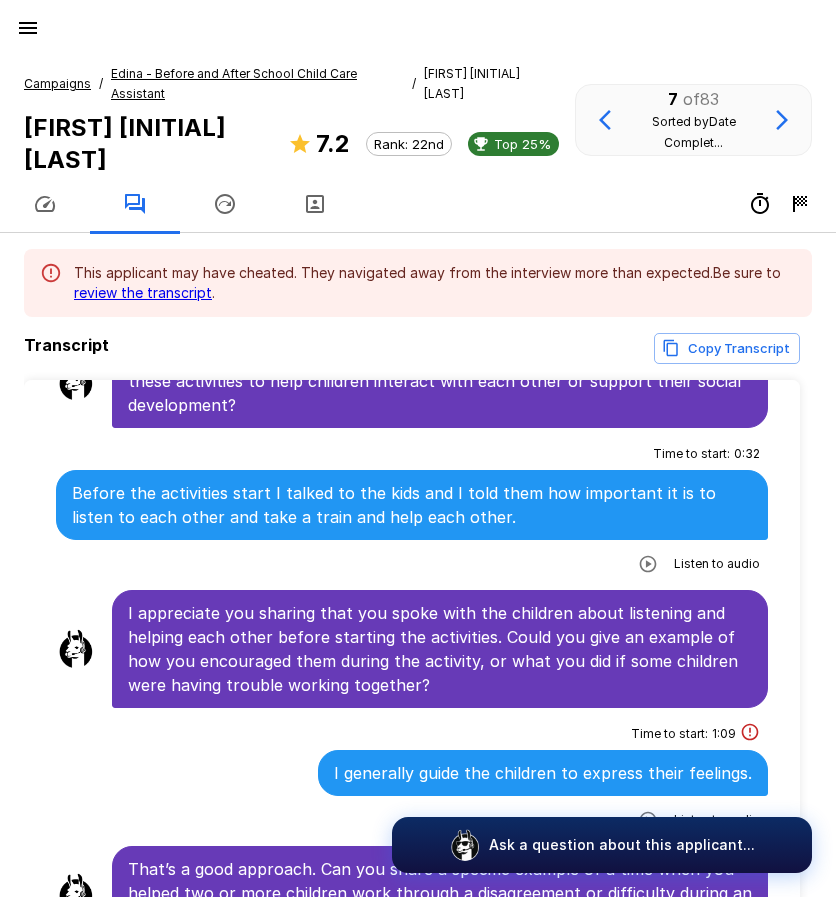 click 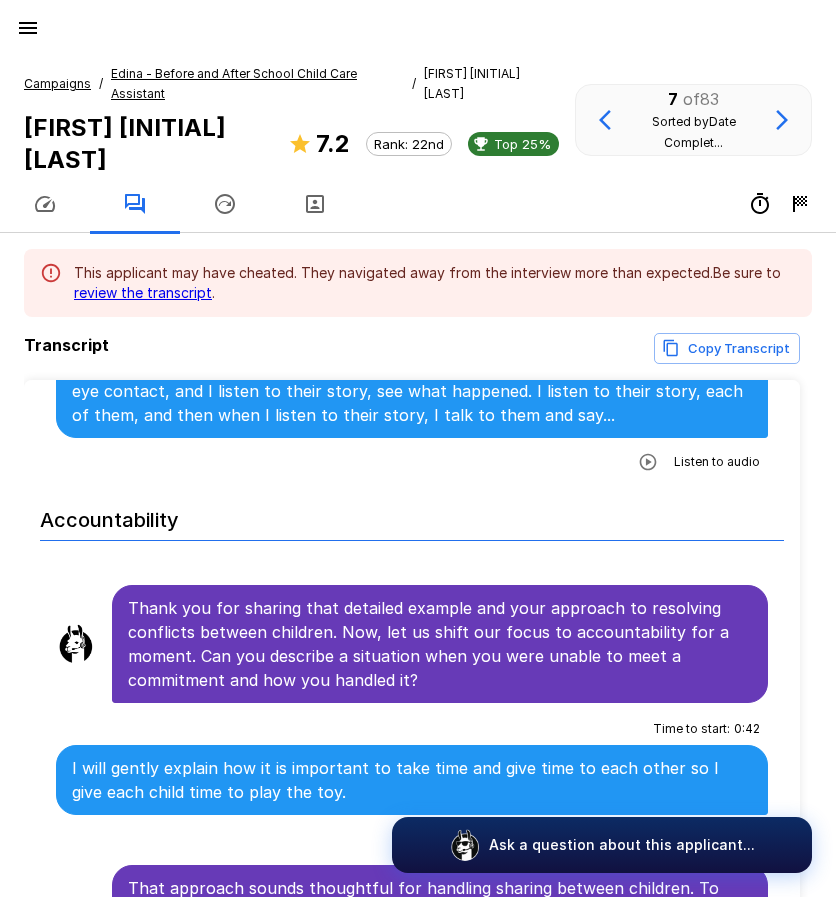 scroll, scrollTop: 2800, scrollLeft: 0, axis: vertical 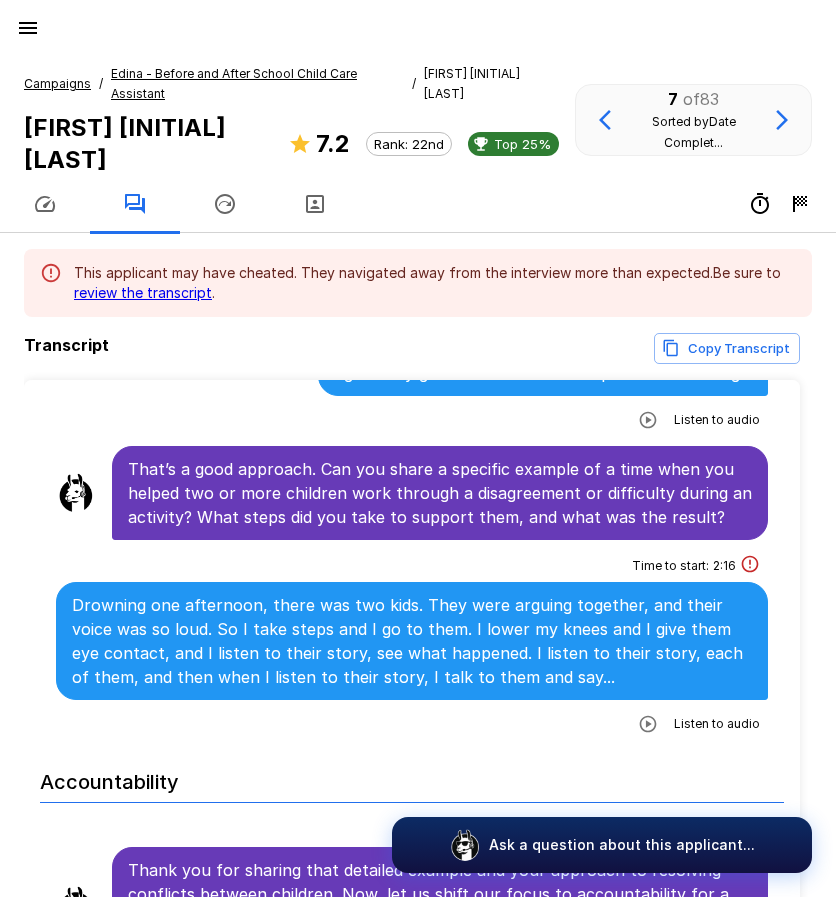 click 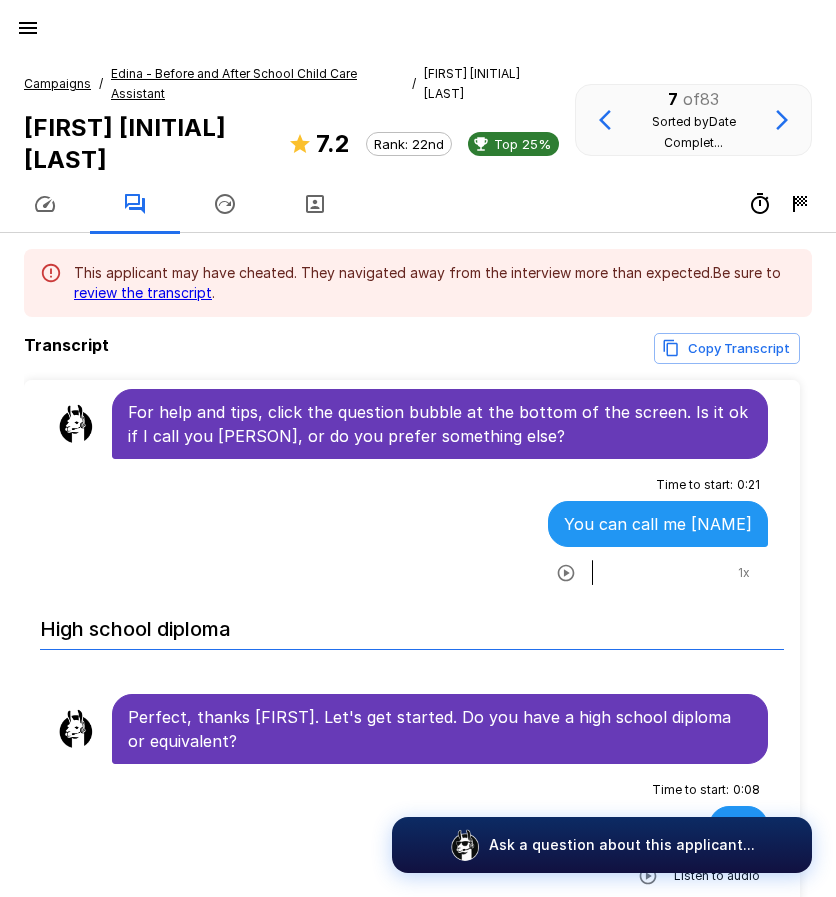 scroll, scrollTop: 0, scrollLeft: 0, axis: both 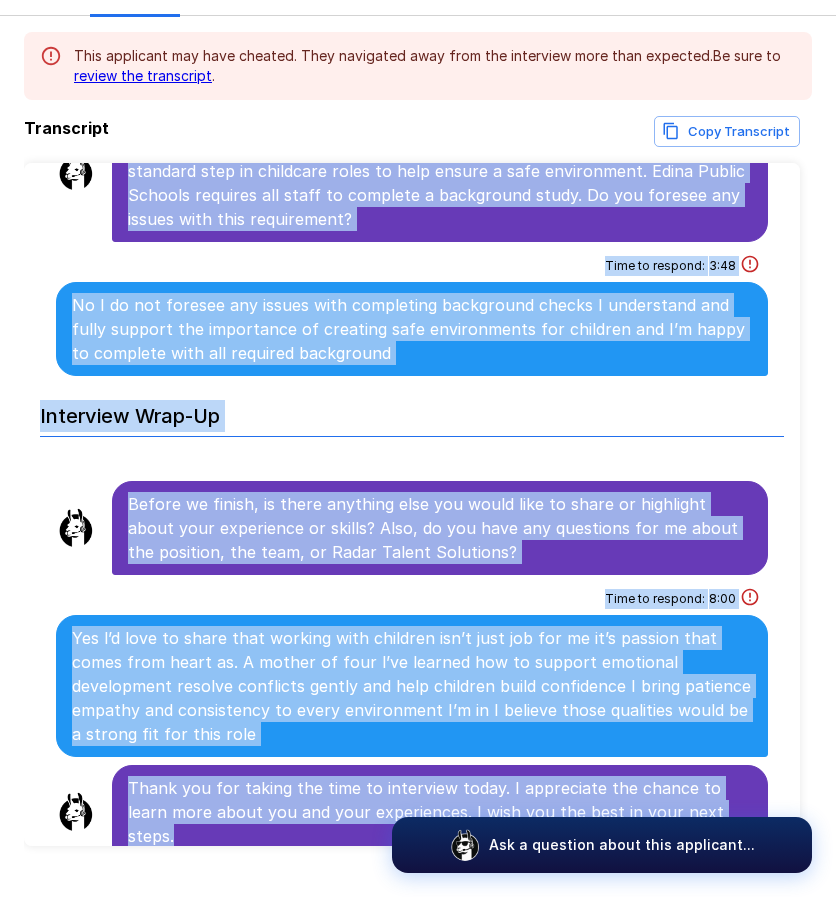 drag, startPoint x: 130, startPoint y: 464, endPoint x: 734, endPoint y: 768, distance: 676.18933 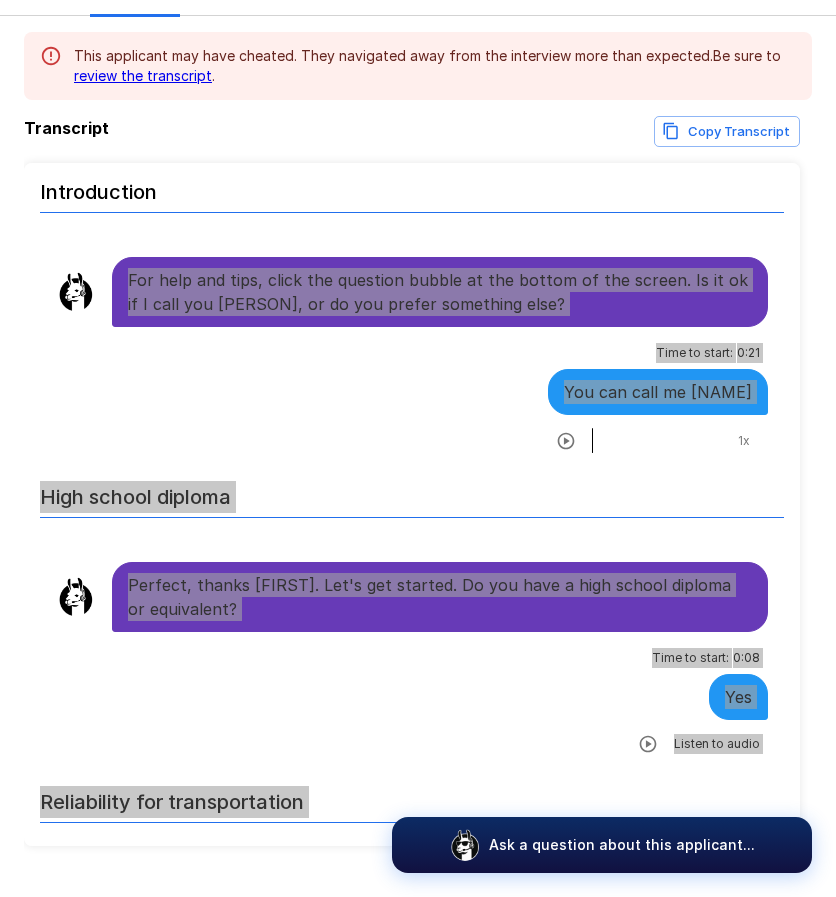 scroll, scrollTop: 0, scrollLeft: 0, axis: both 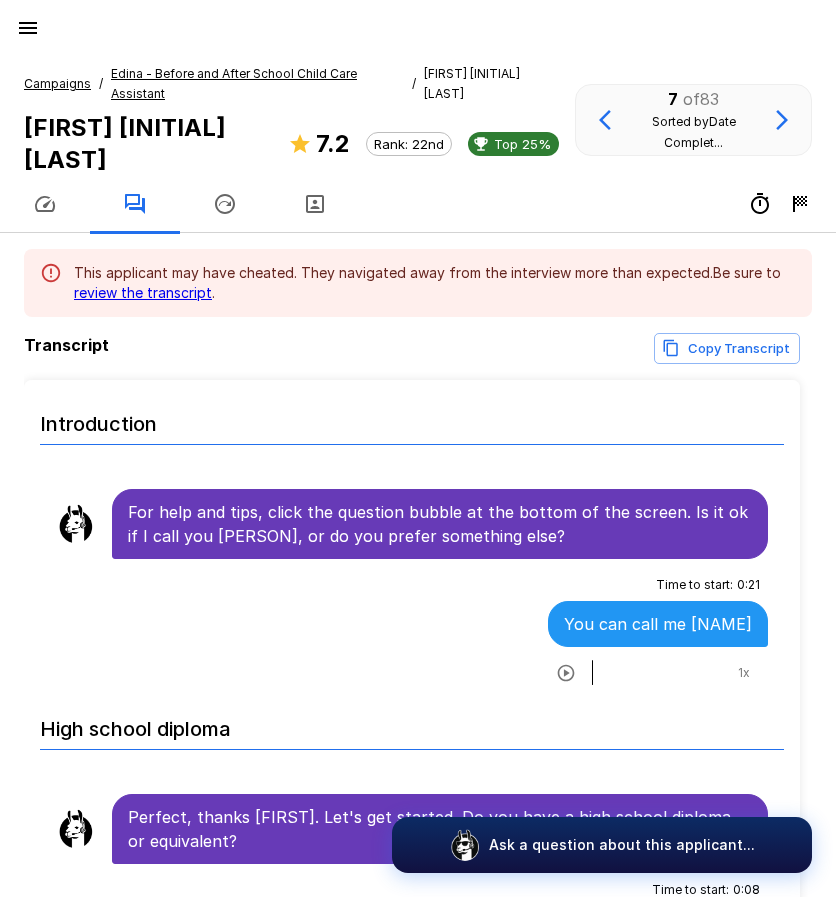 click on "Edina - Before and After School Child Care Assistant" at bounding box center (234, 83) 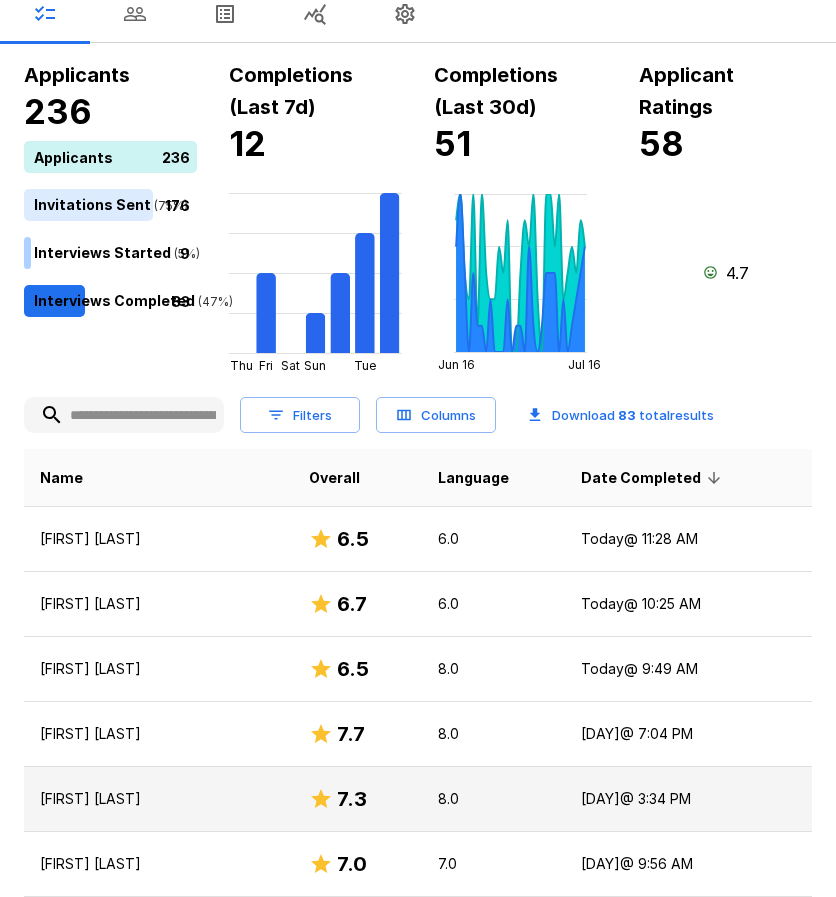 scroll, scrollTop: 200, scrollLeft: 0, axis: vertical 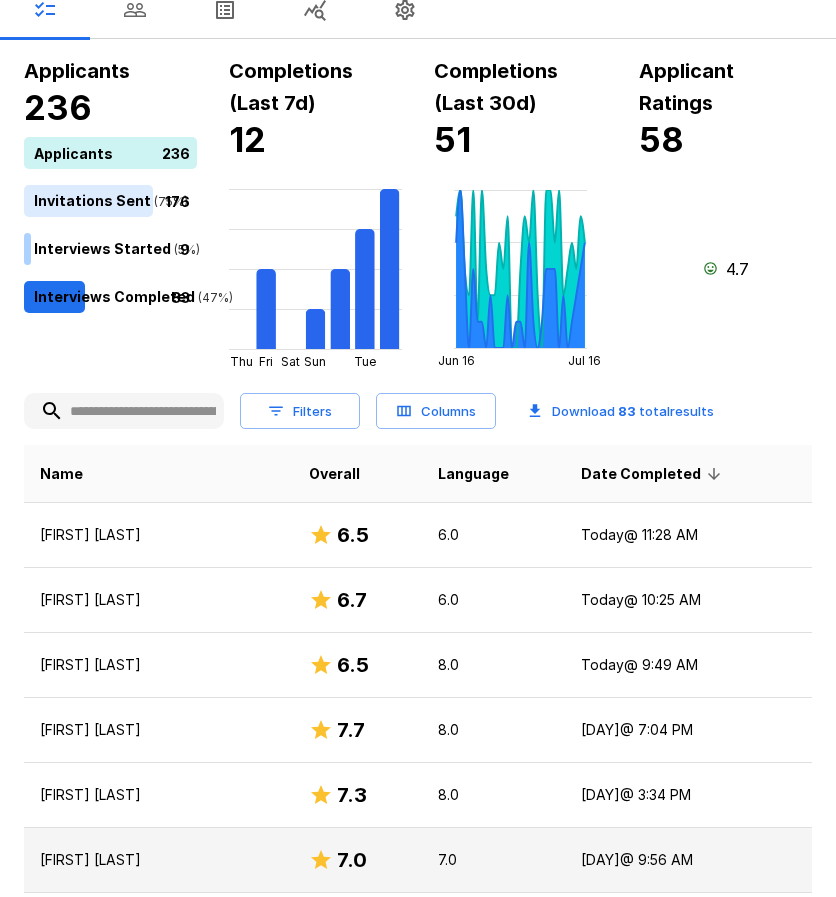 click on "[FIRST] [LAST]" at bounding box center (158, 860) 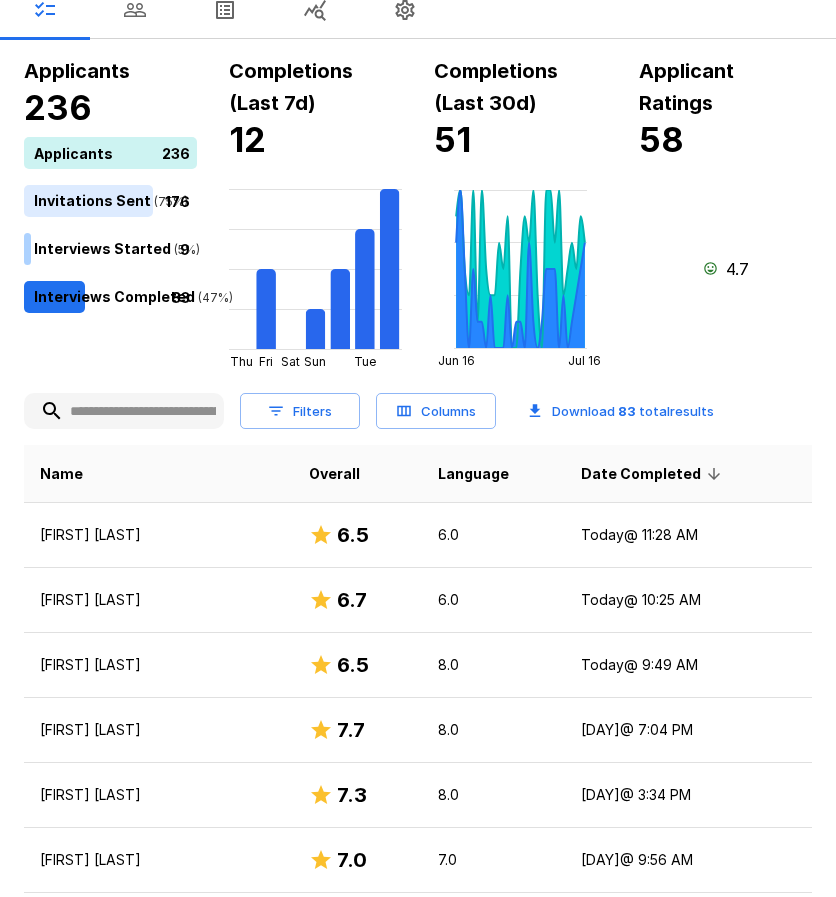 scroll, scrollTop: 0, scrollLeft: 0, axis: both 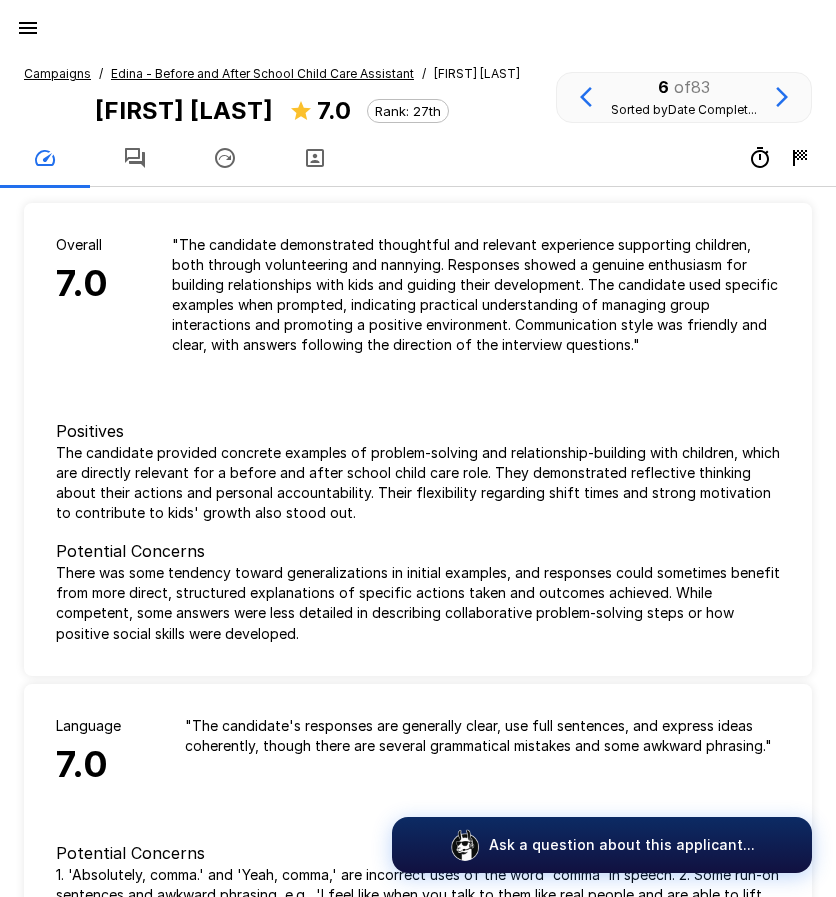 click 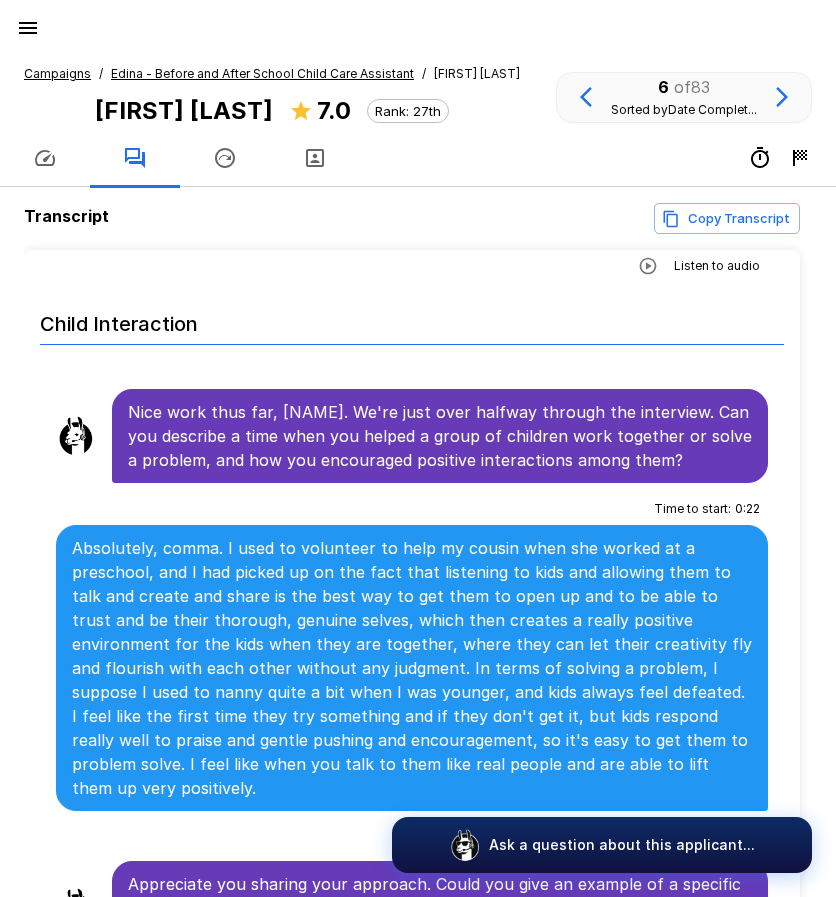 scroll, scrollTop: 1600, scrollLeft: 0, axis: vertical 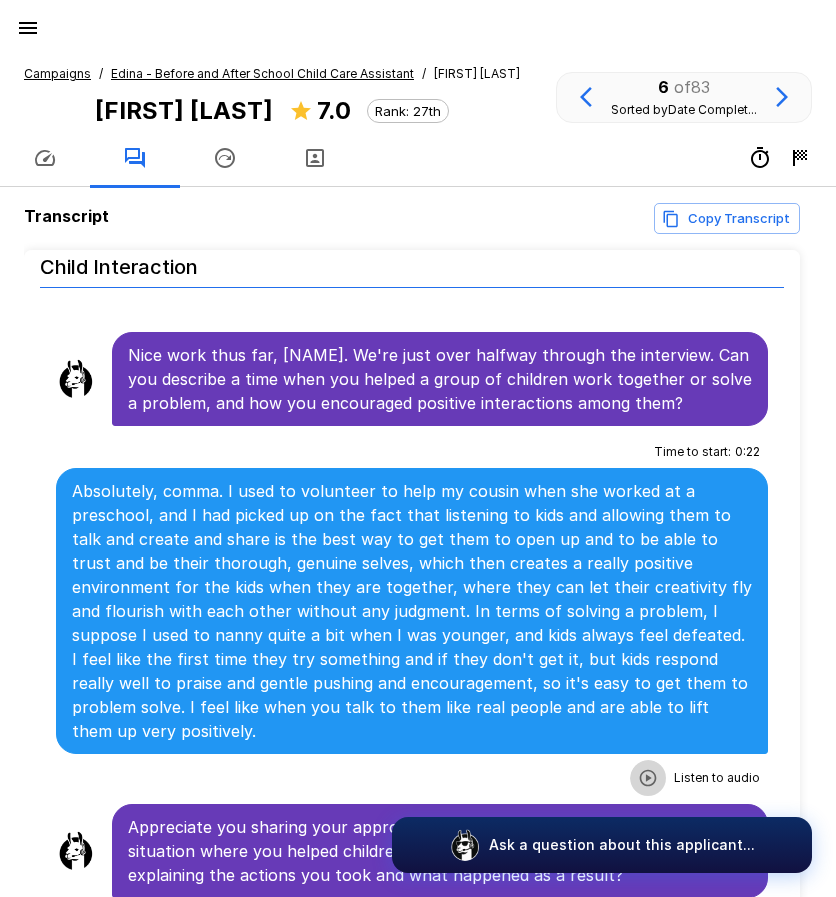 click 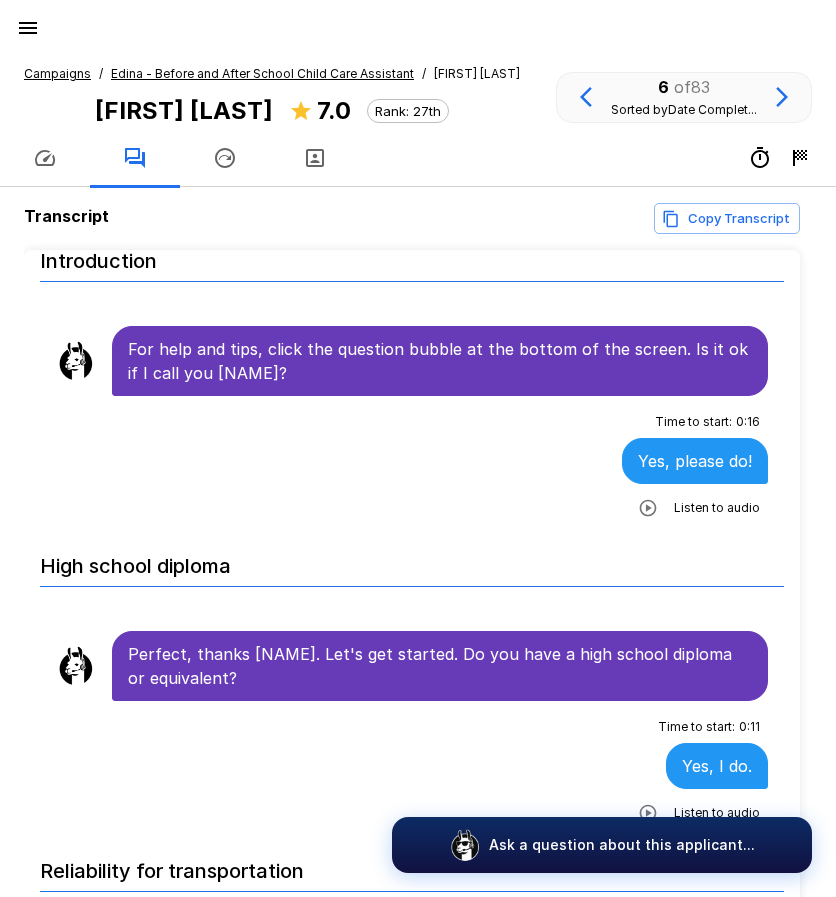 scroll, scrollTop: 0, scrollLeft: 0, axis: both 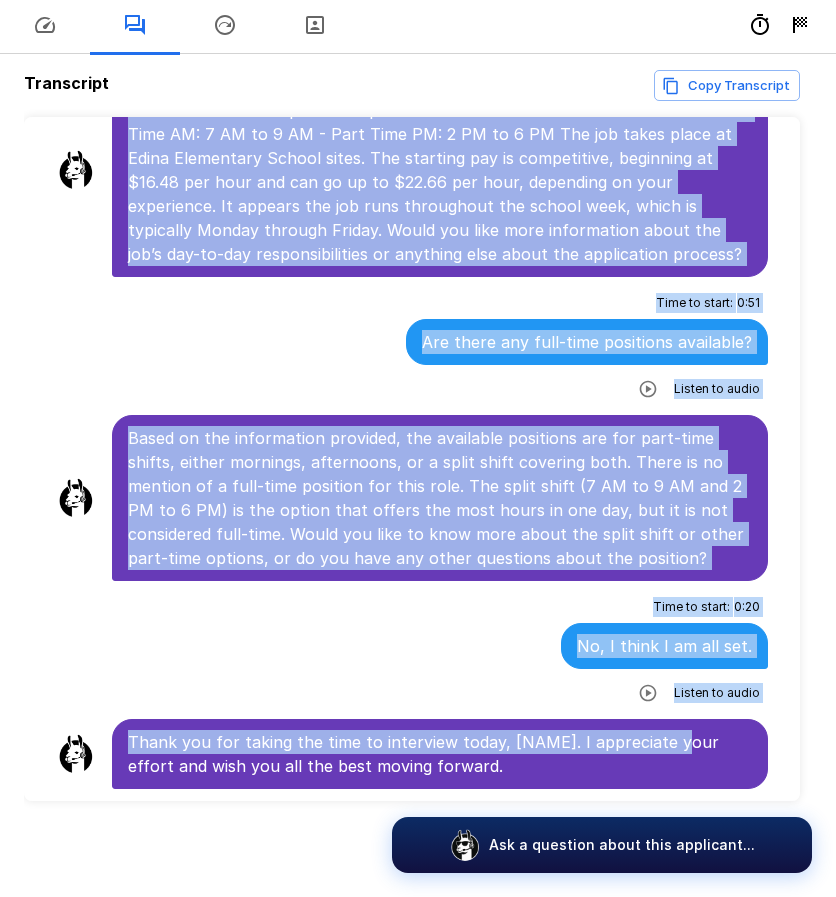 drag, startPoint x: 129, startPoint y: 381, endPoint x: 691, endPoint y: 764, distance: 680.0978 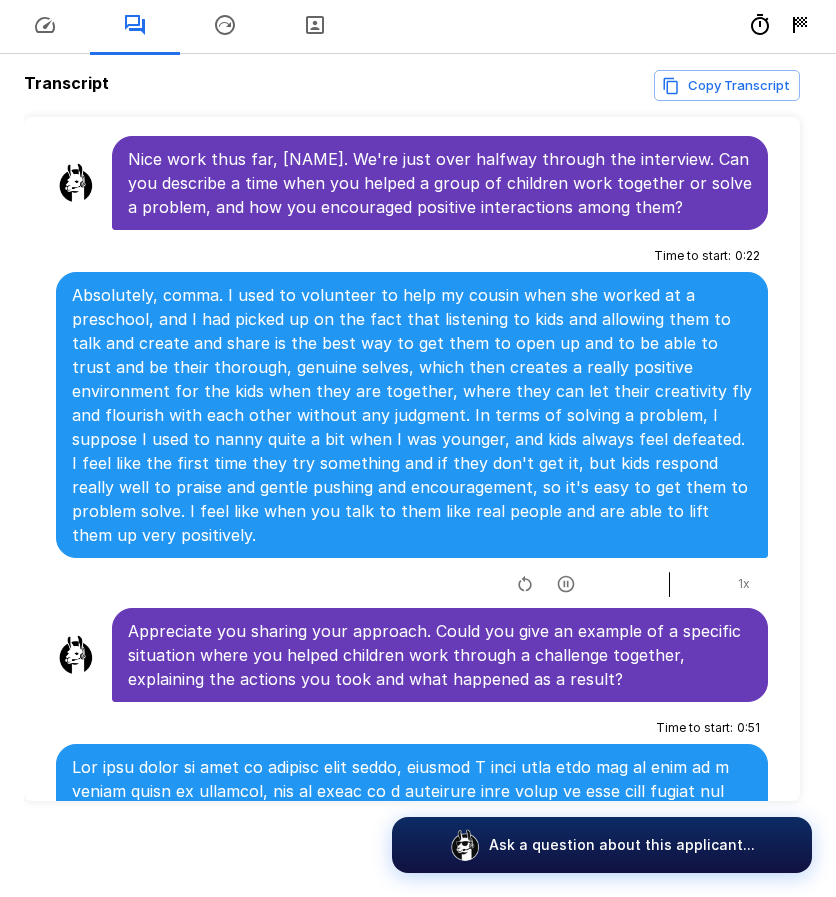 scroll, scrollTop: 1627, scrollLeft: 0, axis: vertical 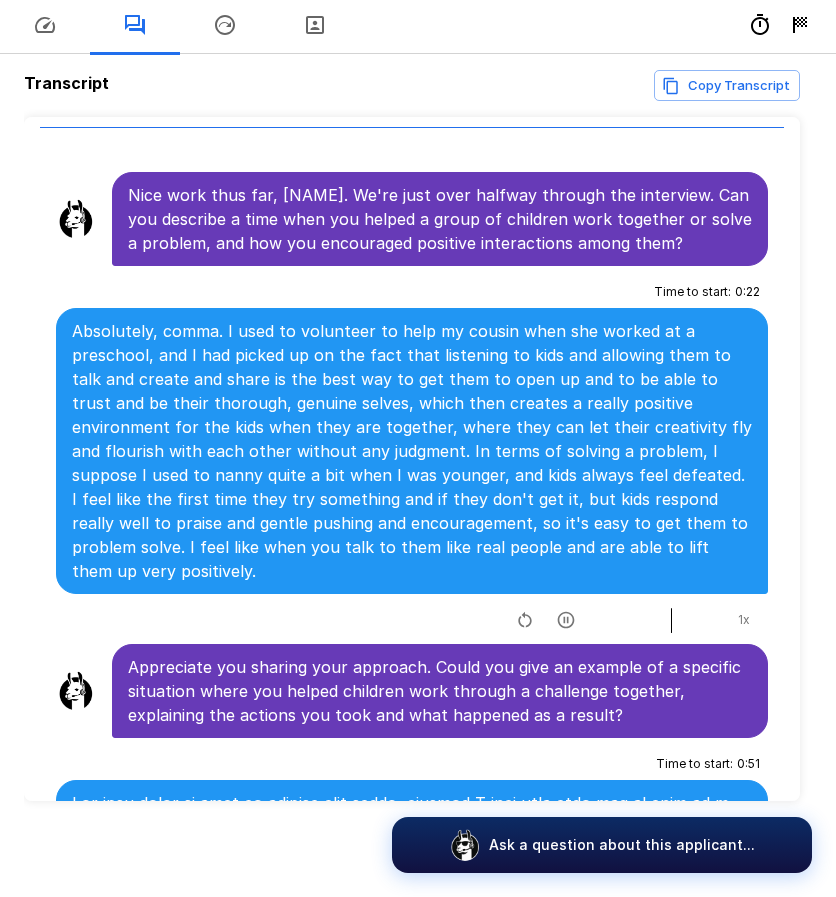 click 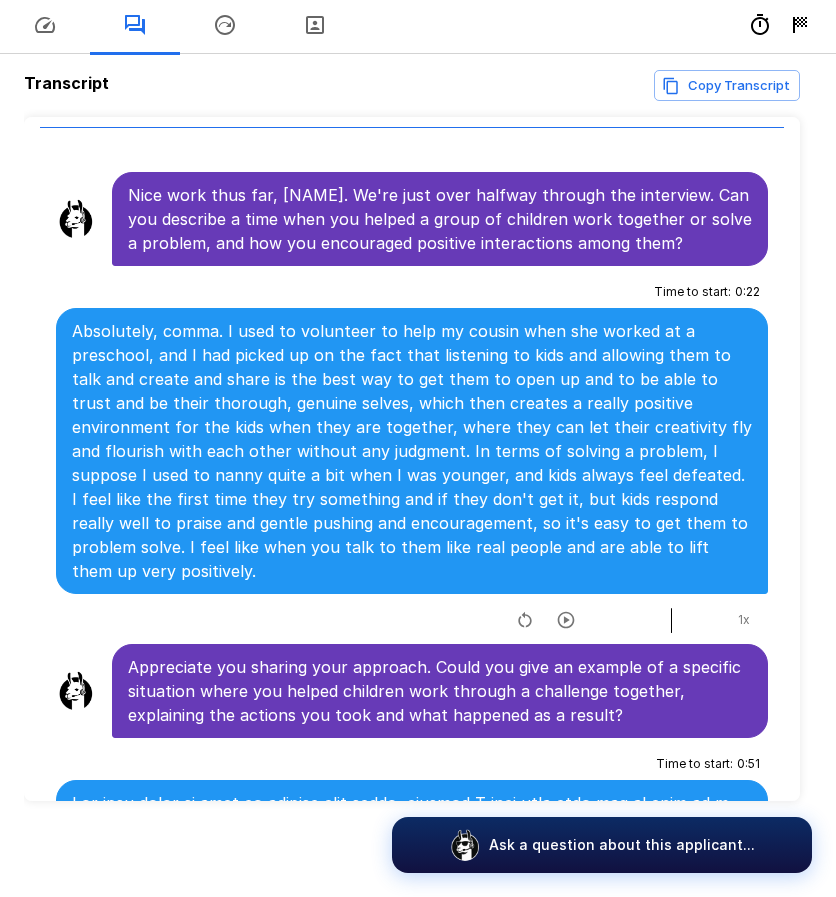 scroll, scrollTop: 1327, scrollLeft: 0, axis: vertical 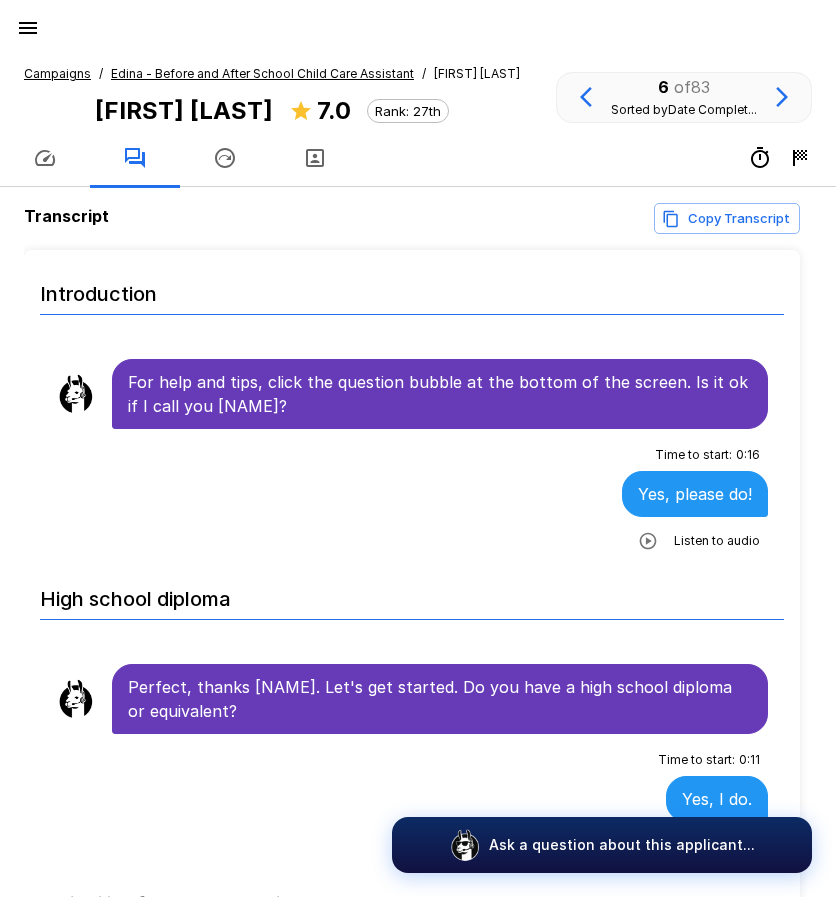 click on "Edina - Before and After School Child Care Assistant" at bounding box center (262, 73) 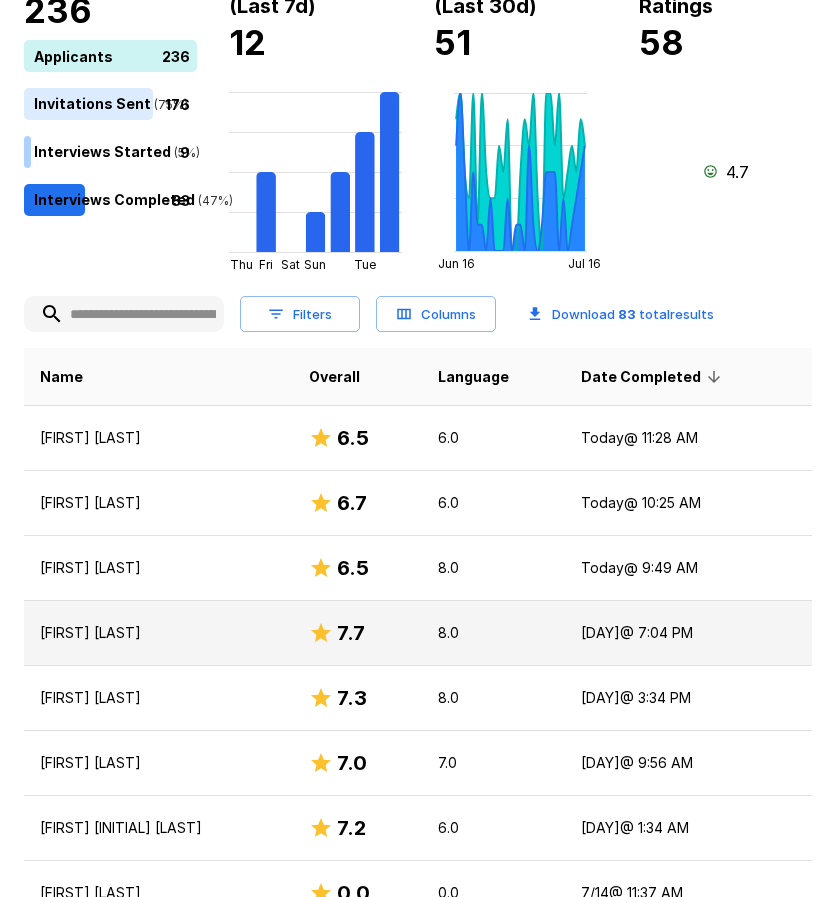 scroll, scrollTop: 300, scrollLeft: 0, axis: vertical 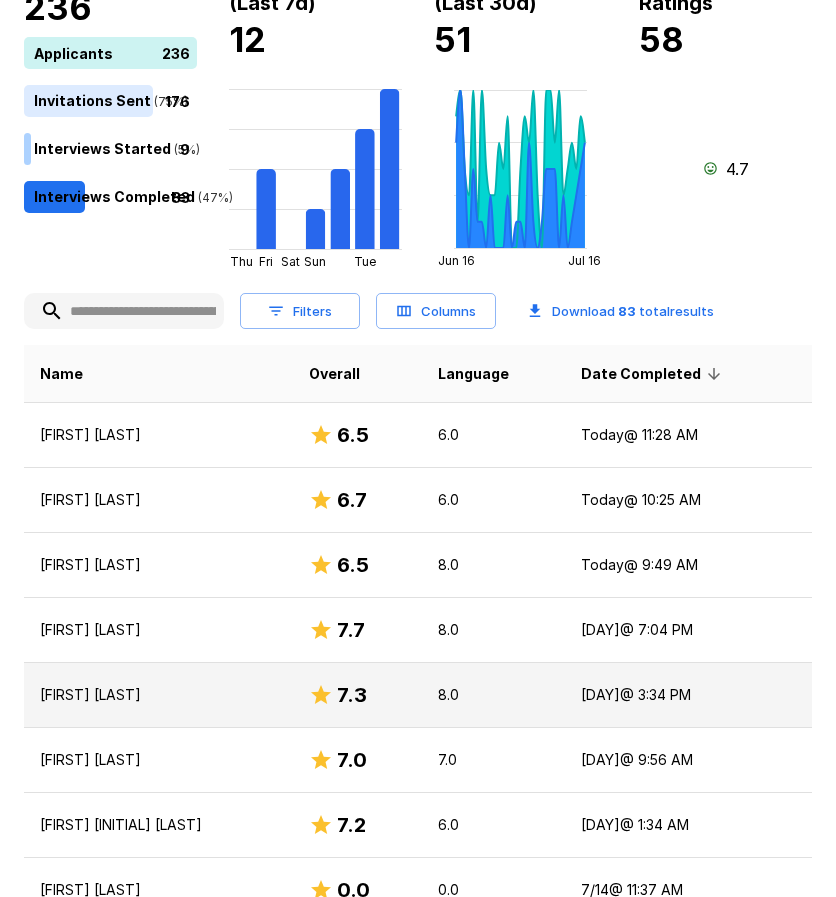 click on "[FIRST] [LAST]" at bounding box center [158, 695] 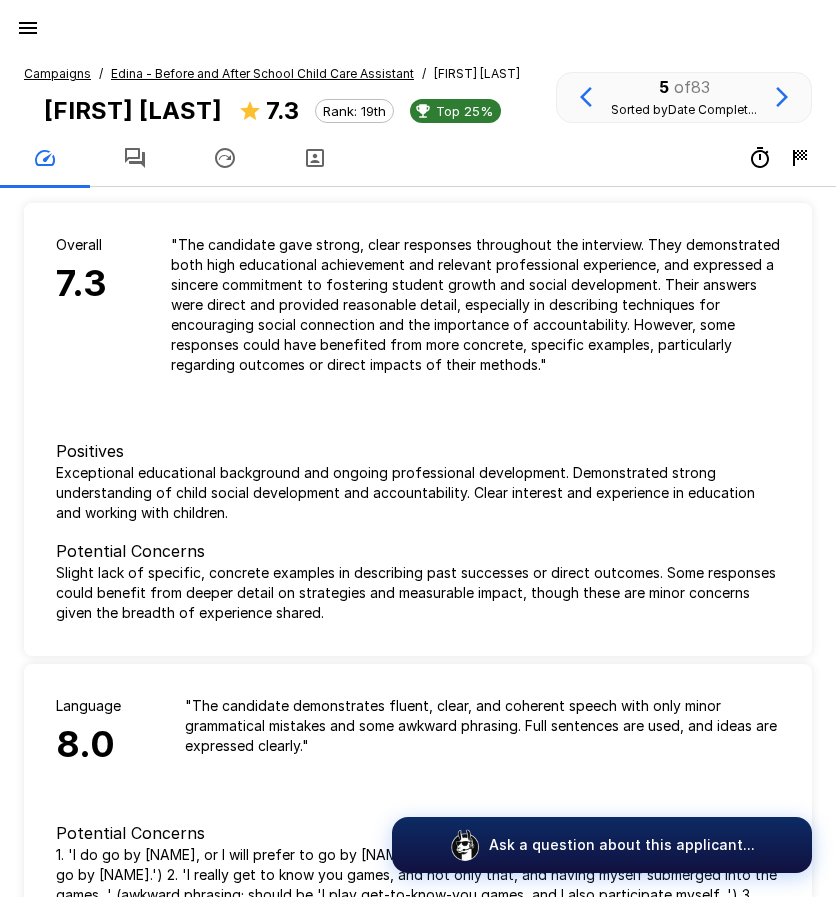click at bounding box center (135, 158) 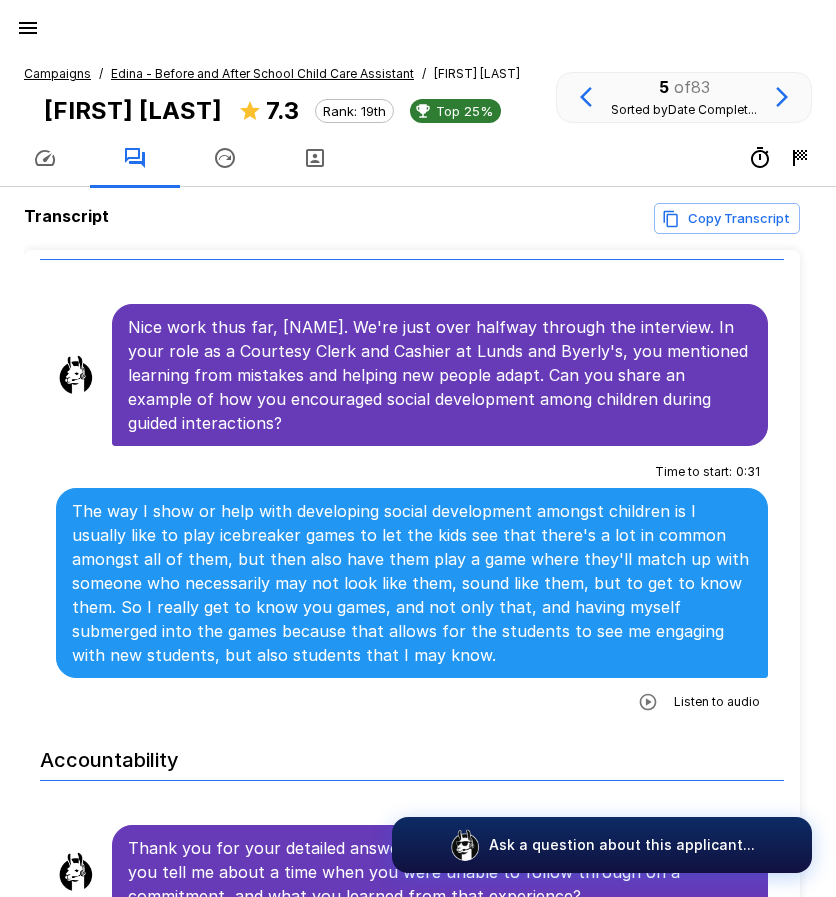 scroll, scrollTop: 1800, scrollLeft: 0, axis: vertical 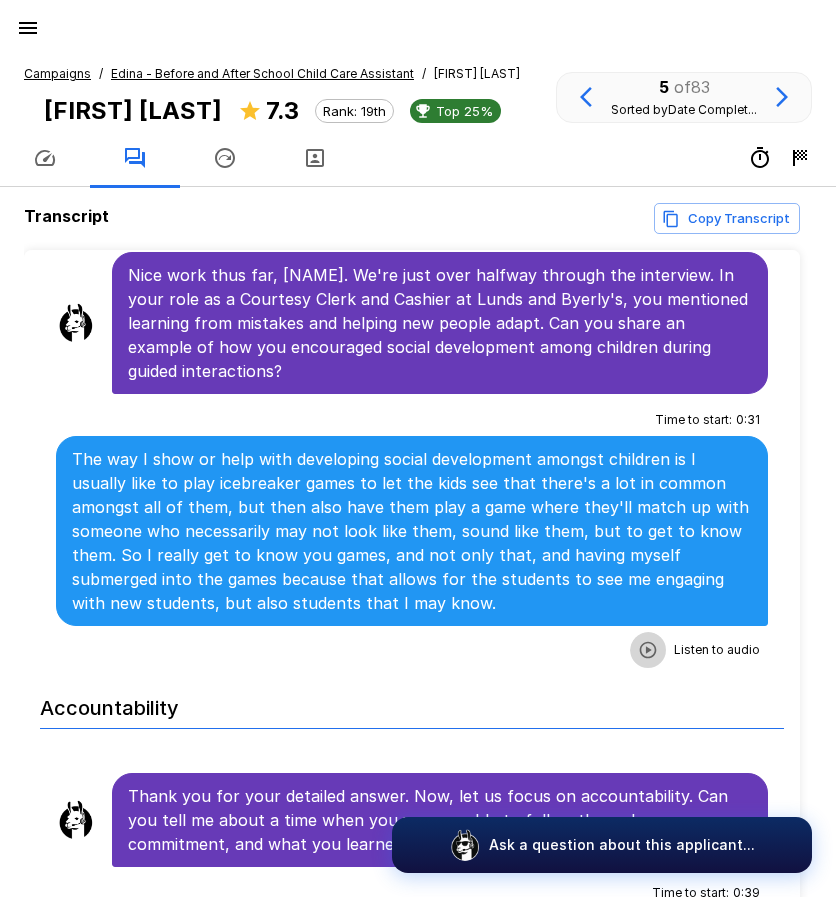 click 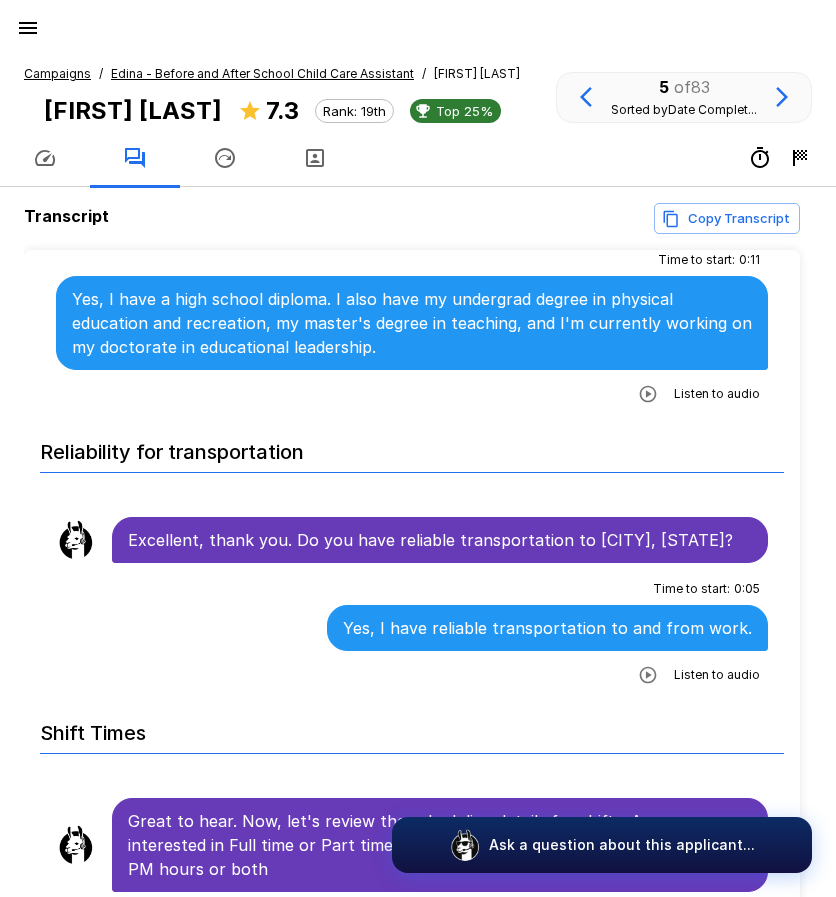 scroll, scrollTop: 0, scrollLeft: 0, axis: both 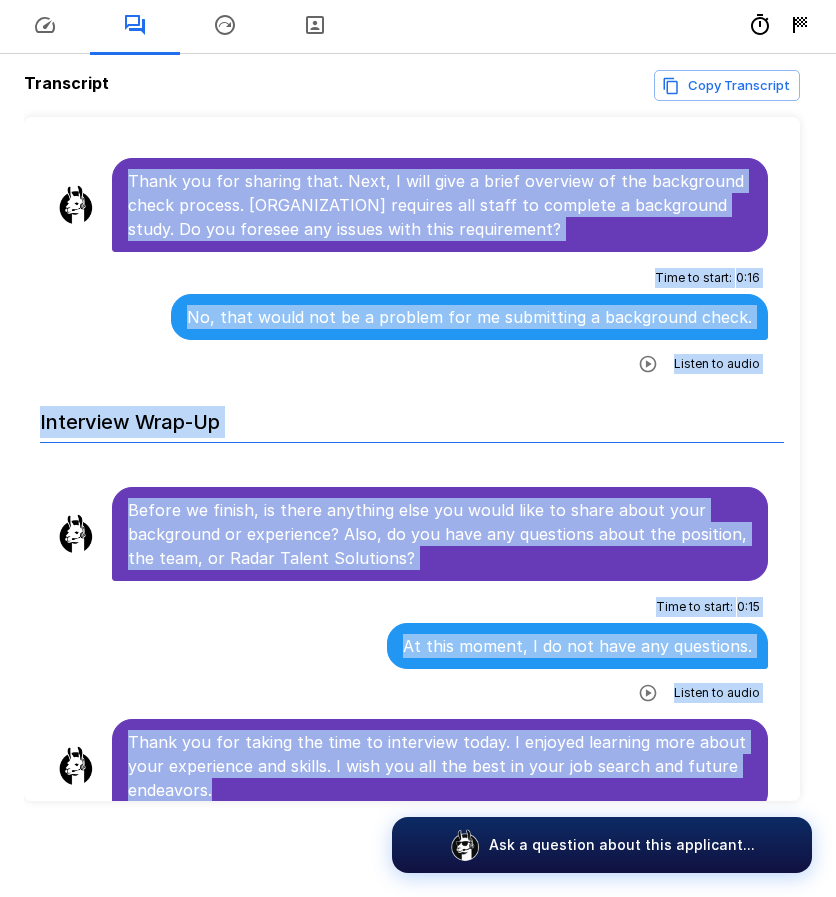 drag, startPoint x: 129, startPoint y: 380, endPoint x: 667, endPoint y: 766, distance: 662.148 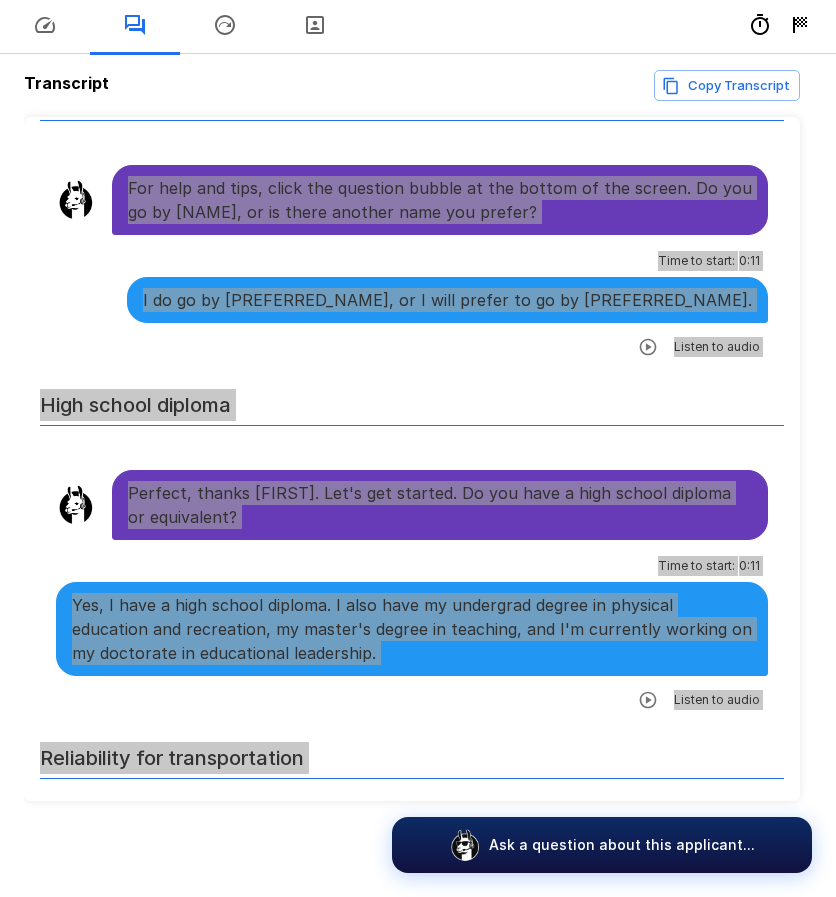 scroll, scrollTop: 0, scrollLeft: 0, axis: both 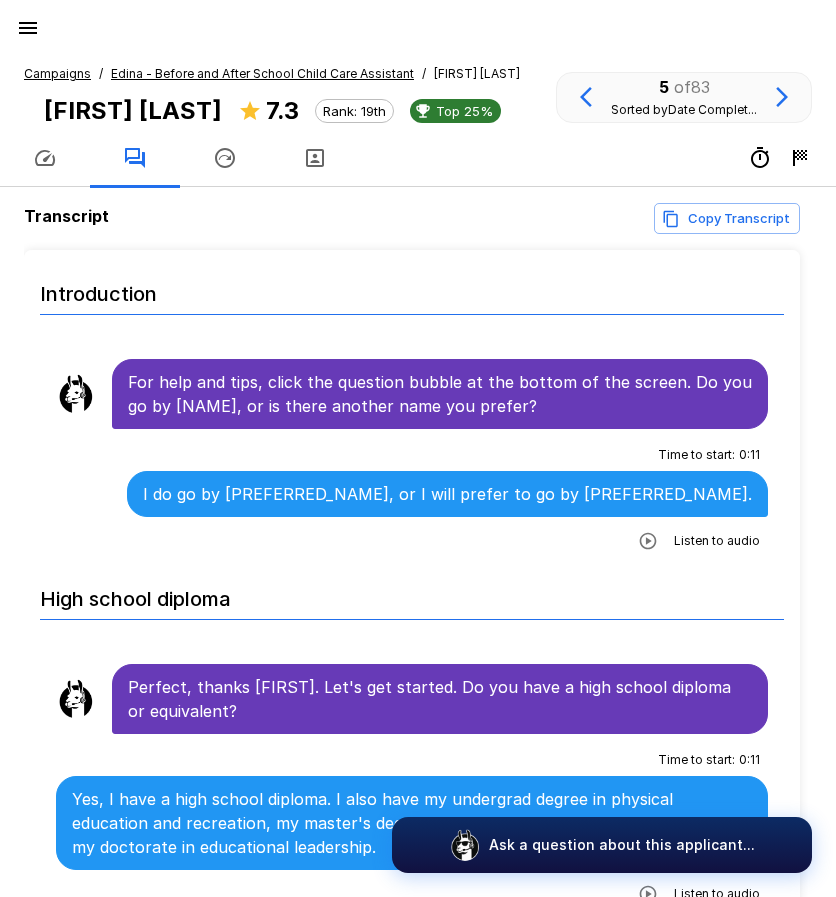 click on "Edina - Before and After School Child Care Assistant" at bounding box center [262, 73] 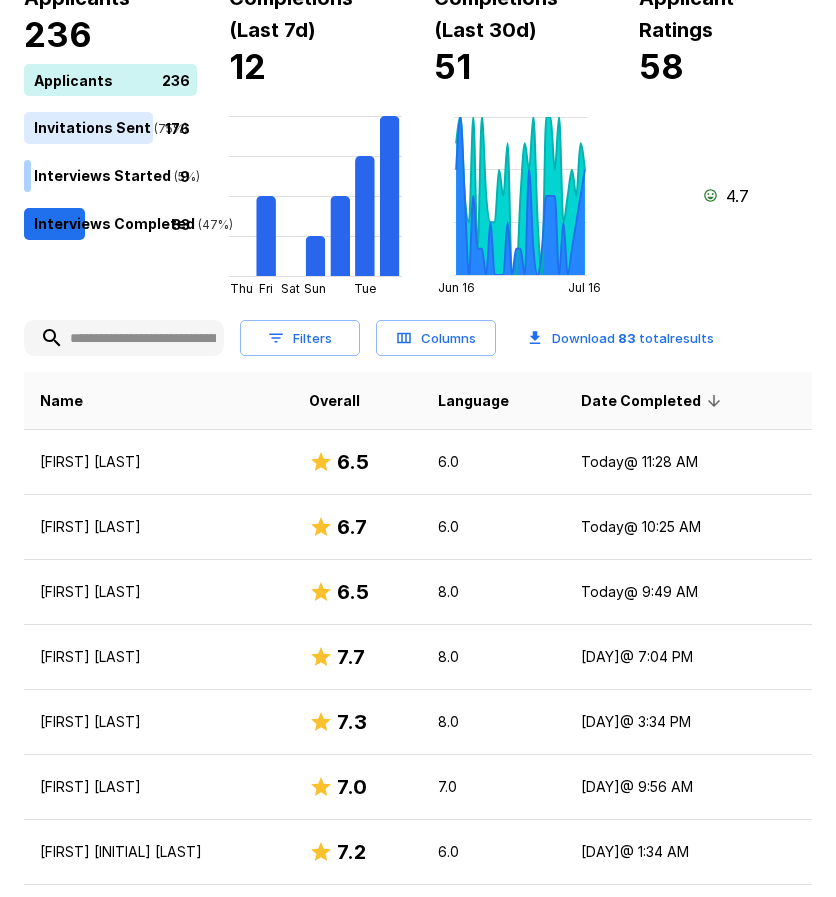 scroll, scrollTop: 300, scrollLeft: 0, axis: vertical 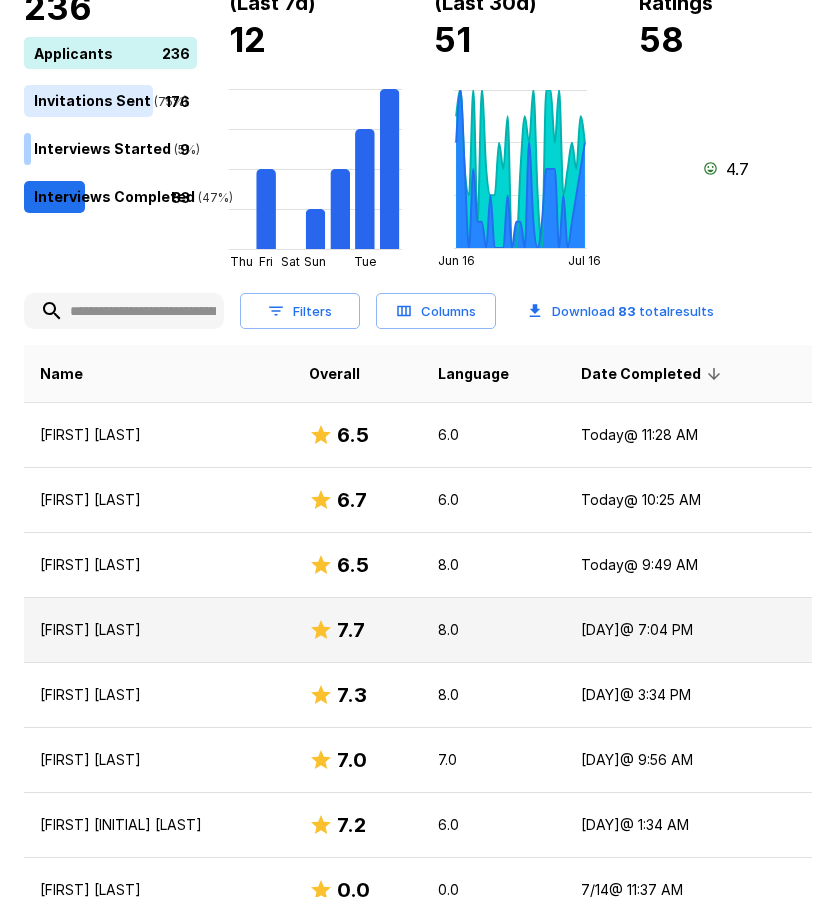 click on "[FIRST] [LAST]" at bounding box center (158, 630) 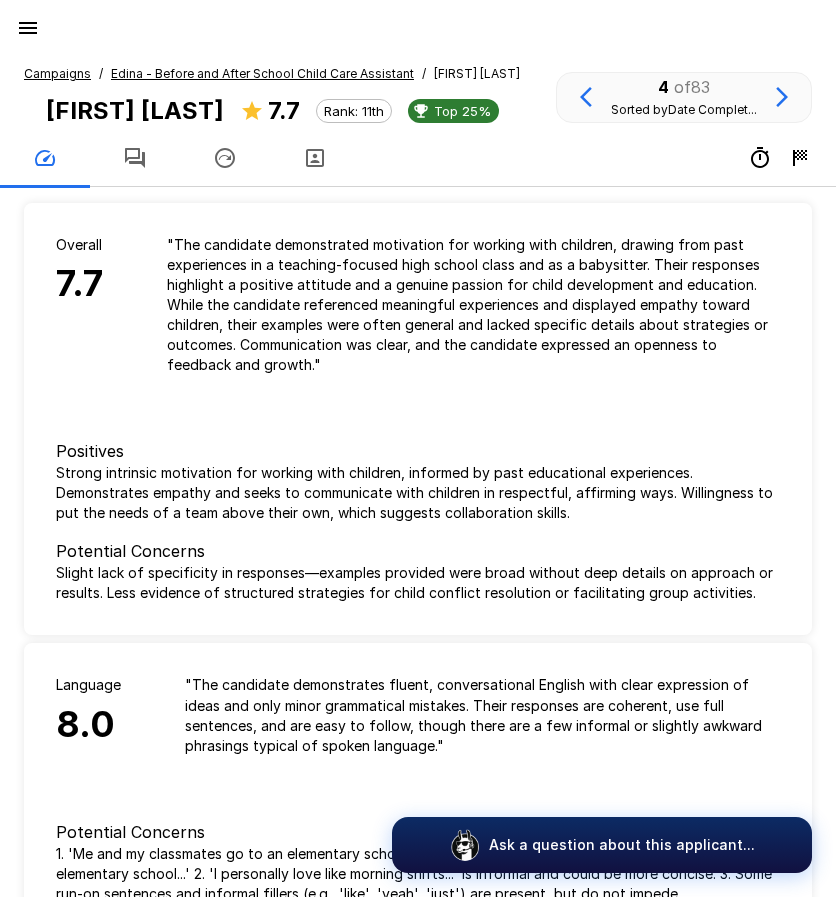click 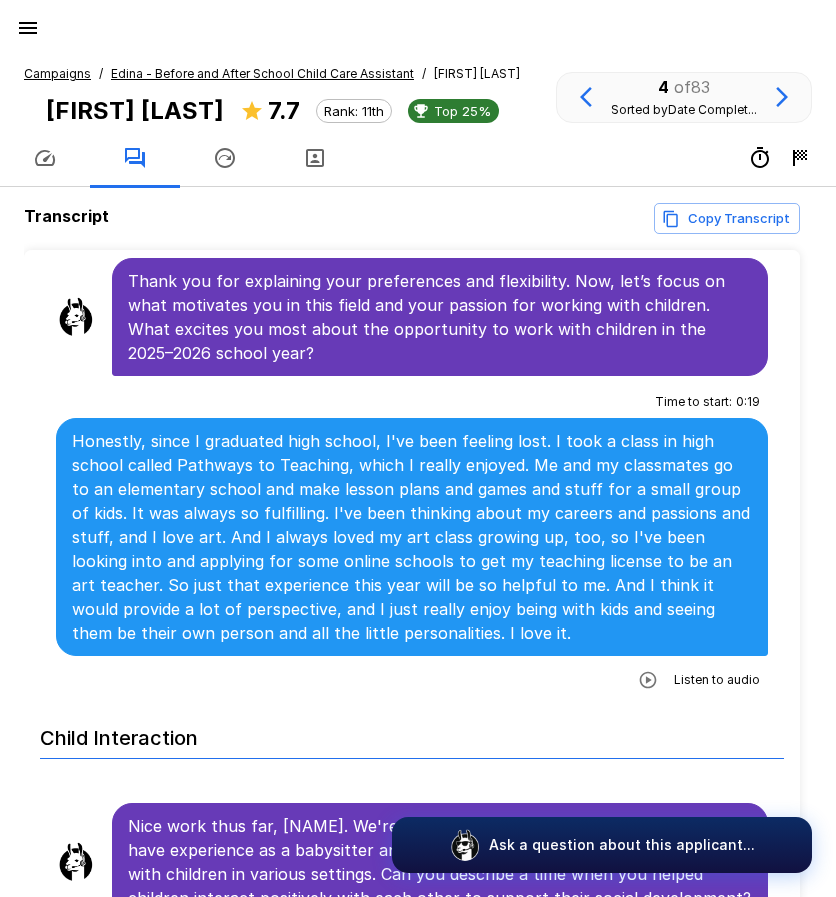 scroll, scrollTop: 1500, scrollLeft: 0, axis: vertical 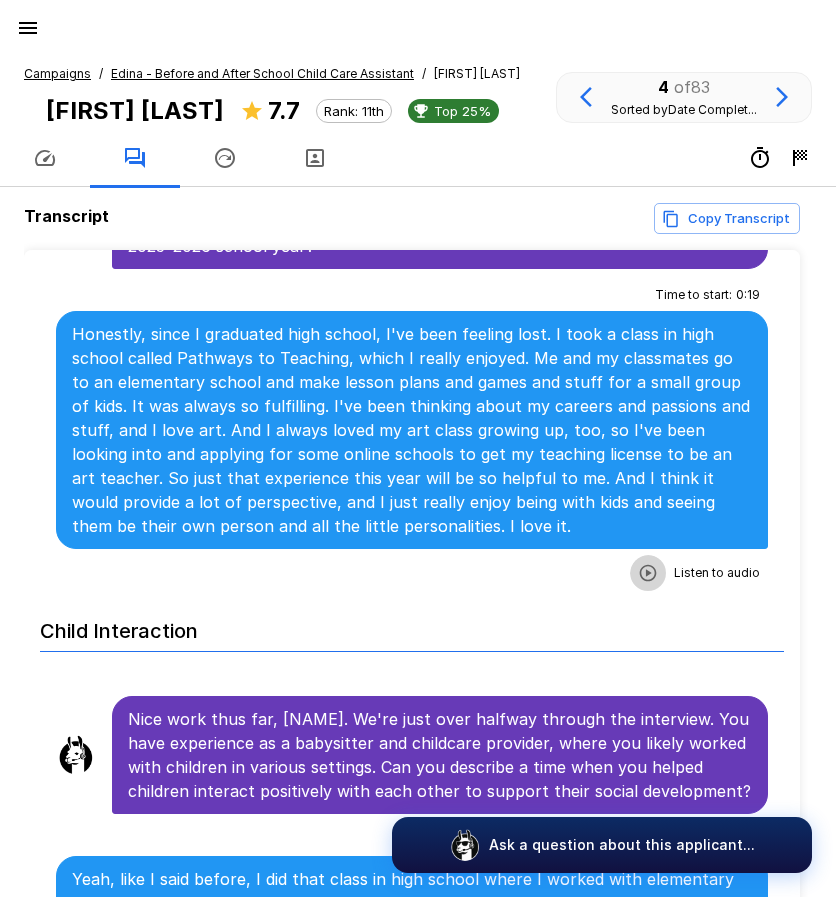 click 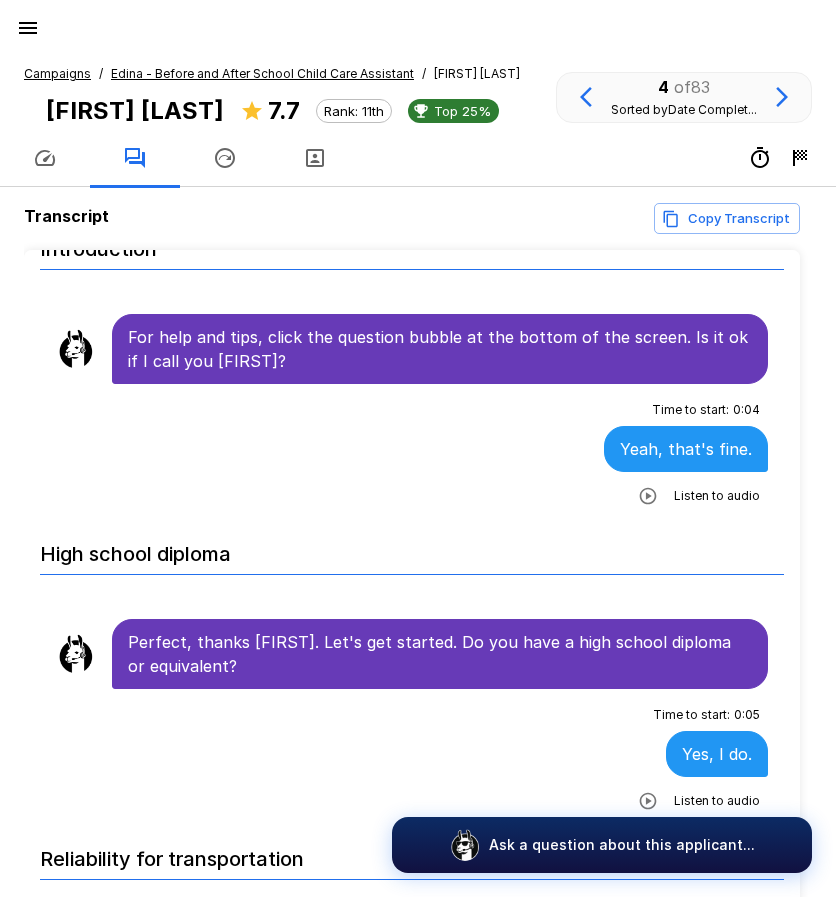 scroll, scrollTop: 0, scrollLeft: 0, axis: both 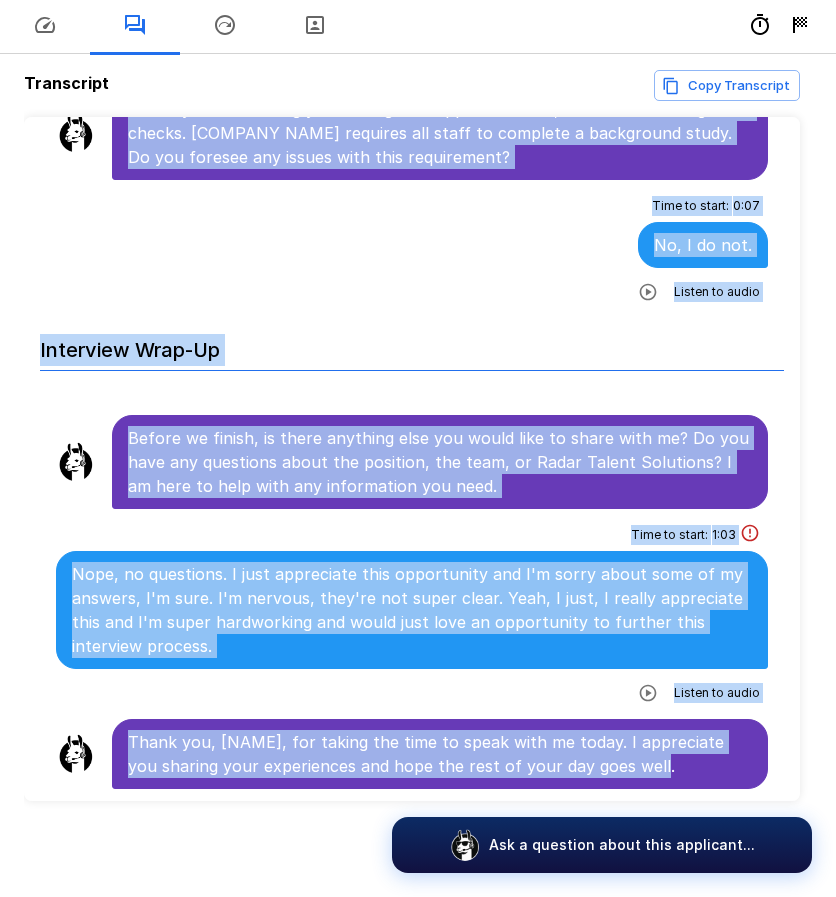 drag, startPoint x: 129, startPoint y: 382, endPoint x: 694, endPoint y: 765, distance: 682.5789 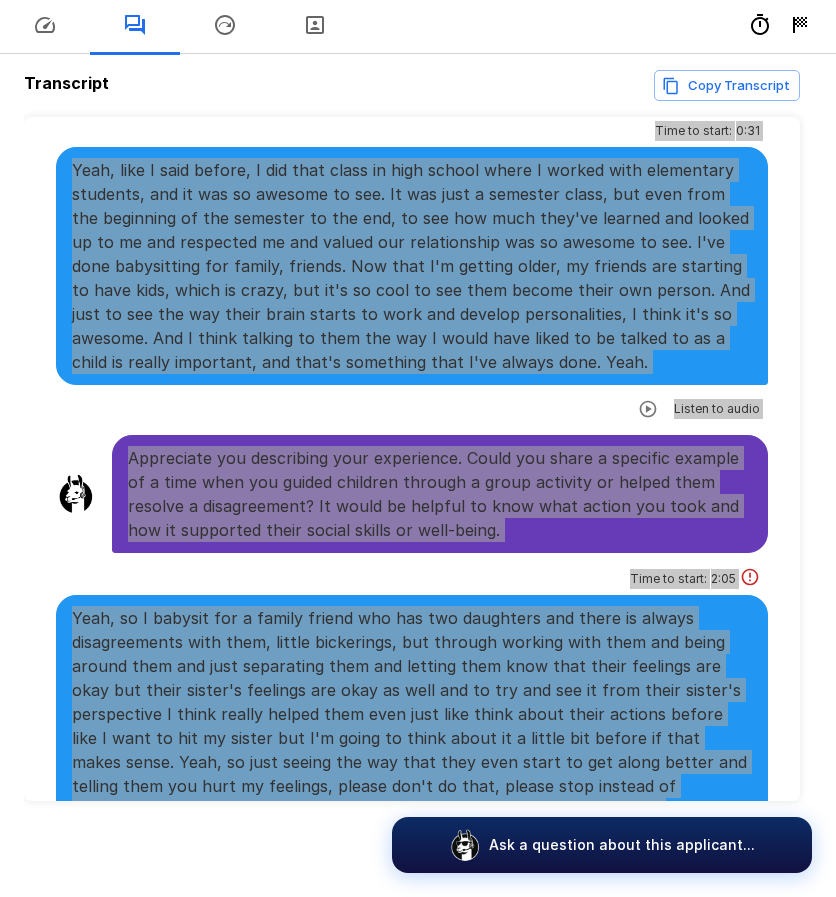 scroll, scrollTop: 2135, scrollLeft: 0, axis: vertical 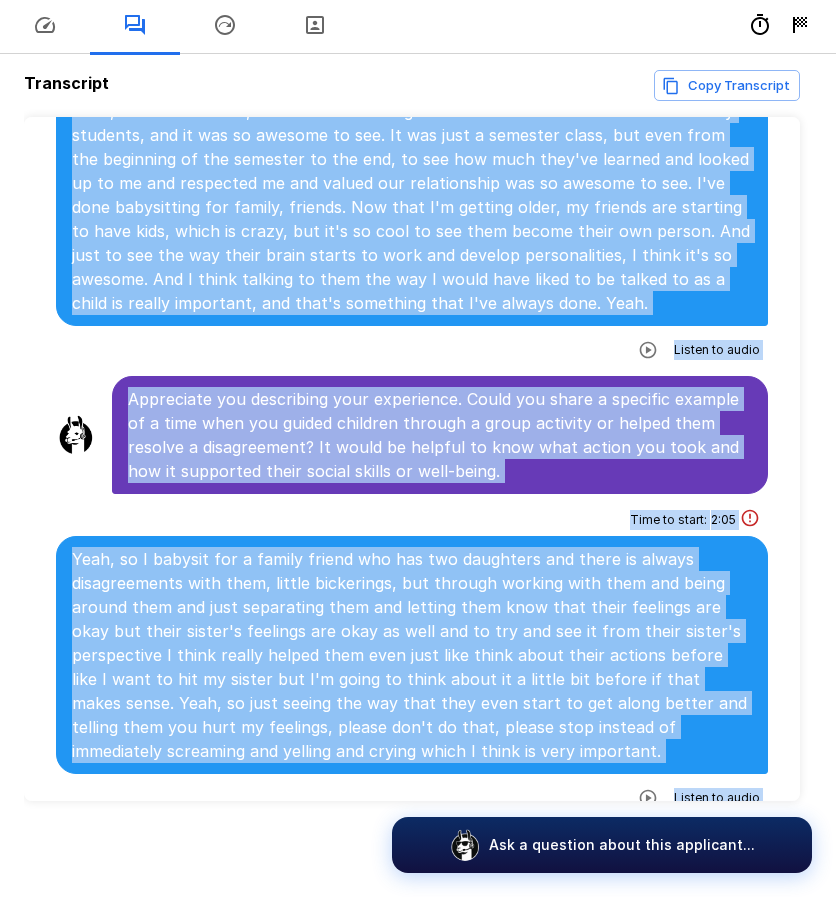 click on "Yeah, so I babysit for a family friend who has two daughters and there is always disagreements with them, little bickerings, but through working with them and being around them and just separating them and letting them know that their feelings are okay but their sister's feelings are okay as well and to try and see it from their sister's perspective I think really helped them even just like think about their actions before like I want to hit my sister but I'm going to think about it a little bit before if that makes sense. Yeah, so just seeing the way that they even start to get along better and telling them you hurt my feelings, please don't do that, please stop instead of immediately screaming and yelling and crying which I think is very important." at bounding box center [412, 655] 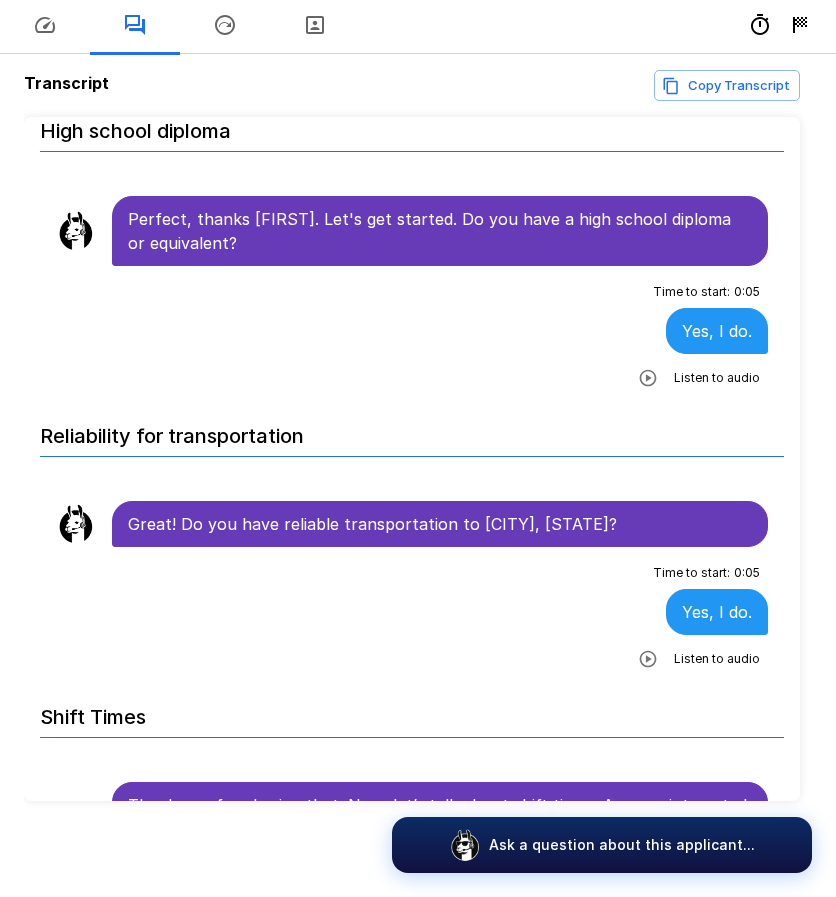 scroll, scrollTop: 0, scrollLeft: 0, axis: both 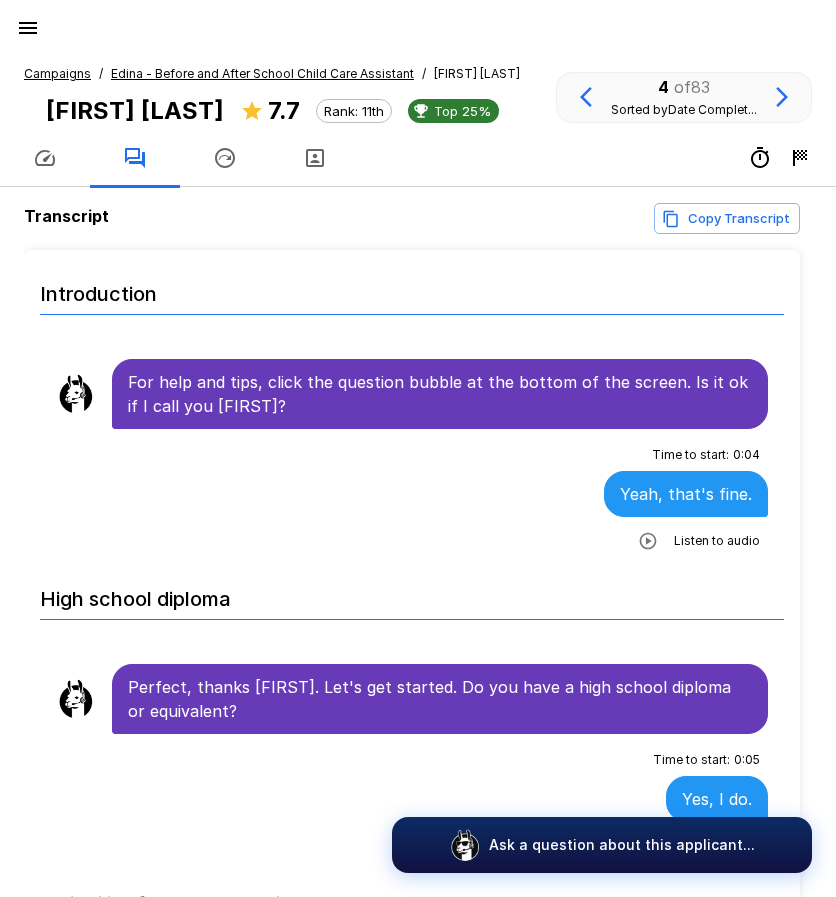click on "Edina - Before and After School Child Care Assistant" at bounding box center [262, 73] 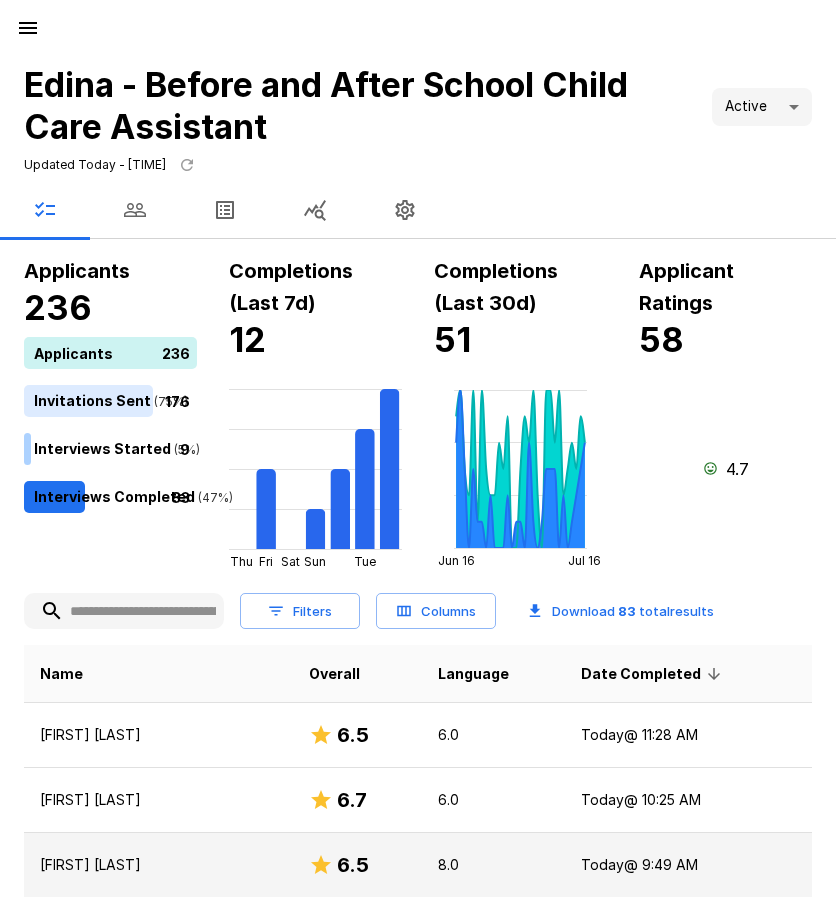 click on "[FIRST] [LAST]" at bounding box center (158, 865) 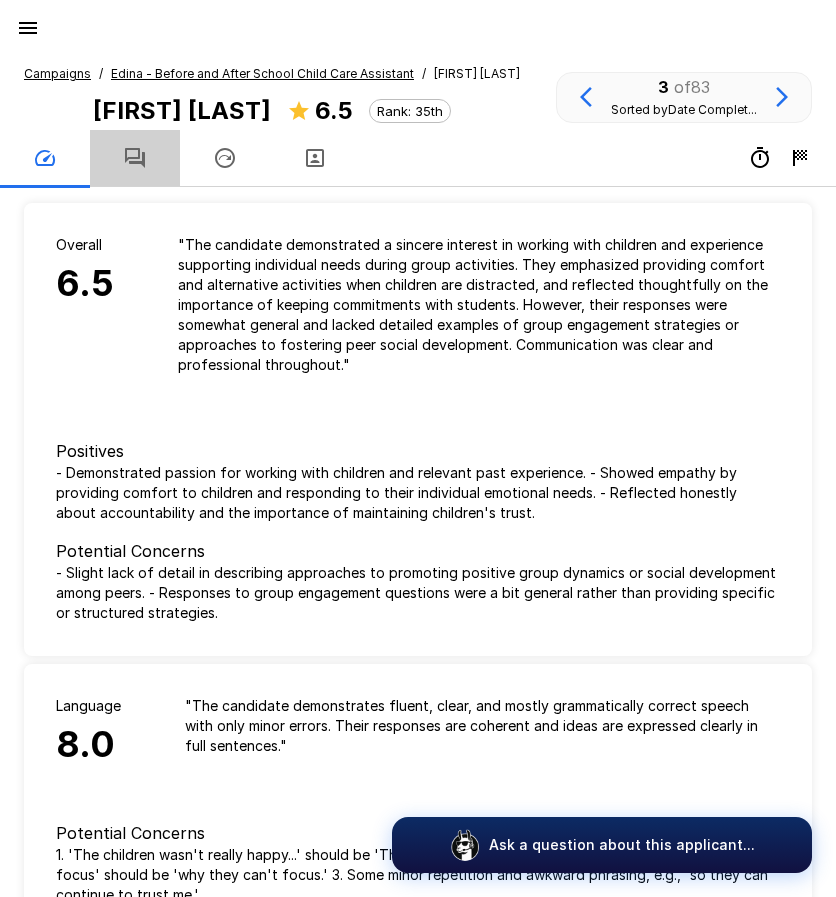 click 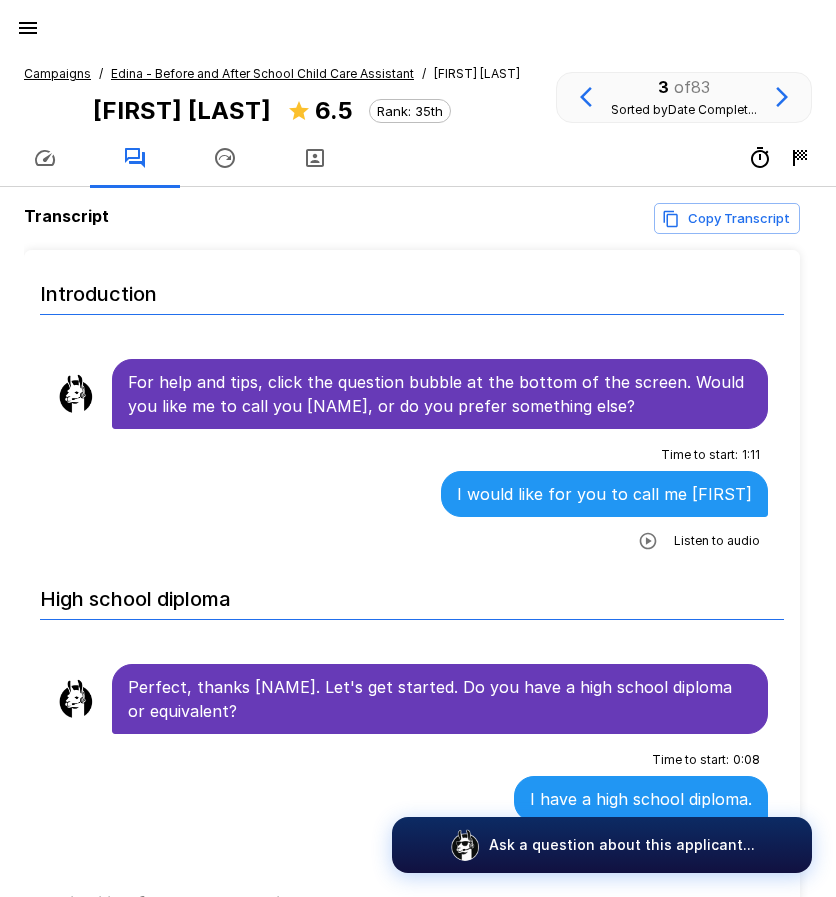 click 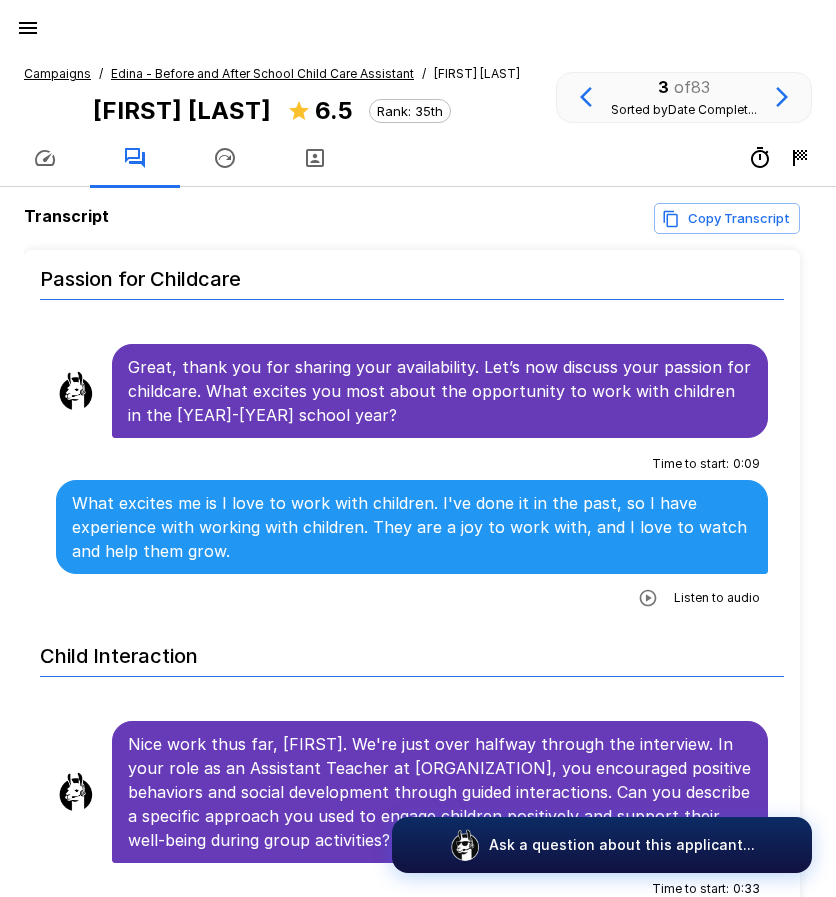 scroll, scrollTop: 1700, scrollLeft: 0, axis: vertical 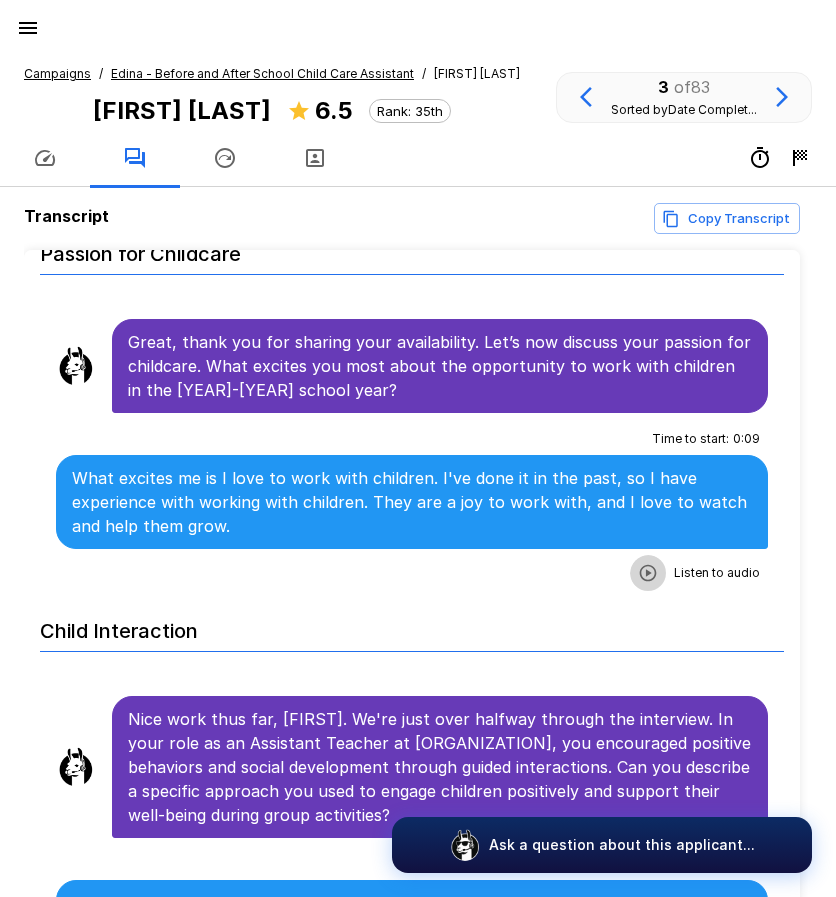 click 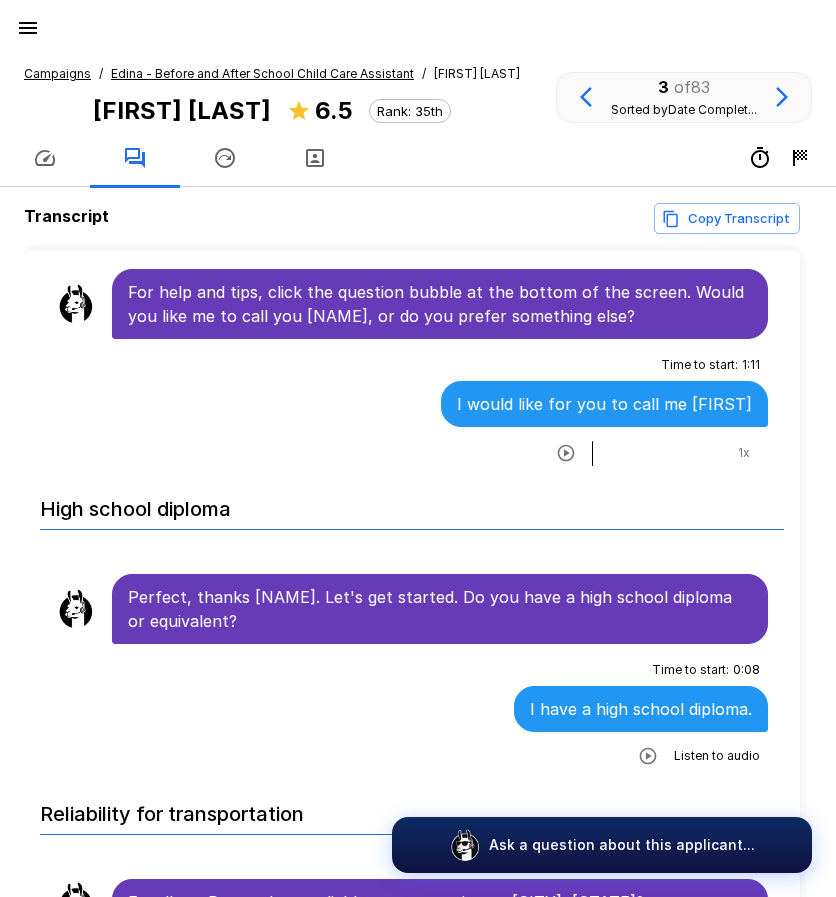 scroll, scrollTop: 0, scrollLeft: 0, axis: both 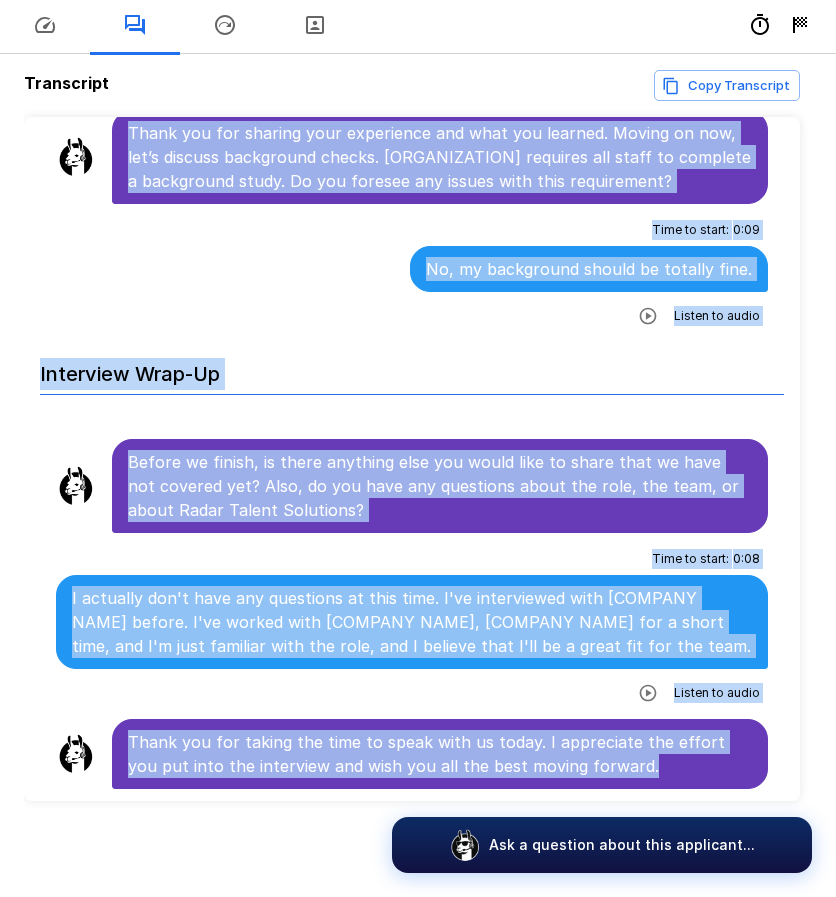 drag, startPoint x: 130, startPoint y: 381, endPoint x: 689, endPoint y: 780, distance: 686.7911 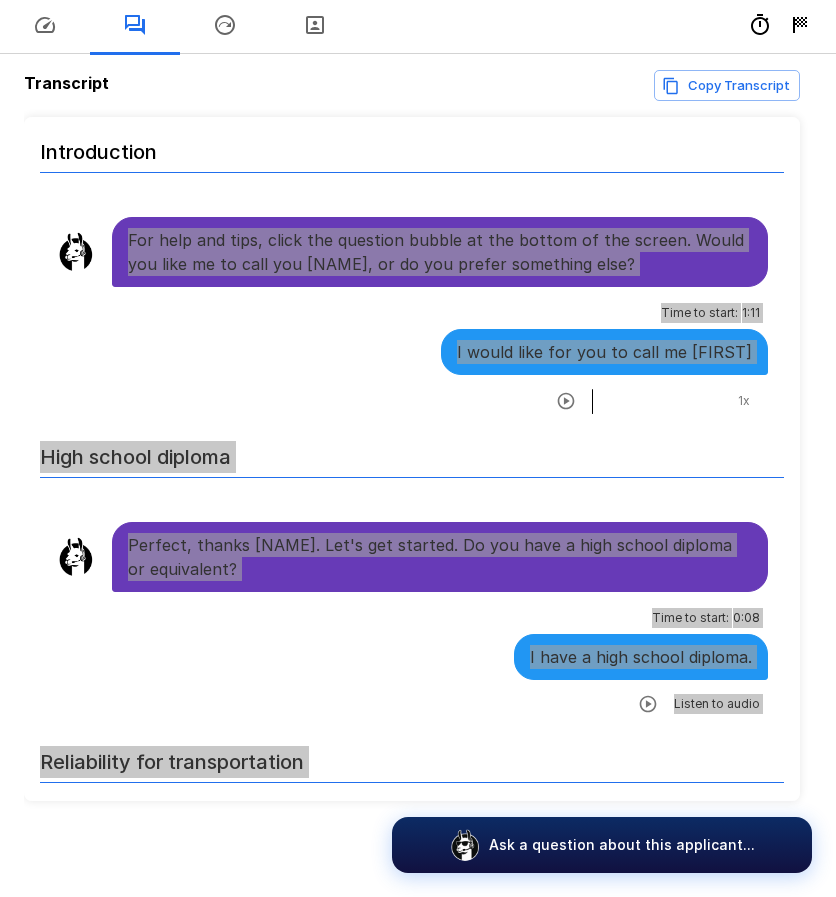 scroll, scrollTop: 0, scrollLeft: 0, axis: both 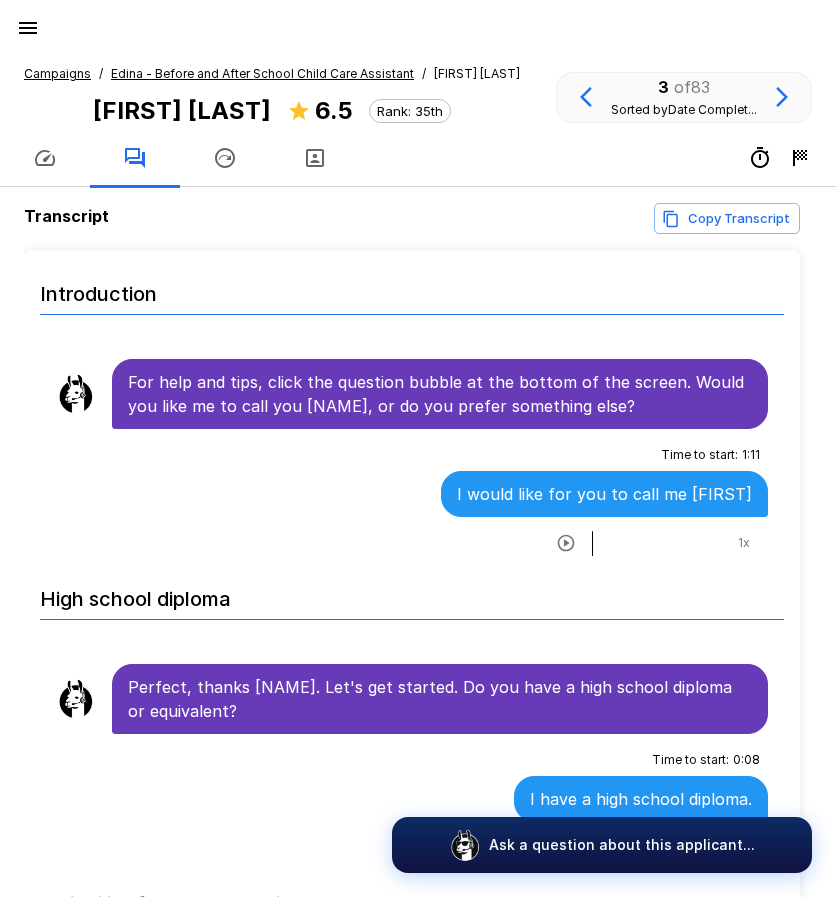 click on "Edina - Before and After School Child Care Assistant" at bounding box center (262, 73) 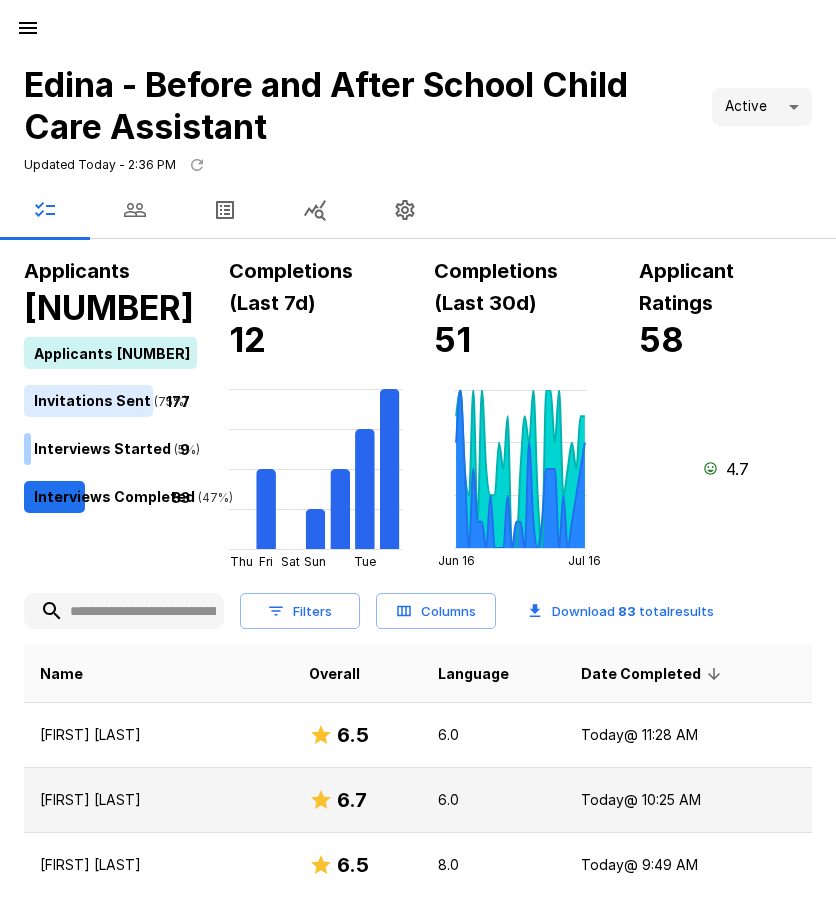 click on "[FIRST] [LAST]" at bounding box center [158, 800] 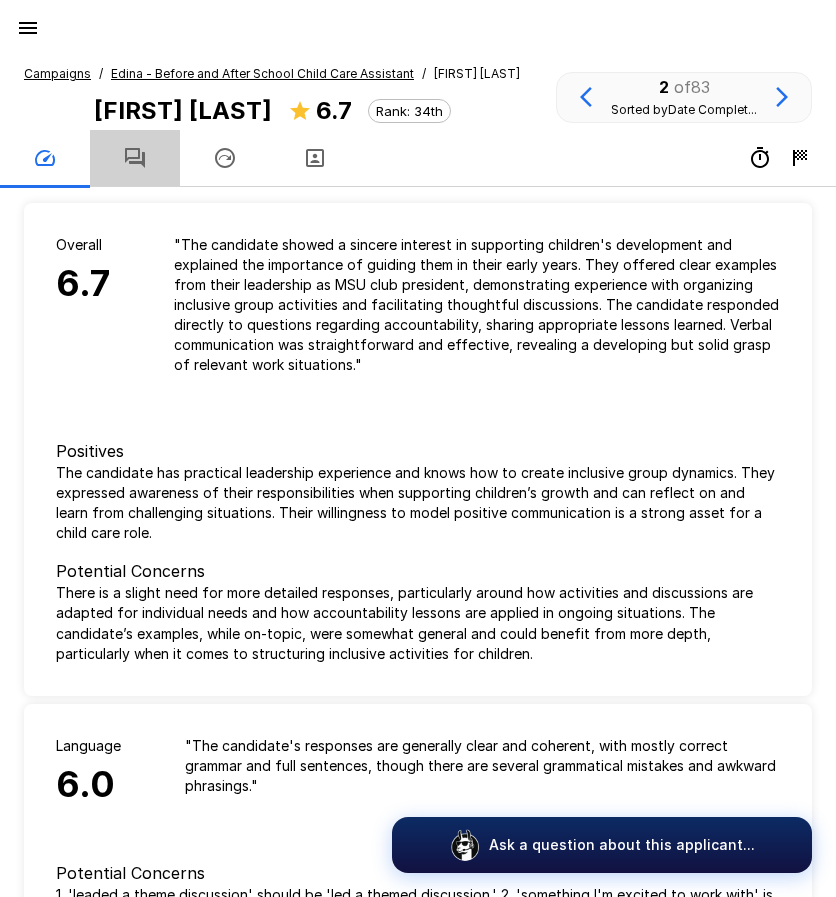 click 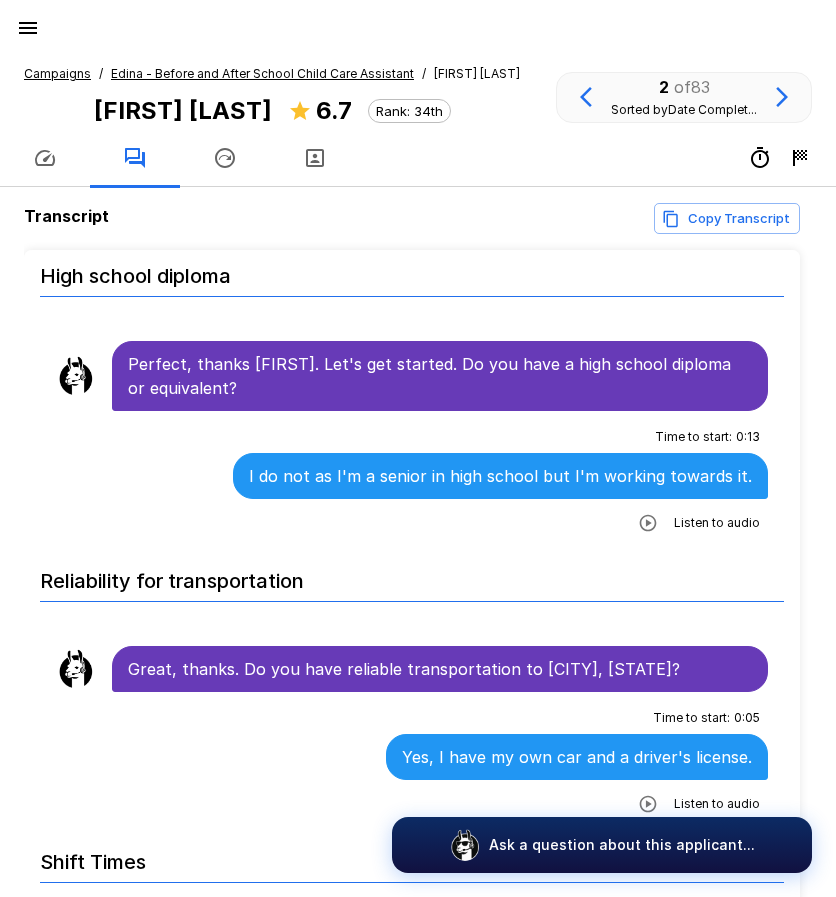 scroll, scrollTop: 300, scrollLeft: 0, axis: vertical 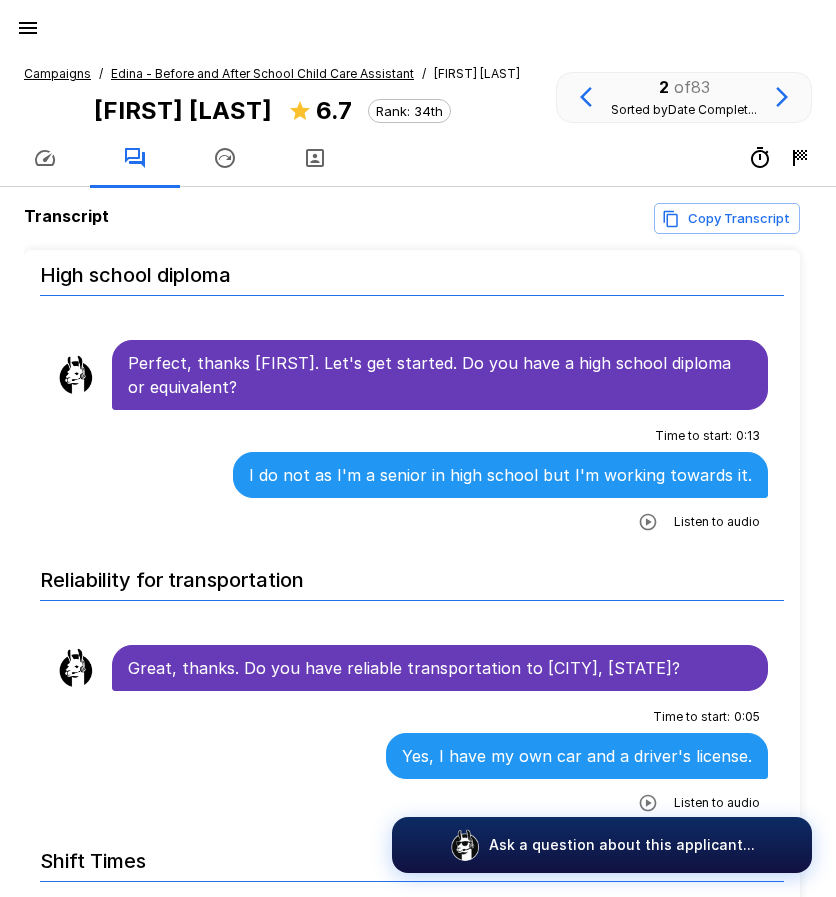 click on "Edina - Before and After School Child Care Assistant" at bounding box center [262, 73] 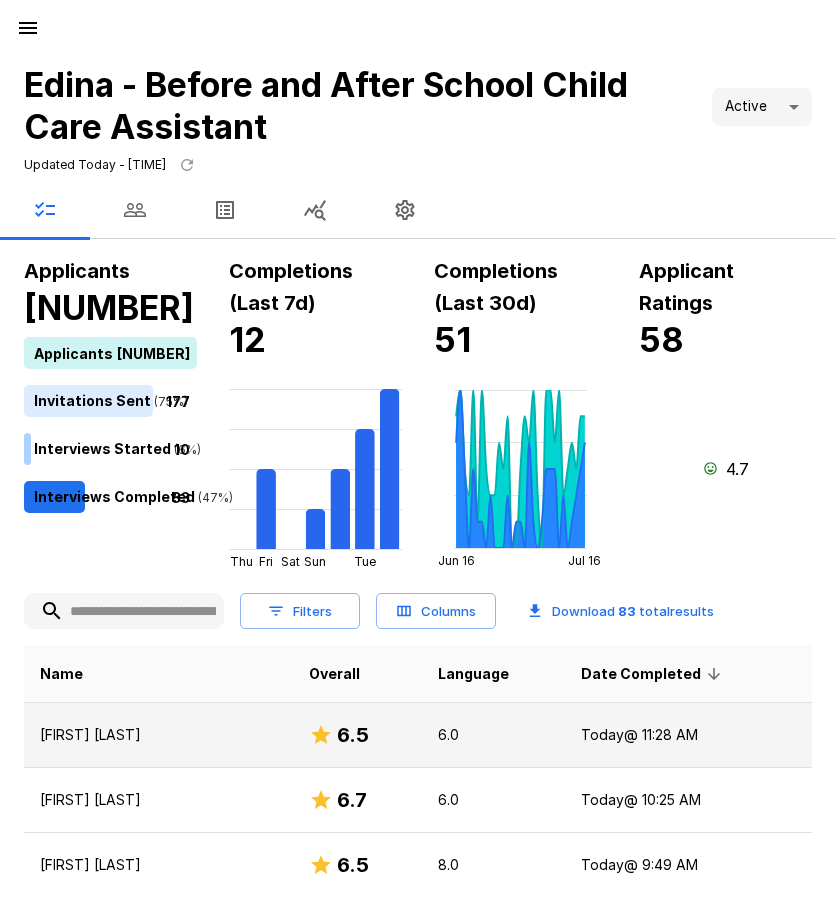click on "[FIRST] [LAST]" at bounding box center [158, 735] 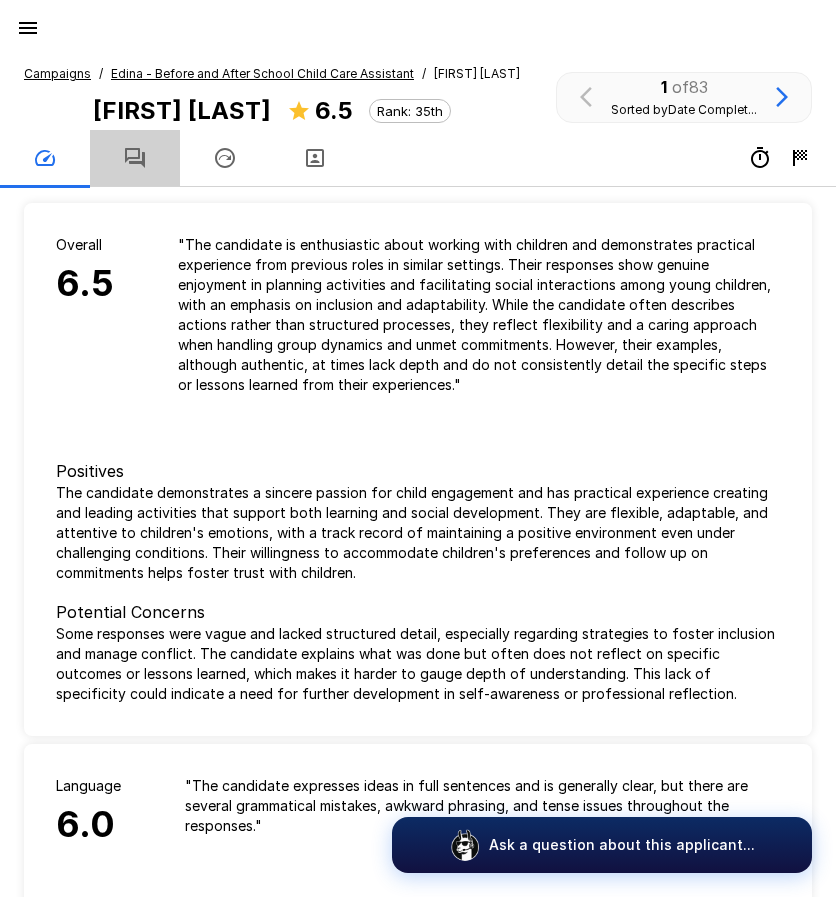 click at bounding box center (135, 158) 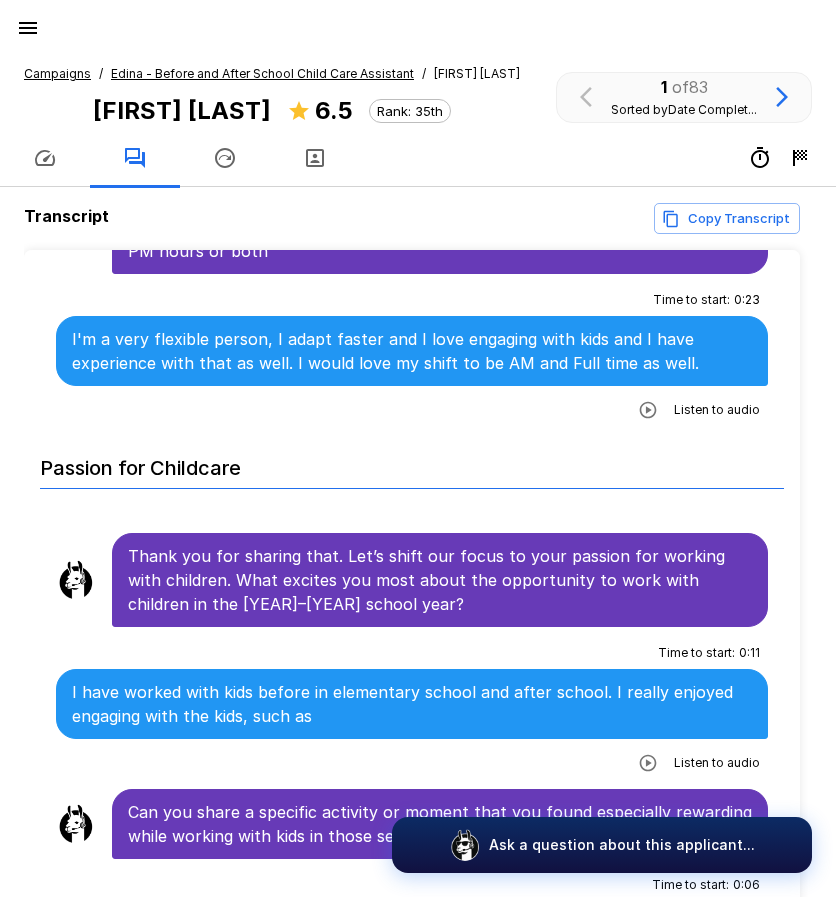 scroll, scrollTop: 1100, scrollLeft: 0, axis: vertical 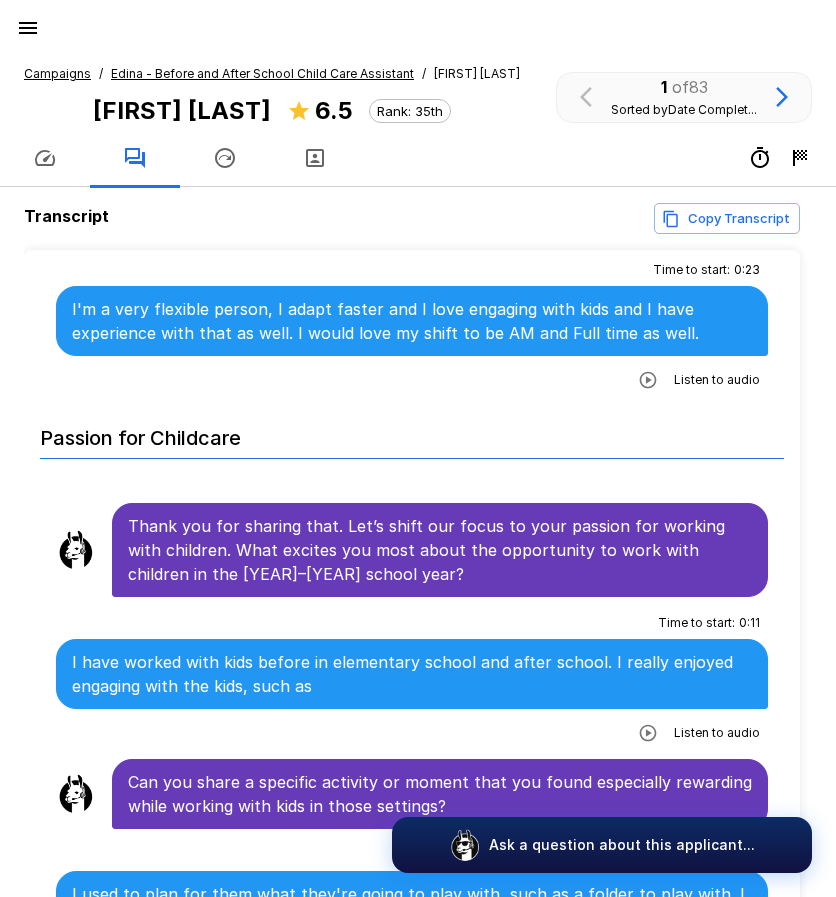click 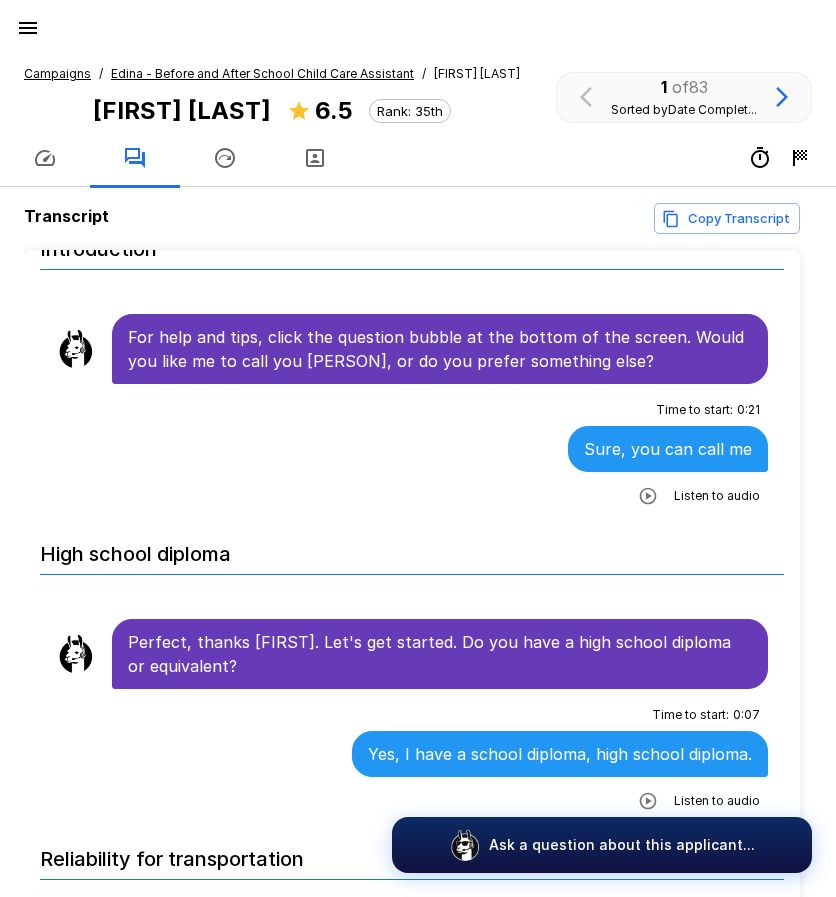 scroll, scrollTop: 0, scrollLeft: 0, axis: both 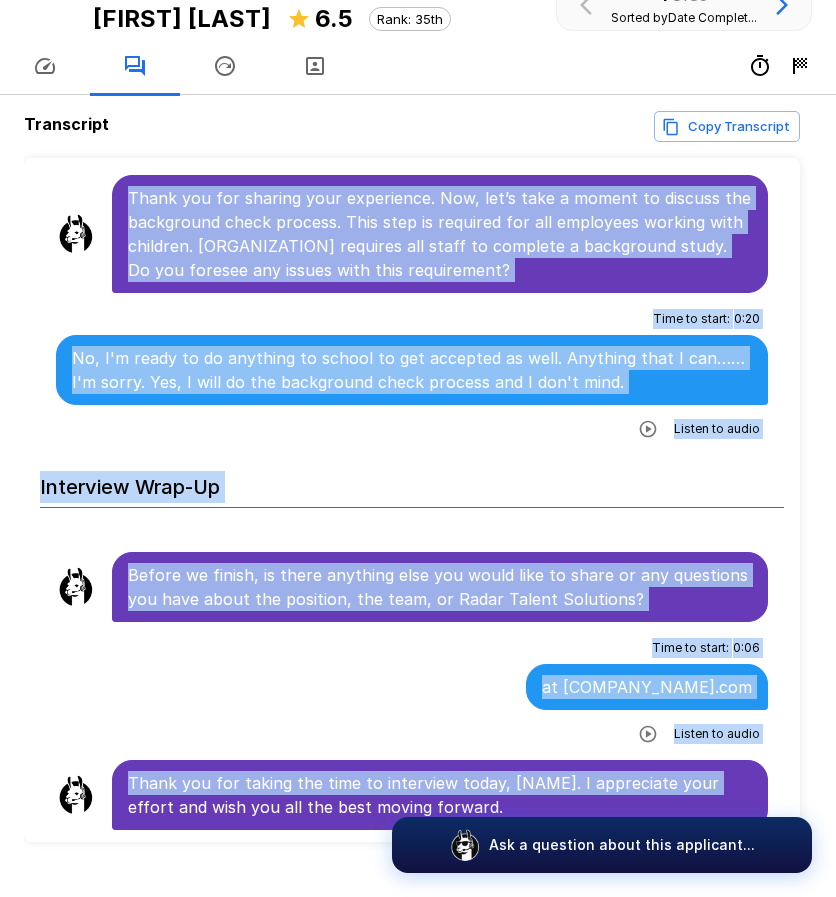 drag, startPoint x: 128, startPoint y: 378, endPoint x: 684, endPoint y: 790, distance: 692.01154 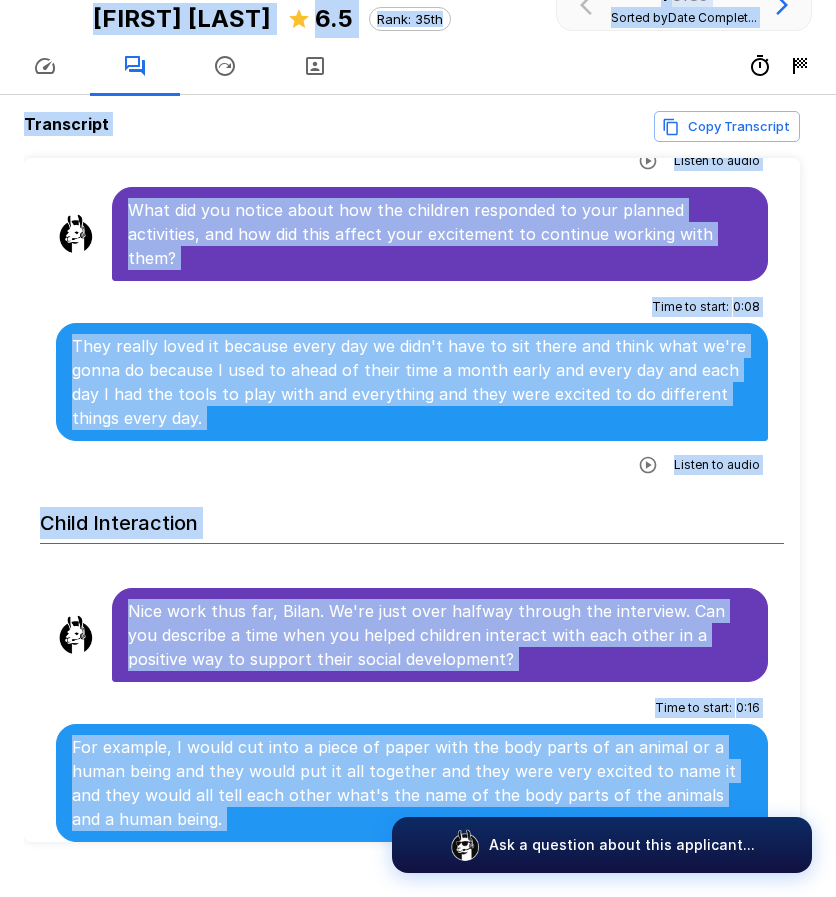 scroll, scrollTop: 0, scrollLeft: 0, axis: both 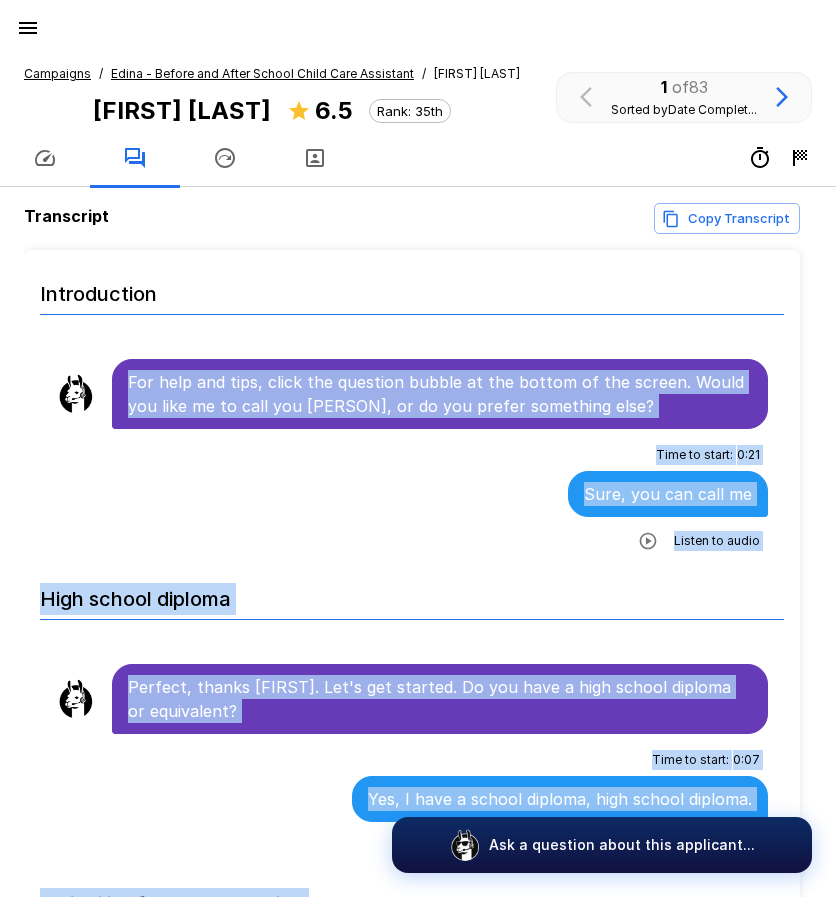 drag, startPoint x: 452, startPoint y: 803, endPoint x: 108, endPoint y: 381, distance: 544.44464 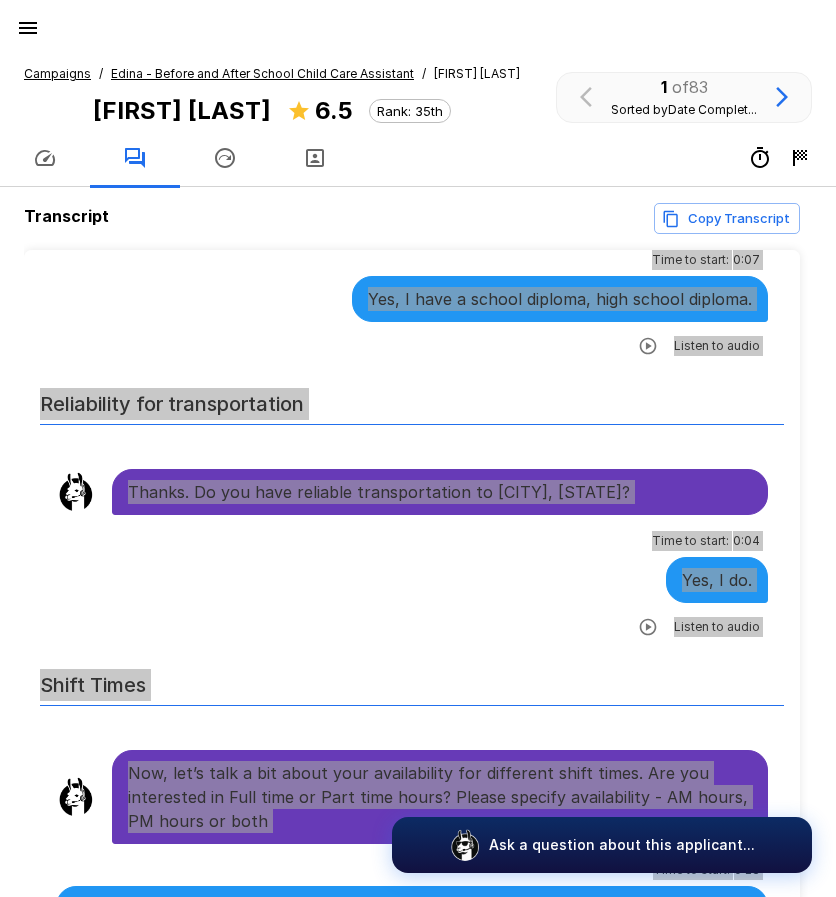 scroll, scrollTop: 1000, scrollLeft: 0, axis: vertical 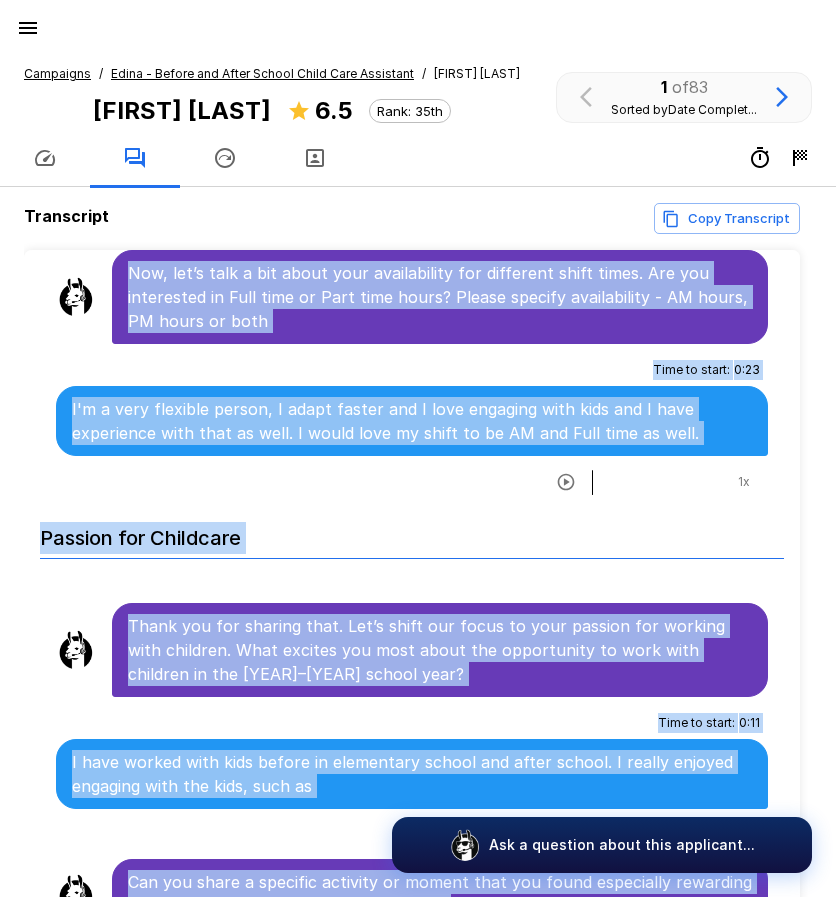 click on "Time to start : [TIME] I'm a very flexible person, I adapt faster and I love engaging with kids and I have experience with that as well. I would love my shift to be AM and Full time as well. 1 x" at bounding box center (412, 425) 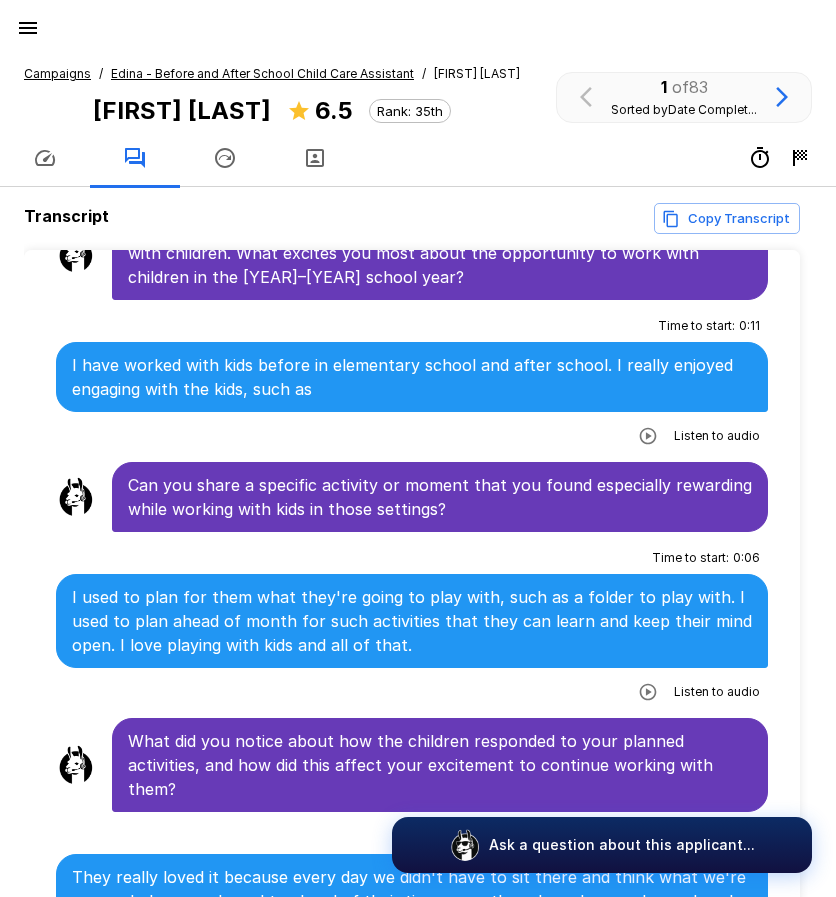 scroll, scrollTop: 1500, scrollLeft: 0, axis: vertical 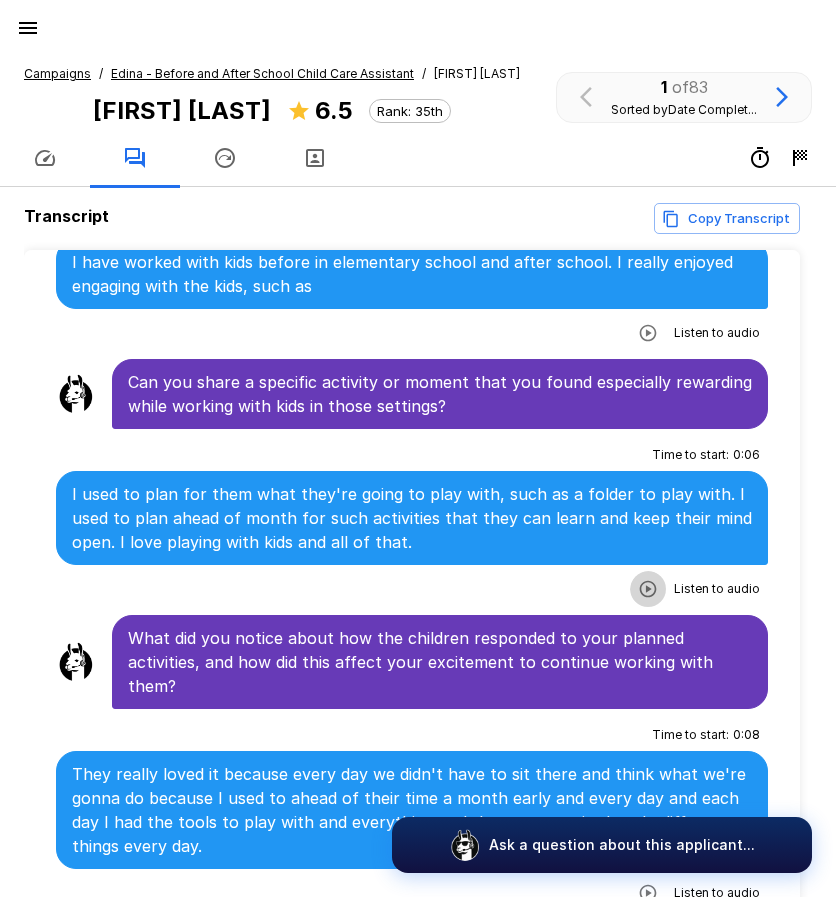 click 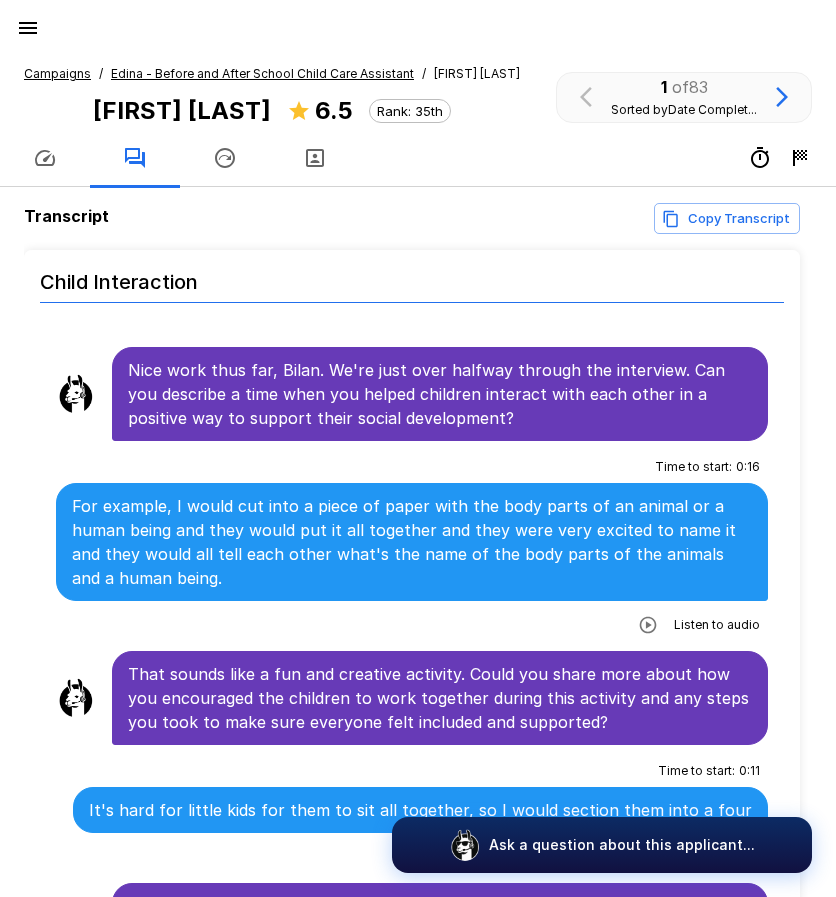 scroll, scrollTop: 2200, scrollLeft: 0, axis: vertical 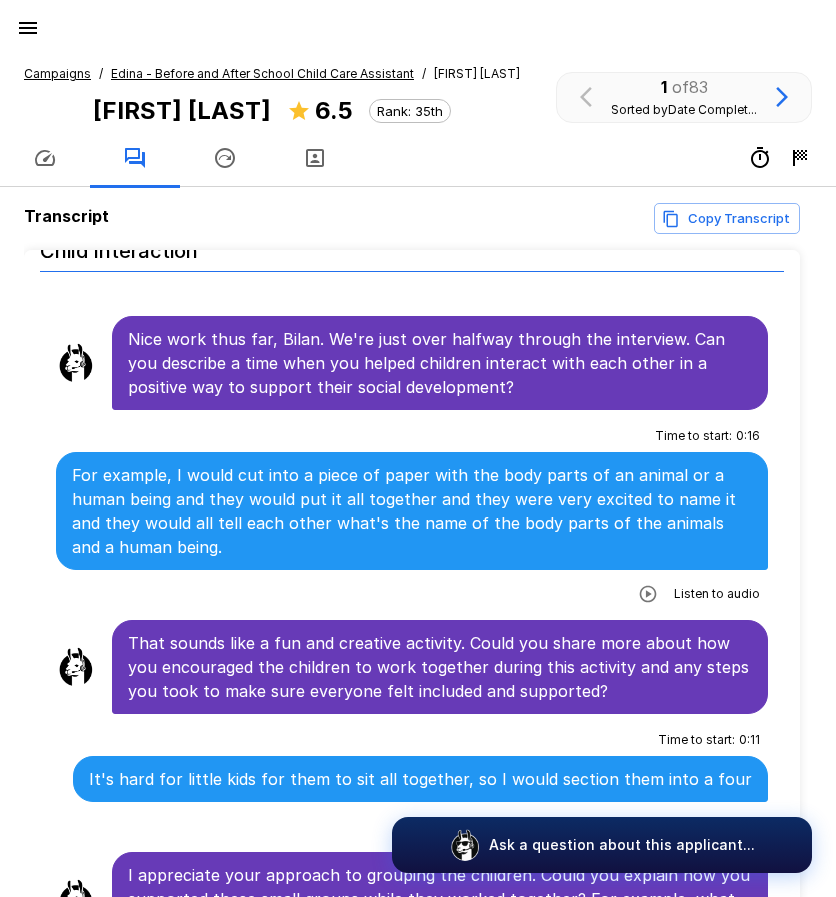 click 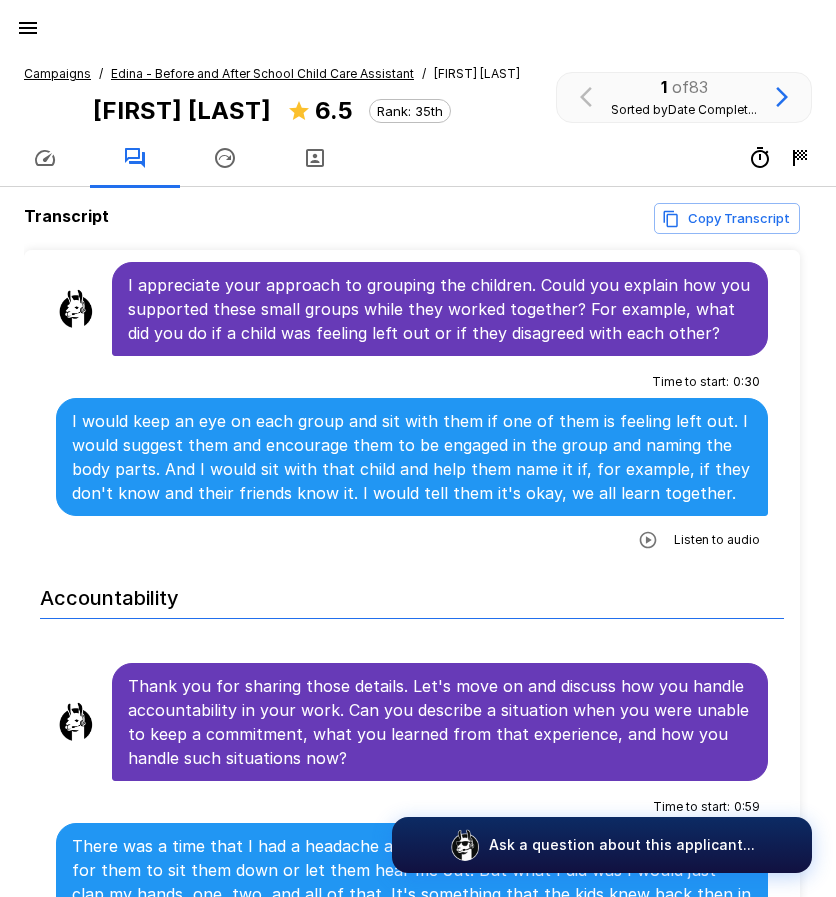 scroll, scrollTop: 2800, scrollLeft: 0, axis: vertical 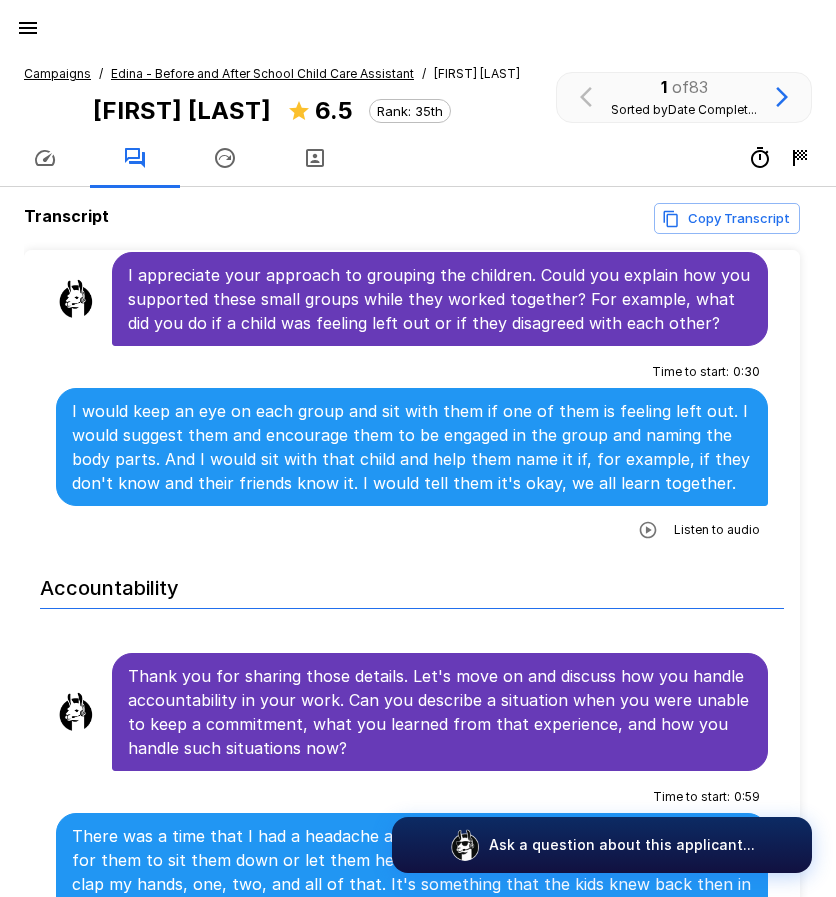 click 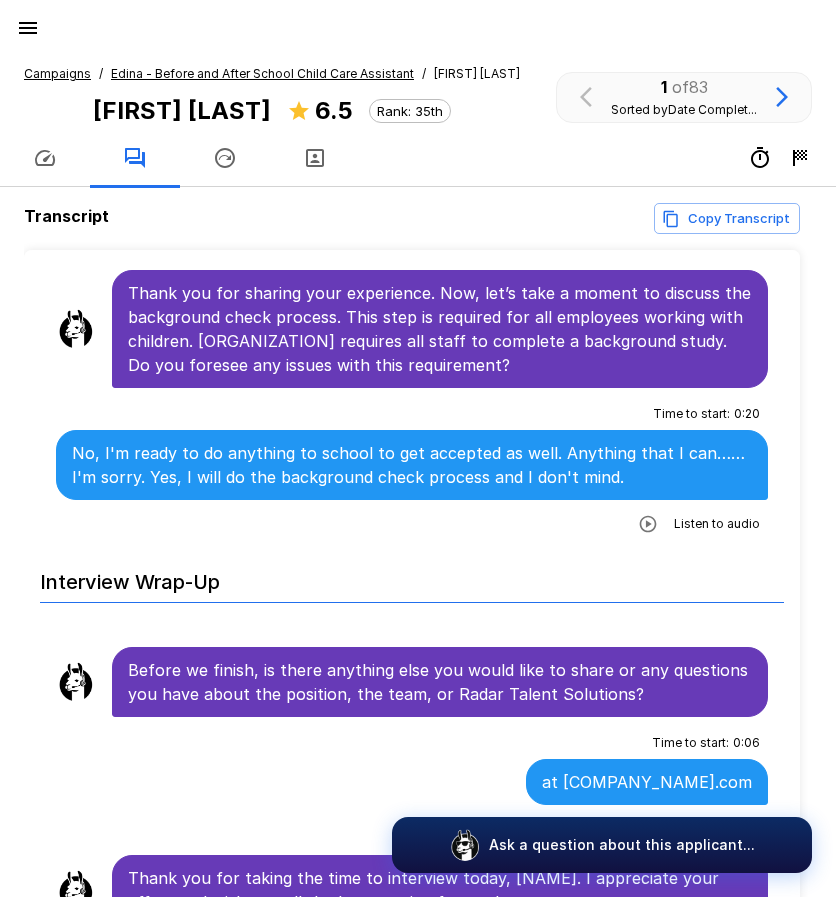 scroll, scrollTop: 4555, scrollLeft: 0, axis: vertical 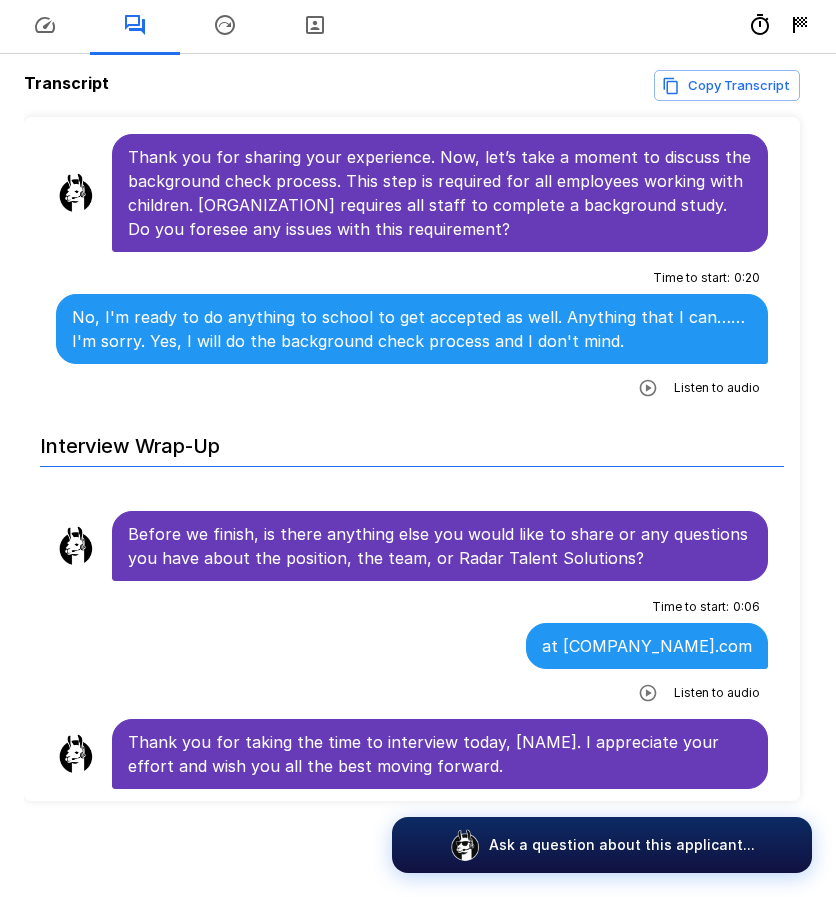 click 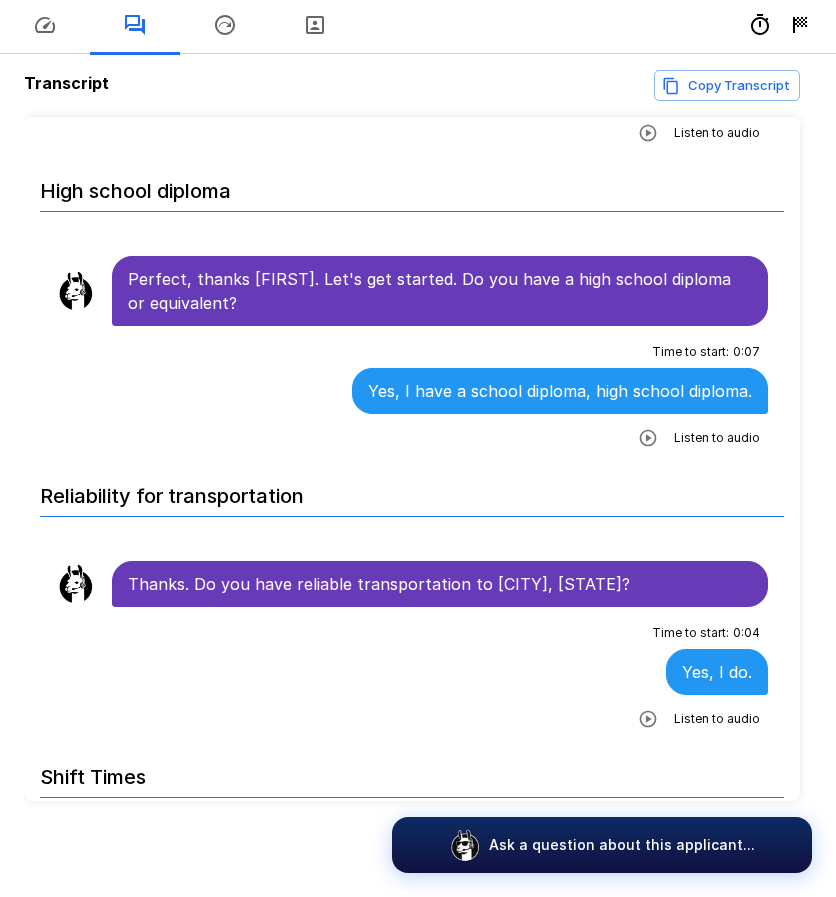 scroll, scrollTop: 0, scrollLeft: 0, axis: both 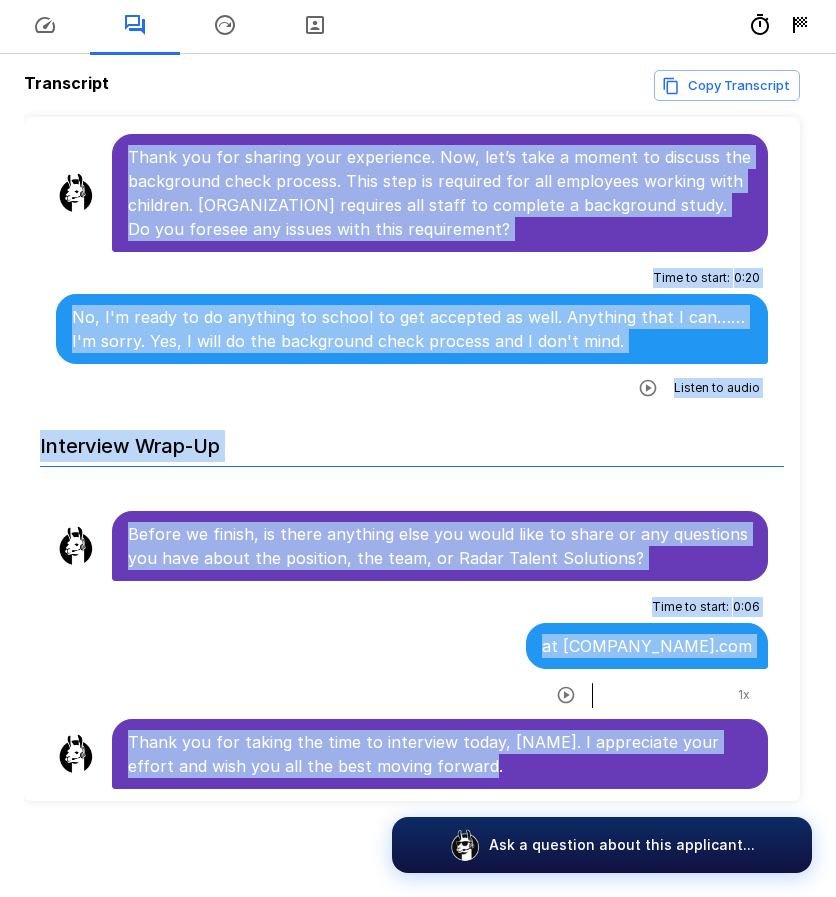 drag, startPoint x: 128, startPoint y: 246, endPoint x: 679, endPoint y: 780, distance: 767.30505 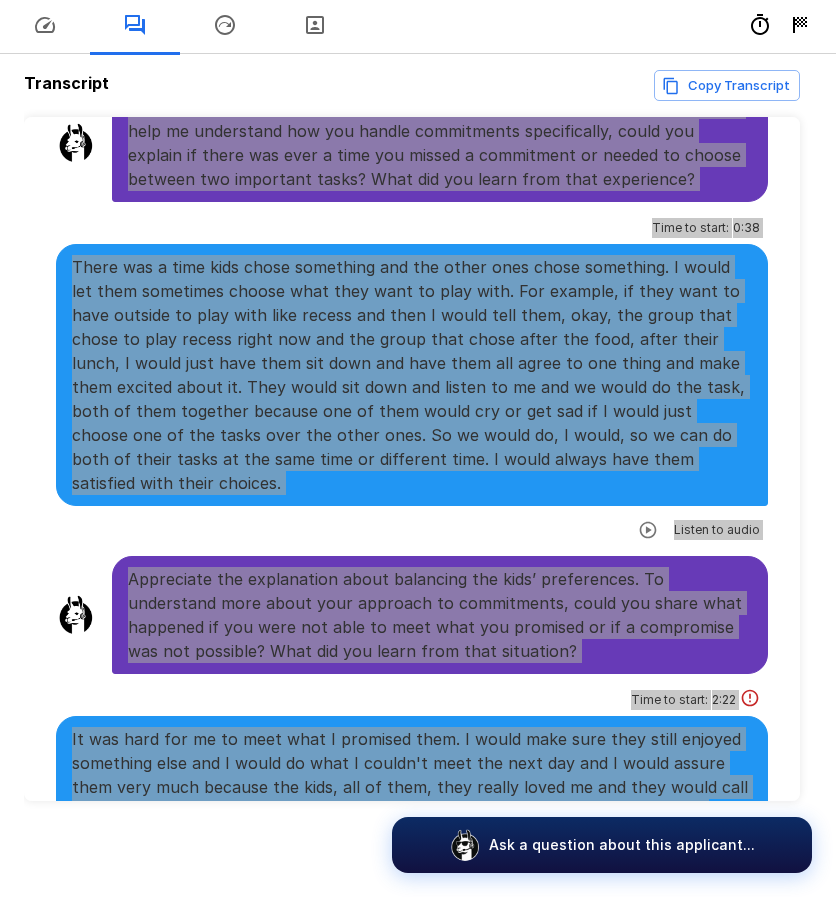 scroll, scrollTop: 3655, scrollLeft: 0, axis: vertical 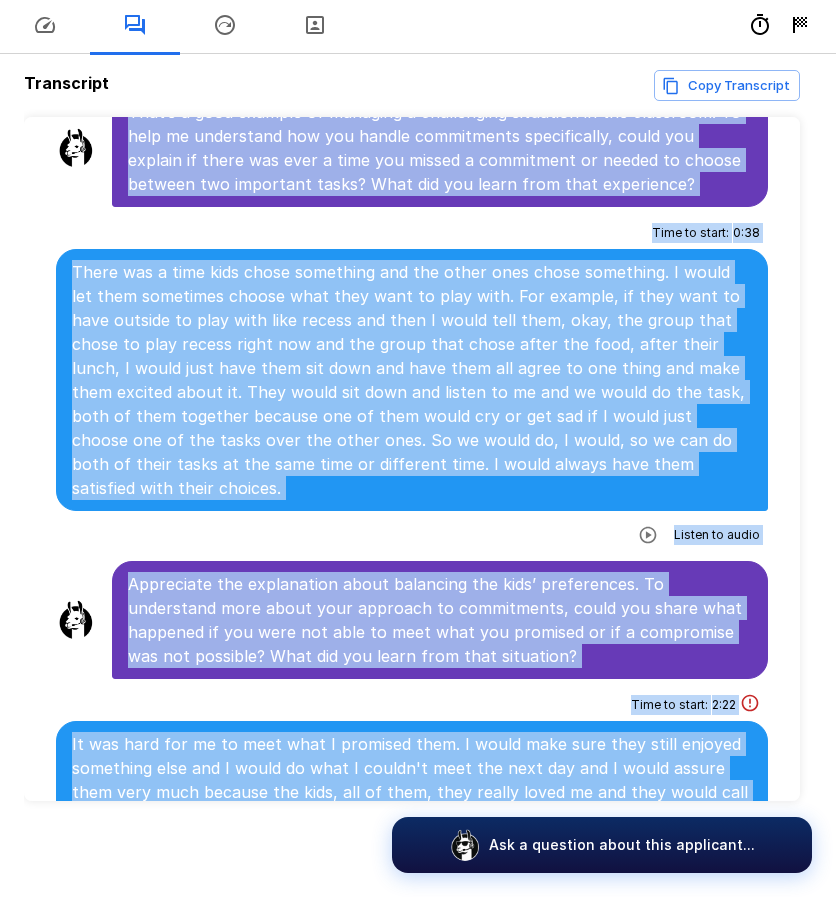 click on "Appreciate the explanation about balancing the kids’ preferences. To understand more about your approach to commitments, could you share what happened if you were not able to meet what you promised or if a compromise was not possible? What did you learn from that situation?" at bounding box center [440, 620] 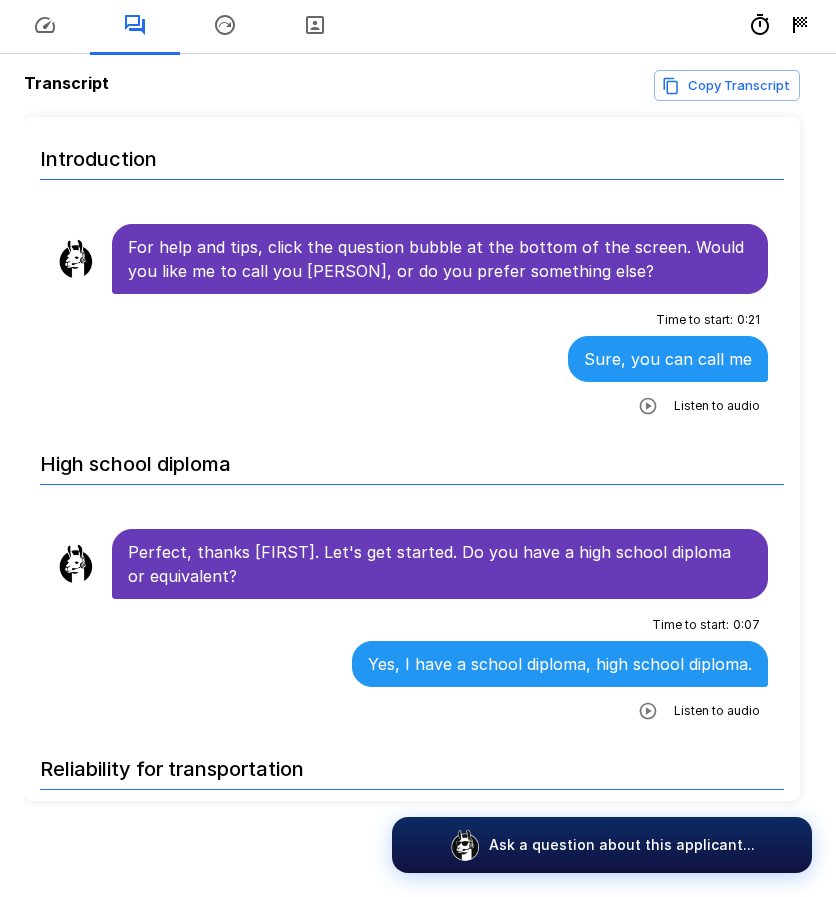 scroll, scrollTop: 0, scrollLeft: 0, axis: both 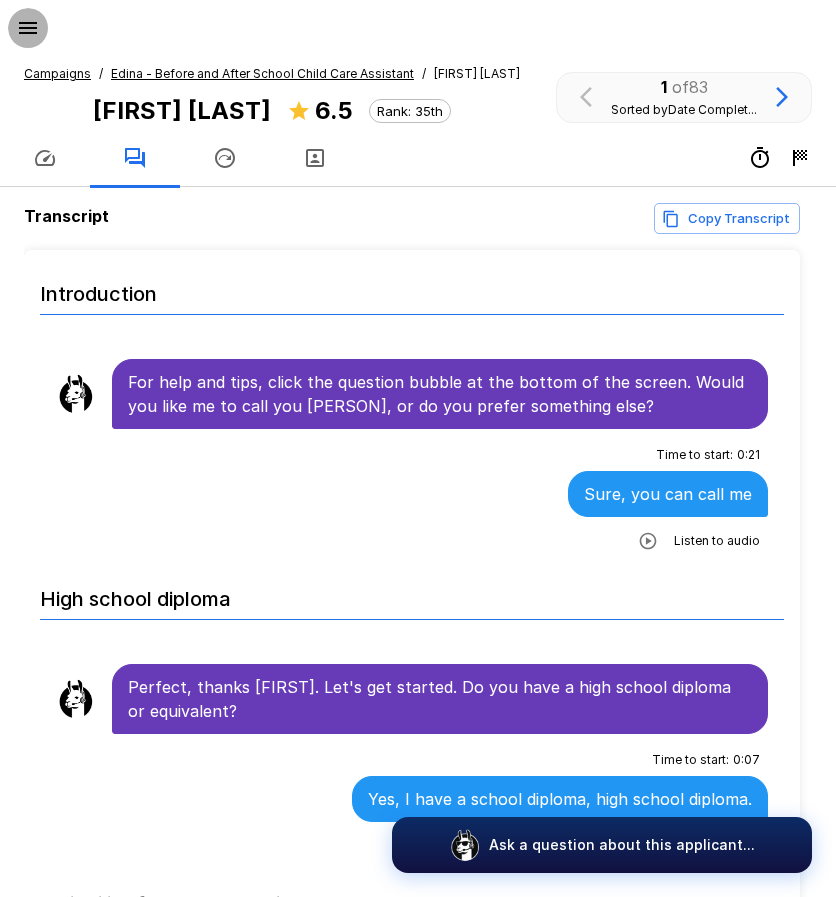 click 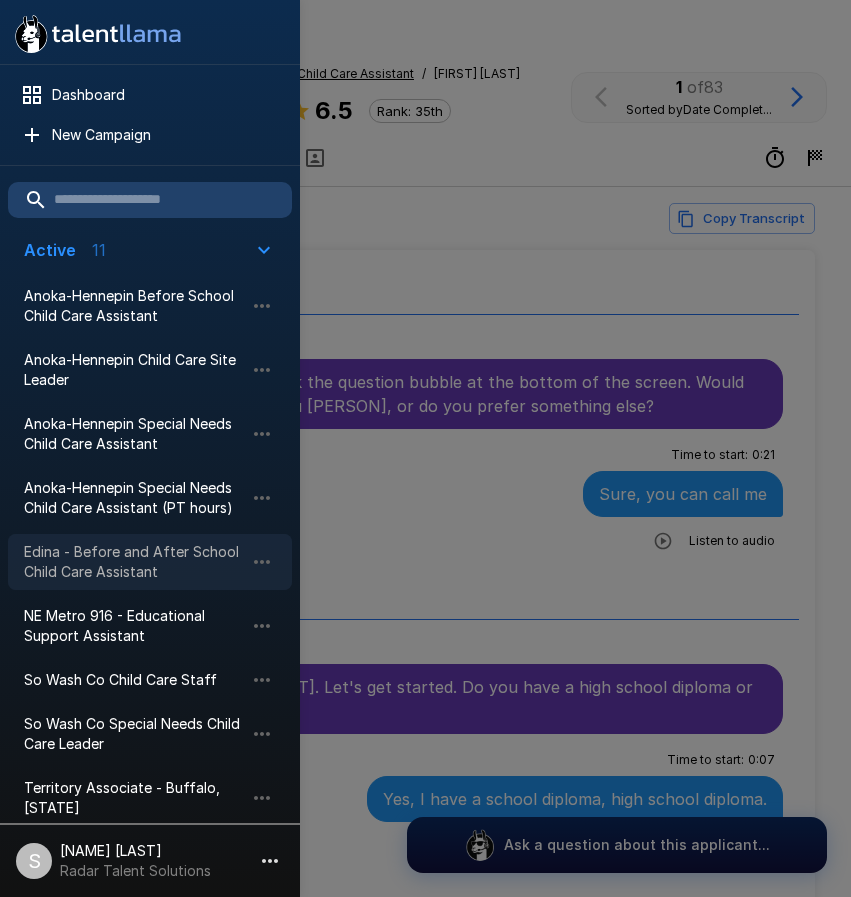 click on "Edina - Before and After School Child Care Assistant" at bounding box center (134, 562) 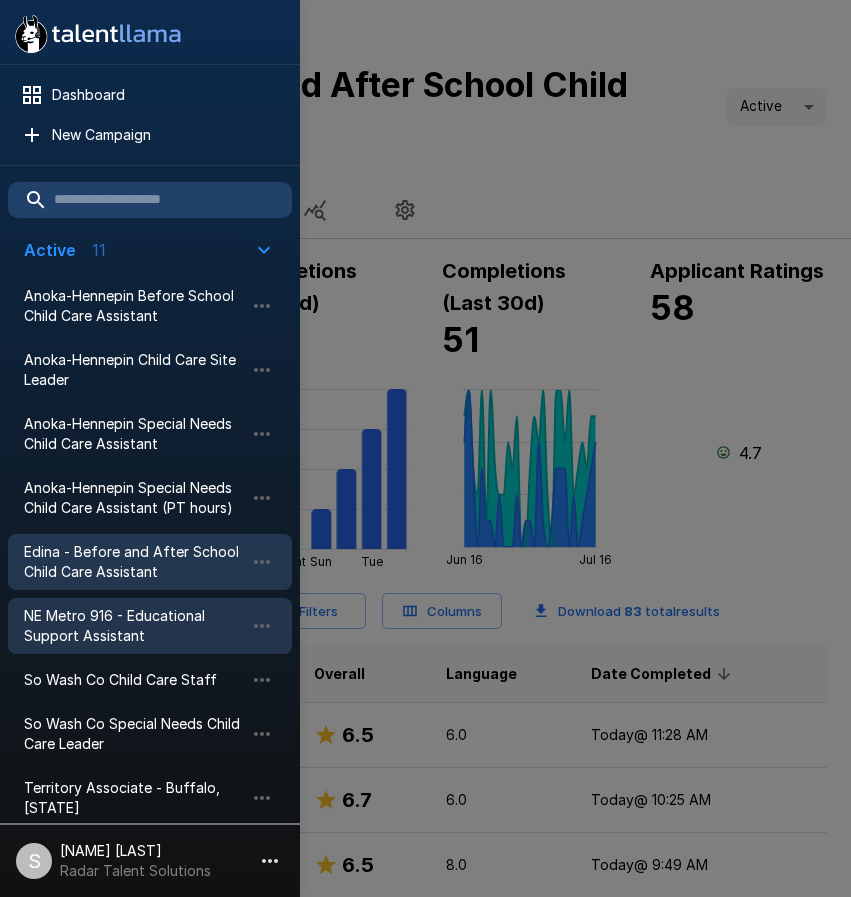 click on "NE Metro 916 - Educational Support Assistant" at bounding box center [134, 626] 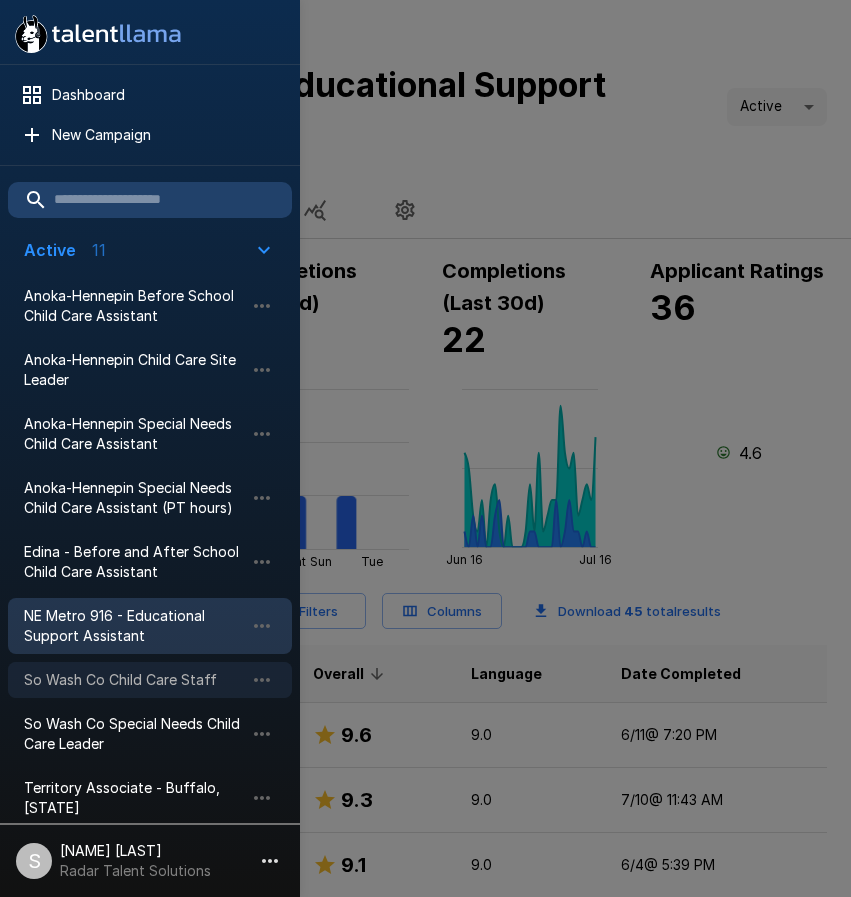 click on "So Wash Co Child Care Staff" at bounding box center [134, 680] 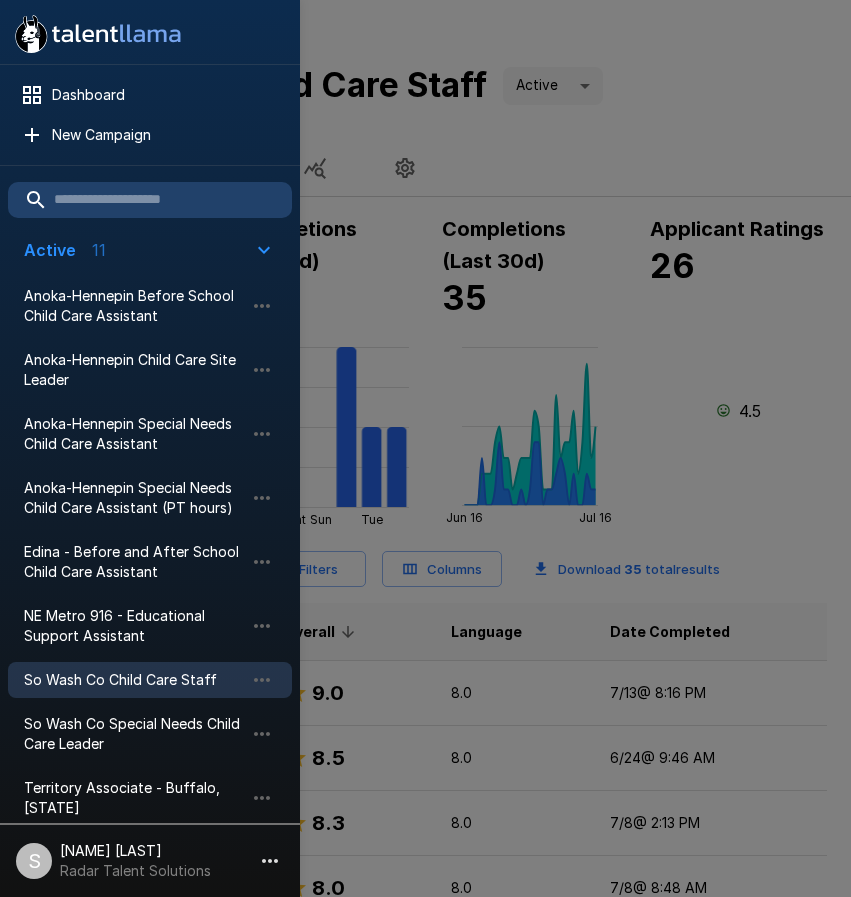 click at bounding box center (425, 448) 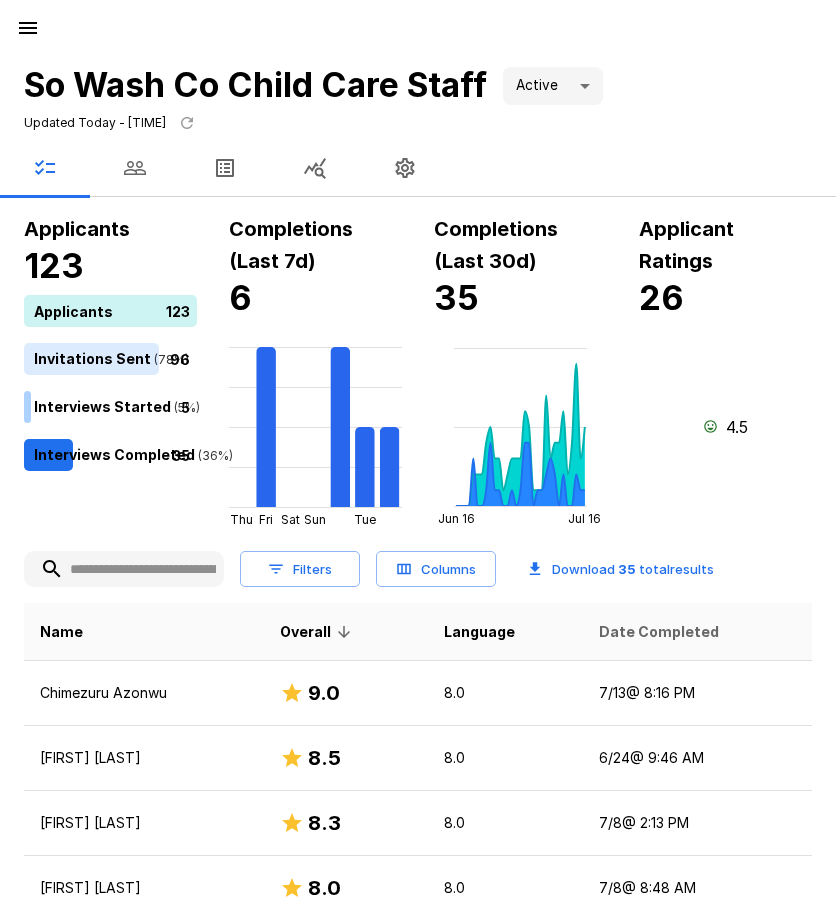 click on "Date Completed" at bounding box center [659, 632] 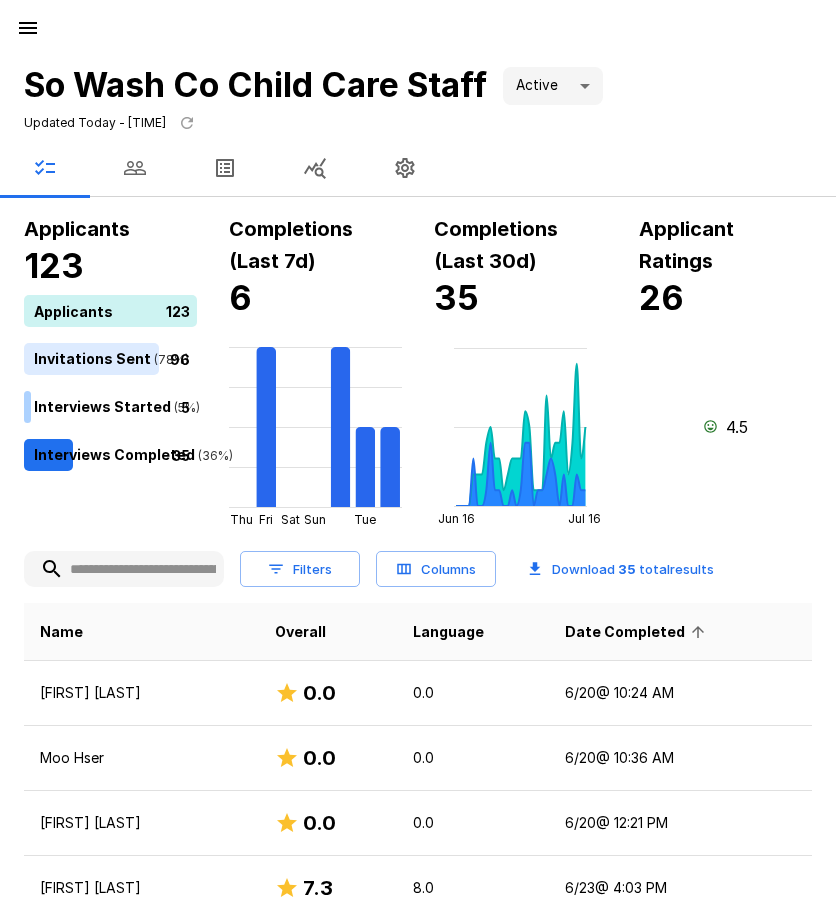 click on "Date Completed" at bounding box center [638, 632] 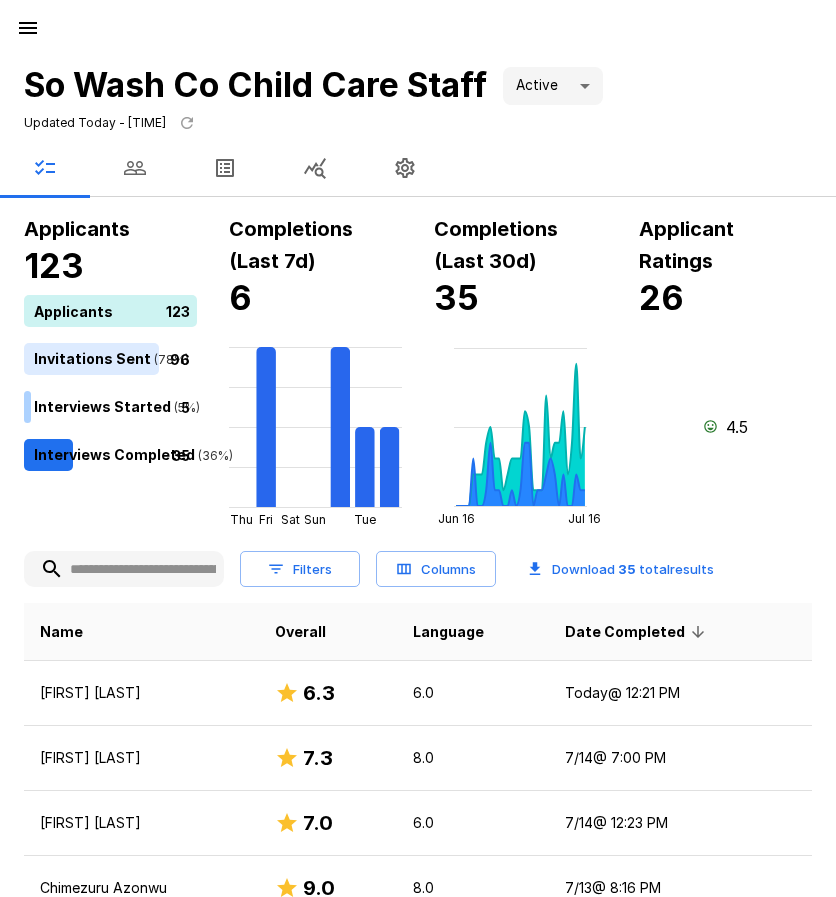 click 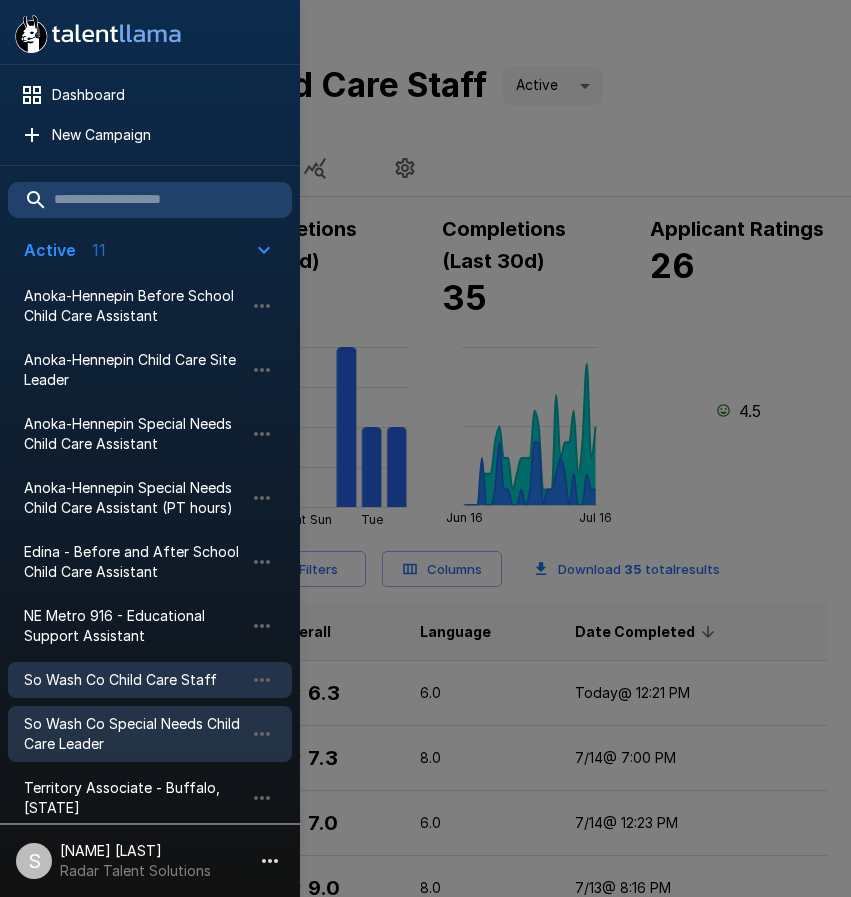 click on "So Wash Co Special Needs Child Care Leader" at bounding box center [134, 734] 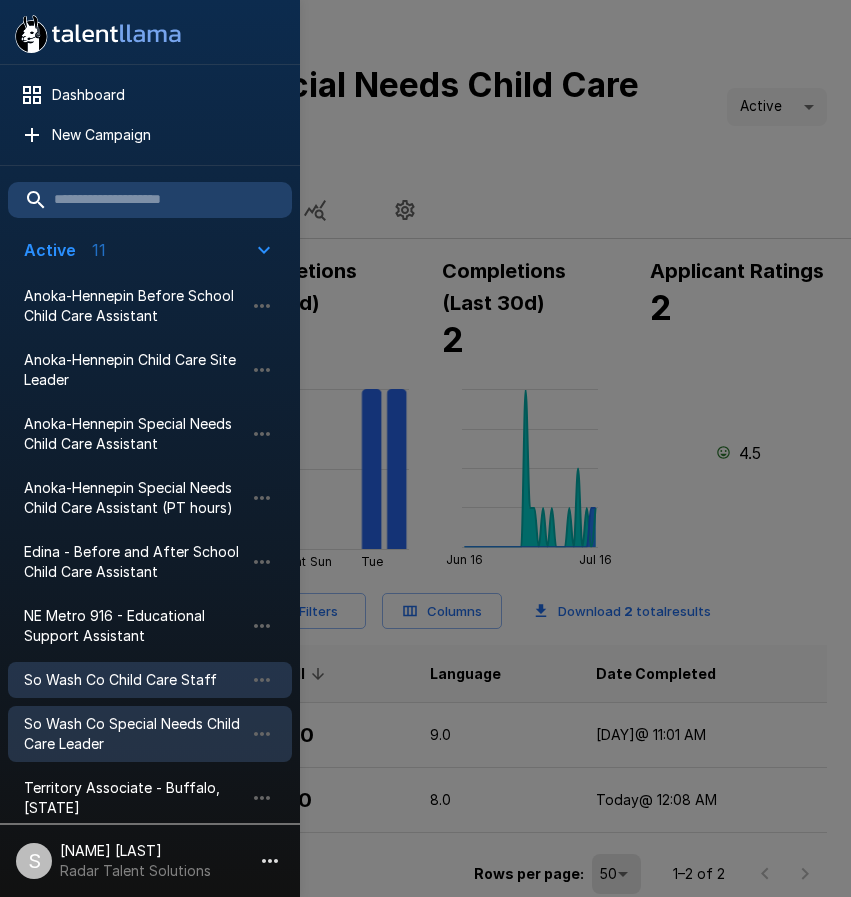 click on "So Wash Co Child Care Staff" at bounding box center (134, 680) 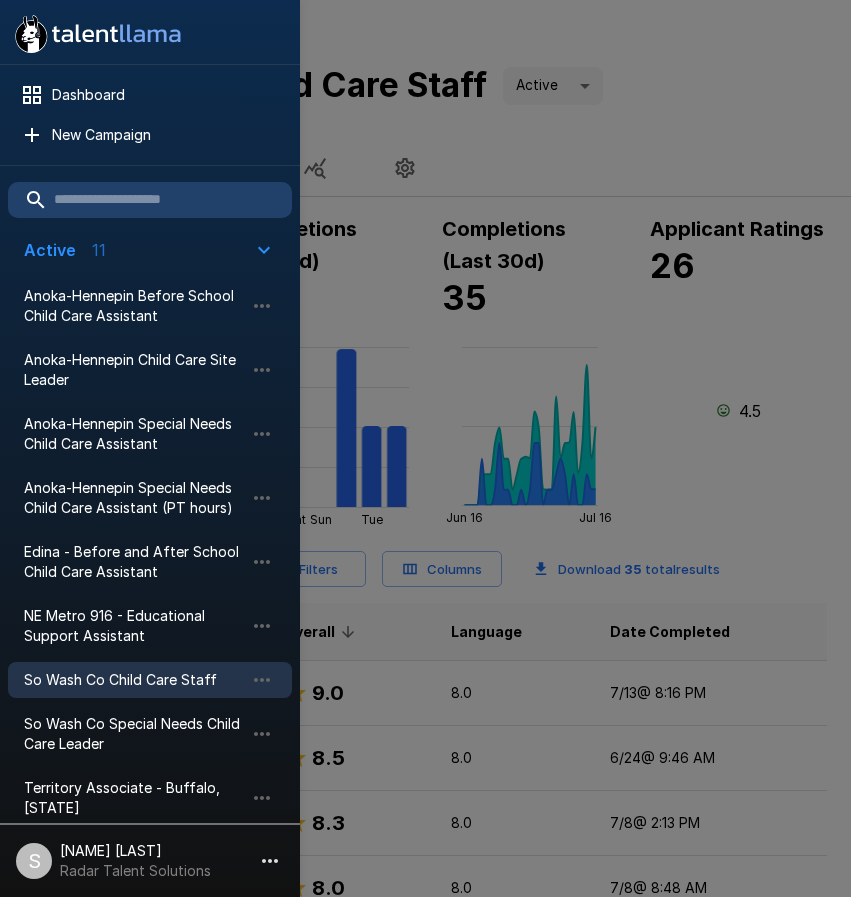 click at bounding box center [425, 448] 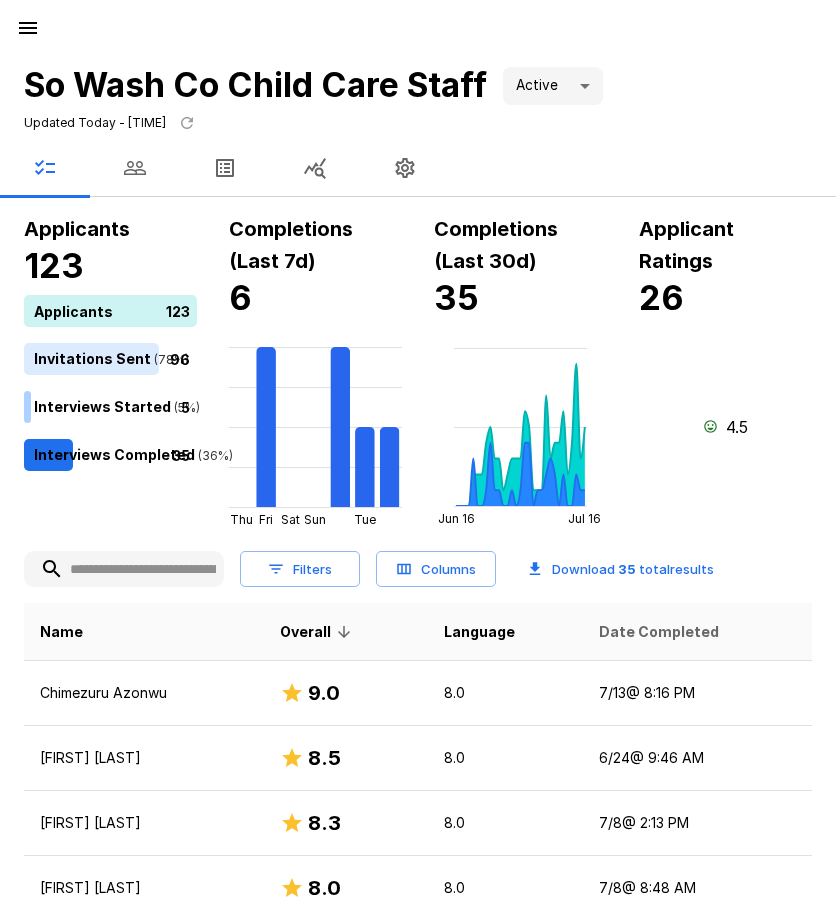 click on "Date Completed" at bounding box center [659, 632] 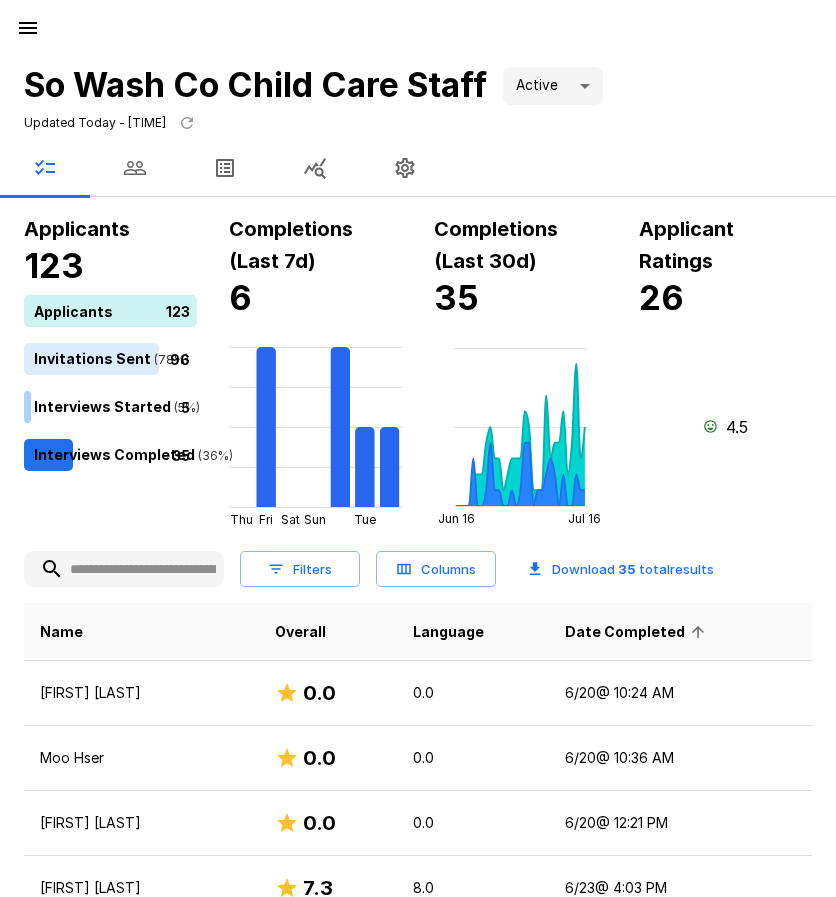 click on "Date Completed" at bounding box center [638, 632] 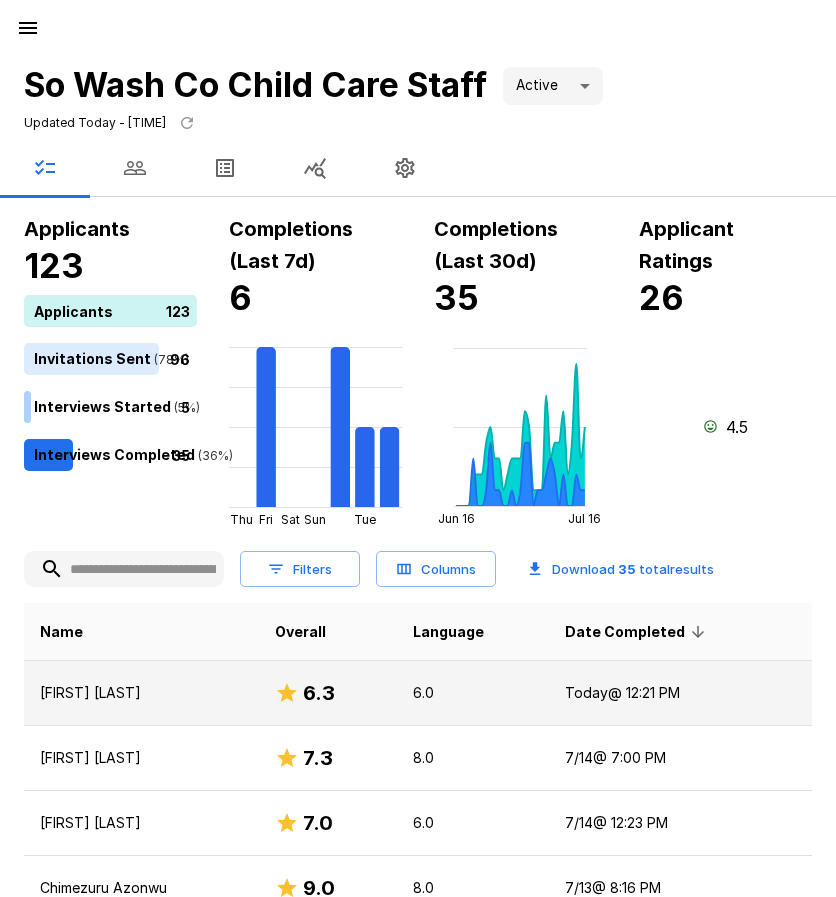 click on "[FIRST] [LAST]" at bounding box center [141, 693] 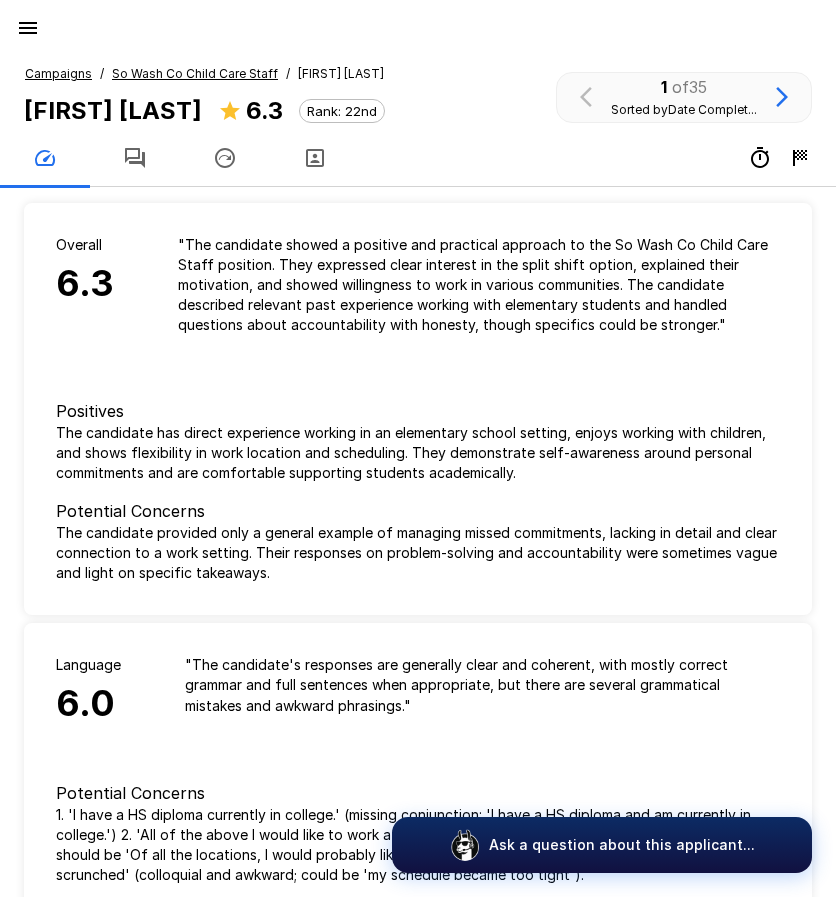 click 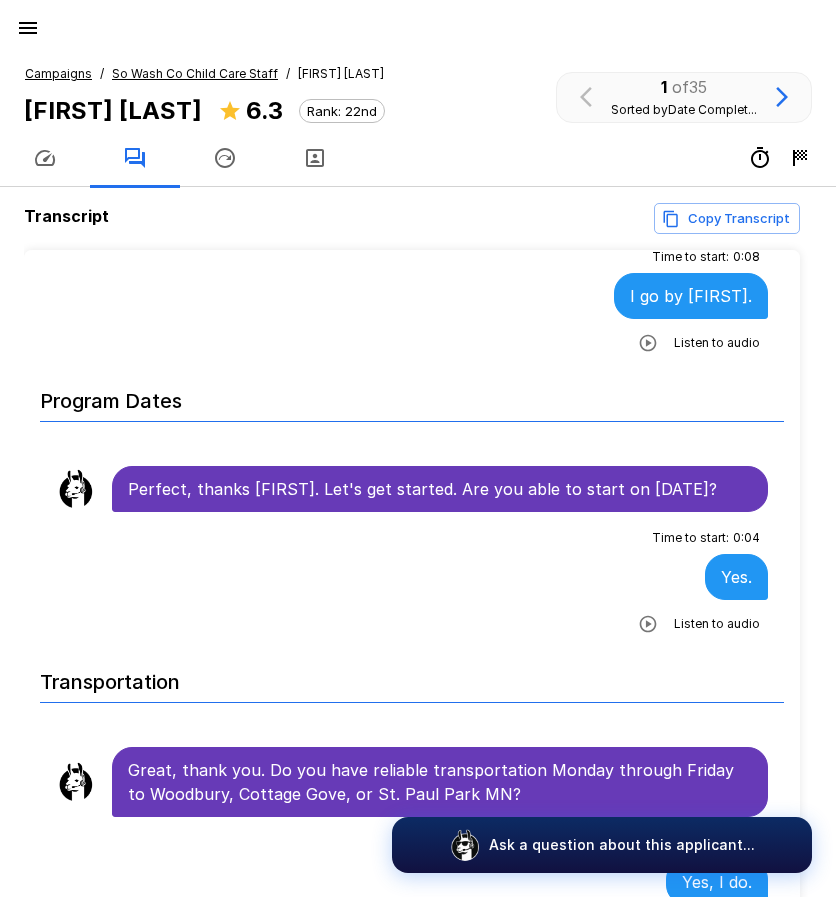 scroll, scrollTop: 200, scrollLeft: 0, axis: vertical 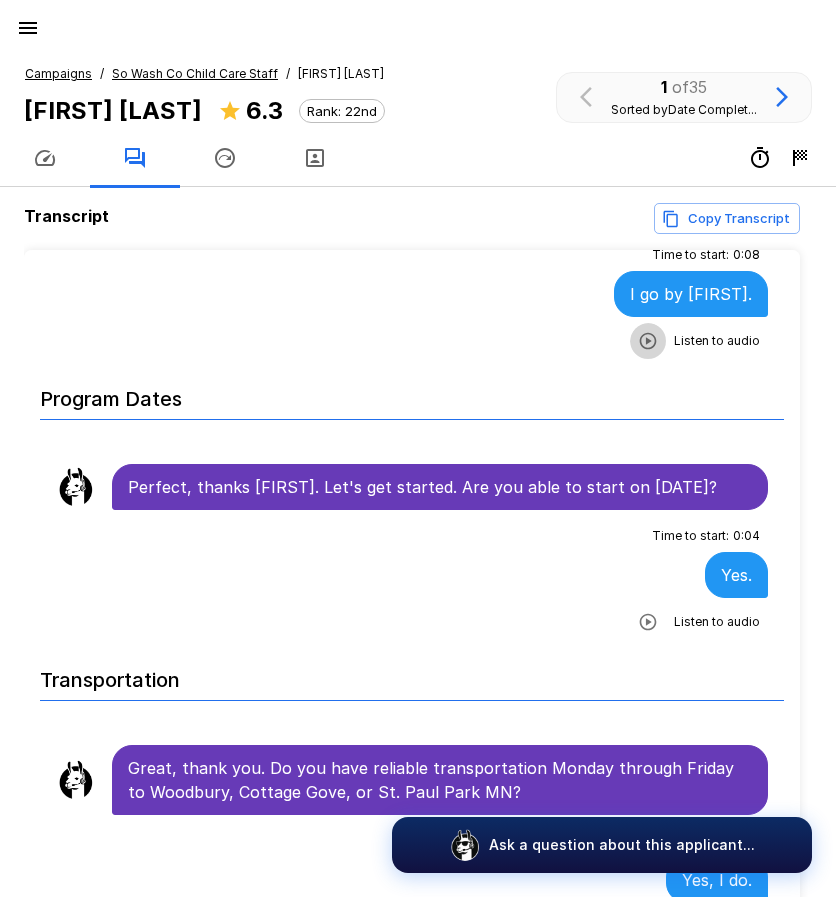 click 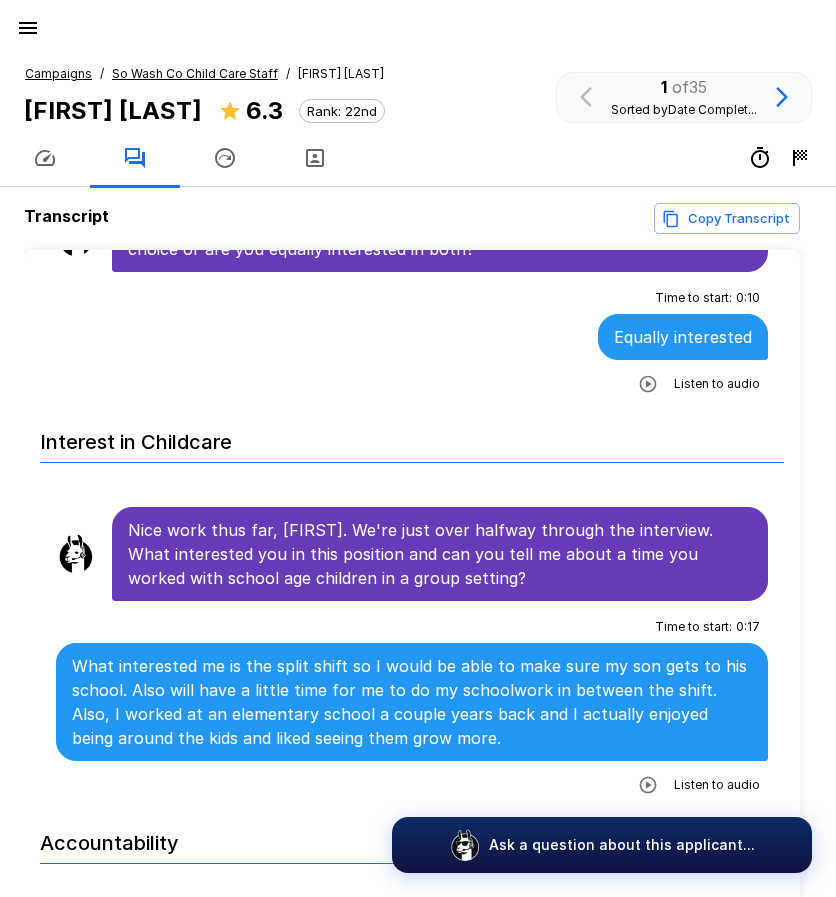 scroll, scrollTop: 2000, scrollLeft: 0, axis: vertical 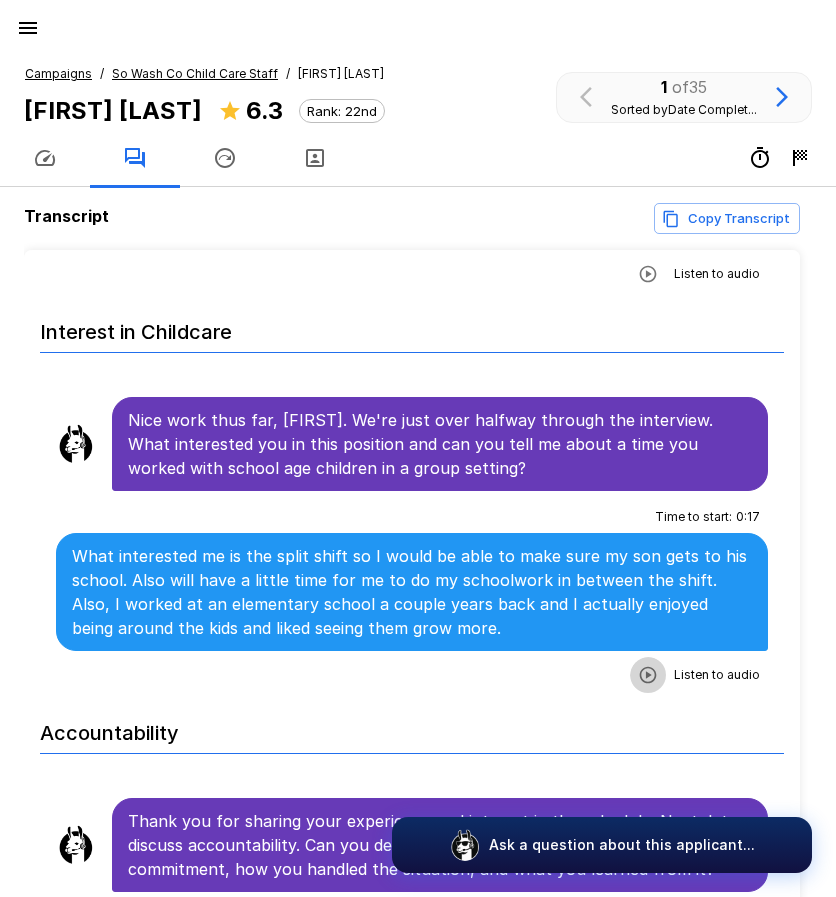 click 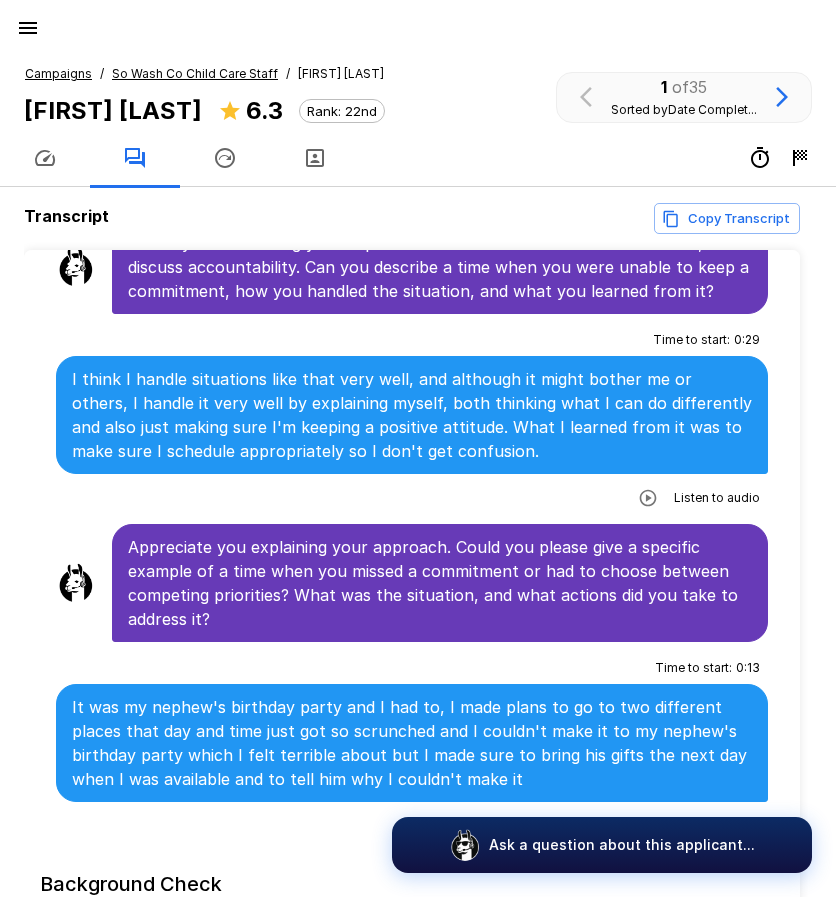 scroll, scrollTop: 2600, scrollLeft: 0, axis: vertical 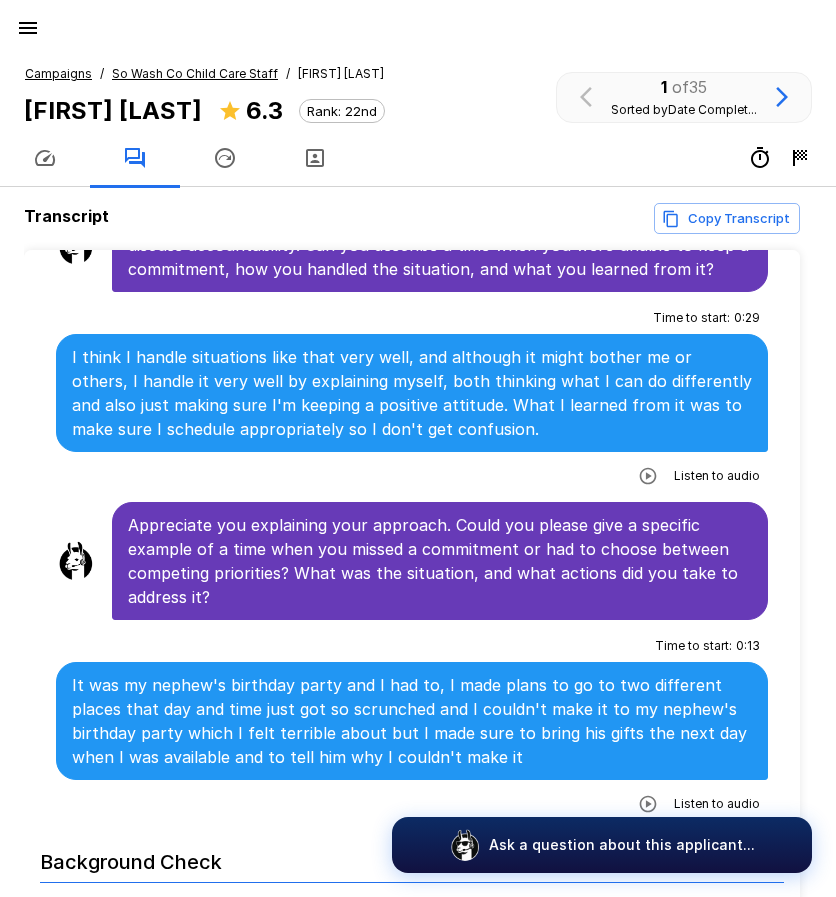 click 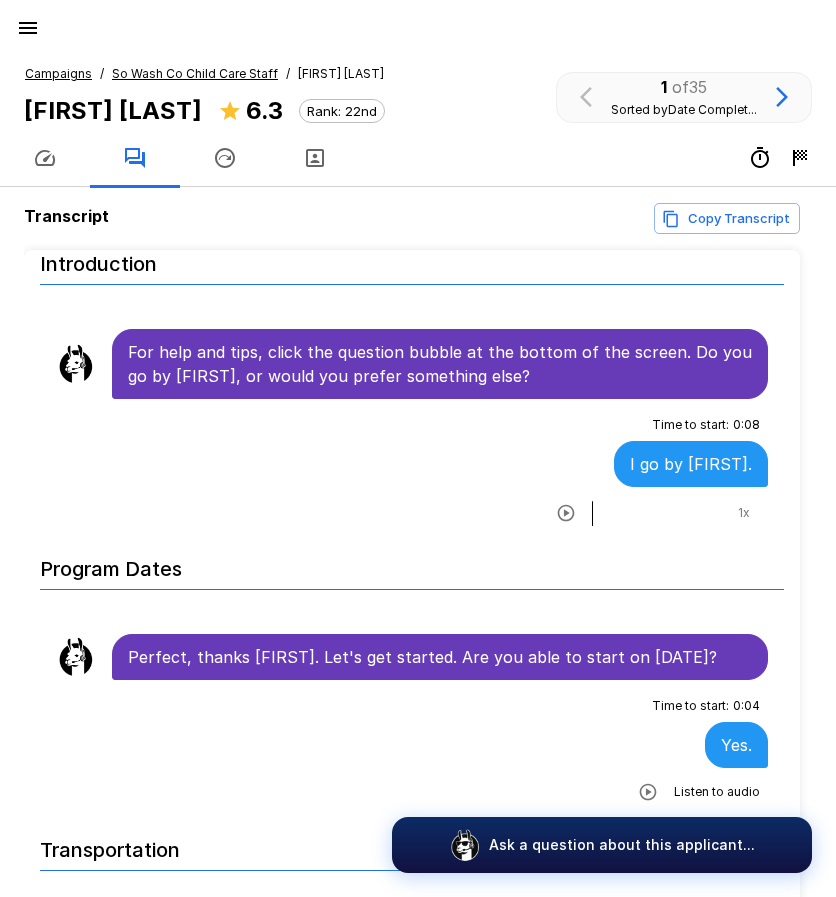 scroll, scrollTop: 0, scrollLeft: 0, axis: both 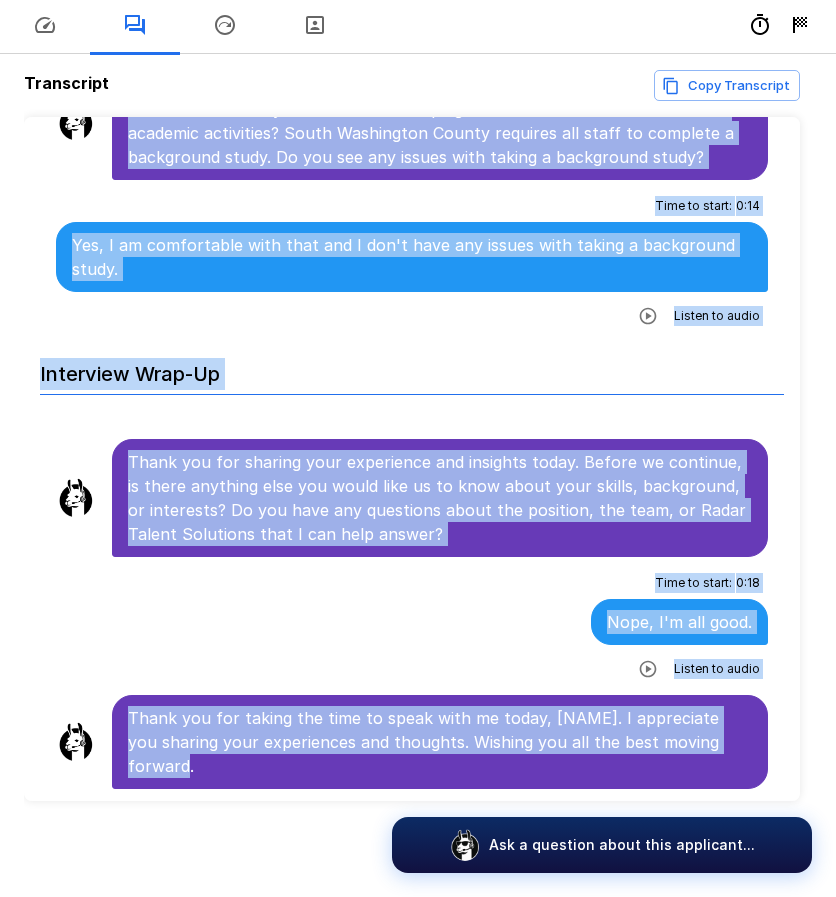 drag, startPoint x: 132, startPoint y: 377, endPoint x: 679, endPoint y: 792, distance: 686.61053 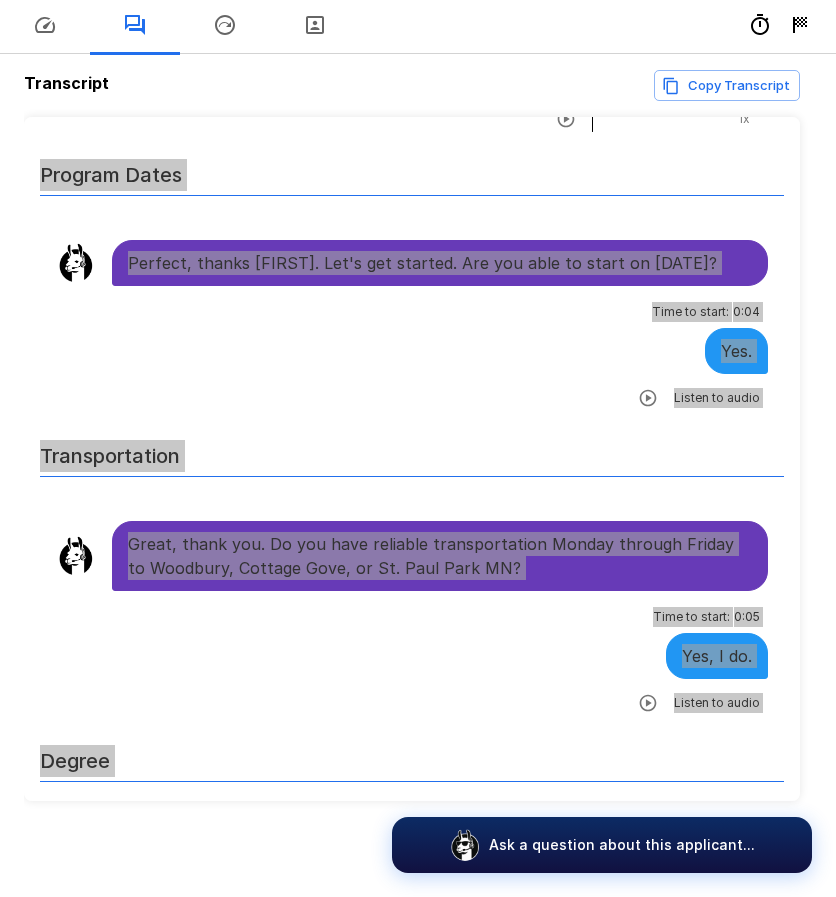 scroll, scrollTop: 0, scrollLeft: 0, axis: both 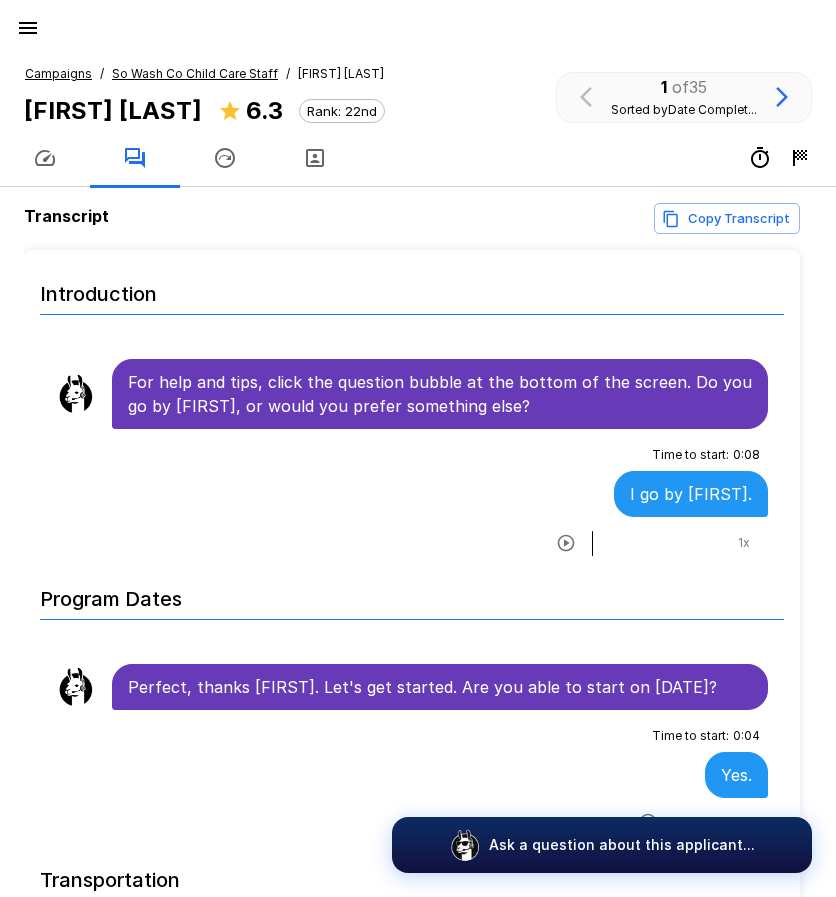 click at bounding box center (418, 24) 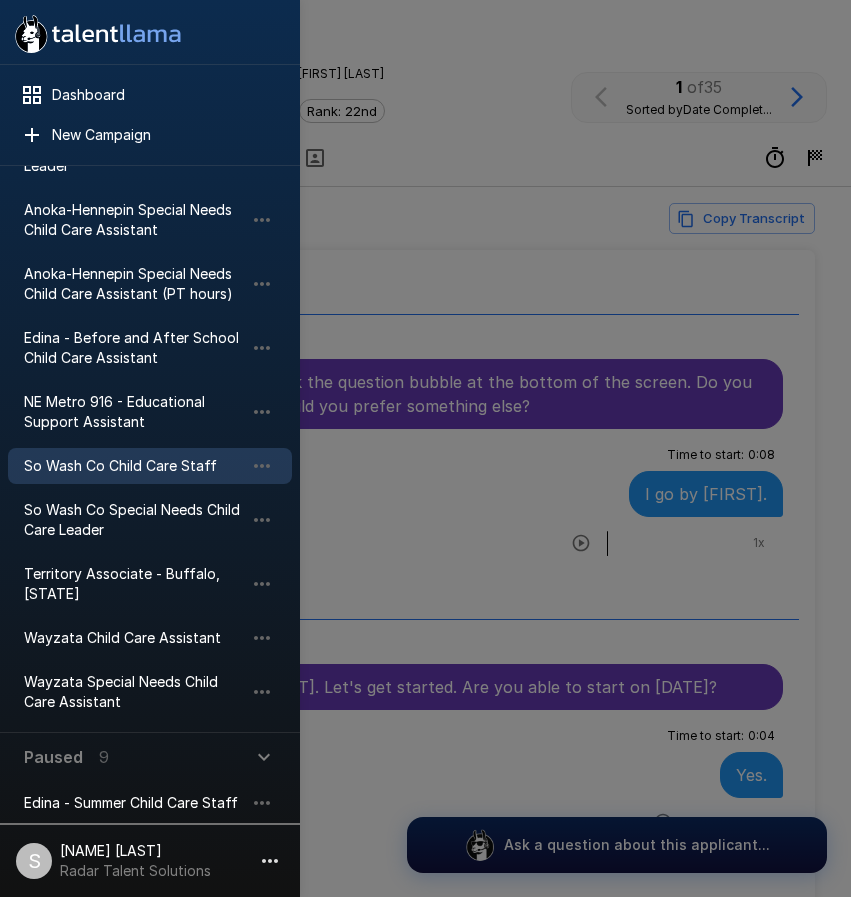 scroll, scrollTop: 300, scrollLeft: 0, axis: vertical 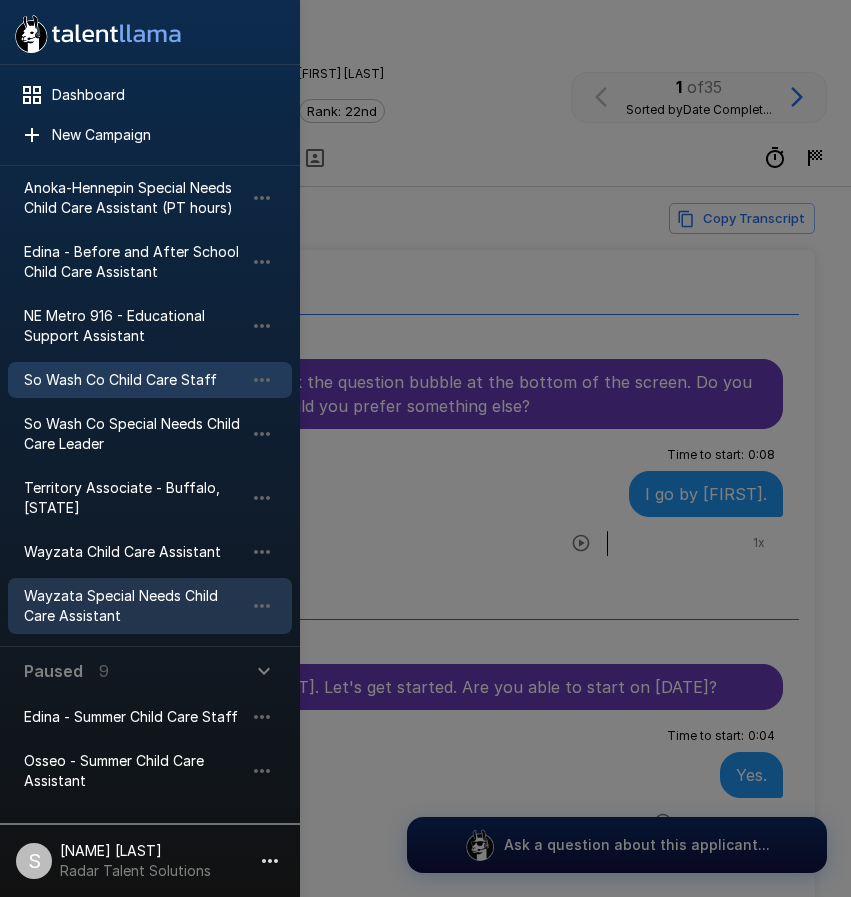 click on "Wayzata Special Needs Child Care Assistant" at bounding box center (134, 606) 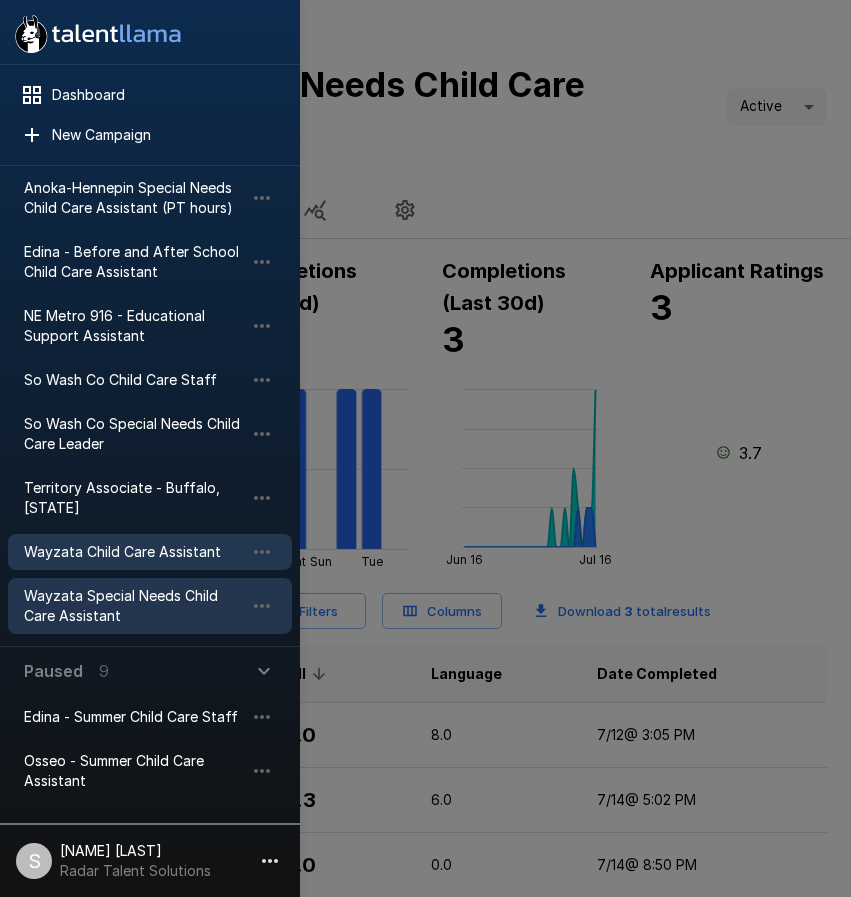 click on "Wayzata Child Care Assistant" at bounding box center [134, 552] 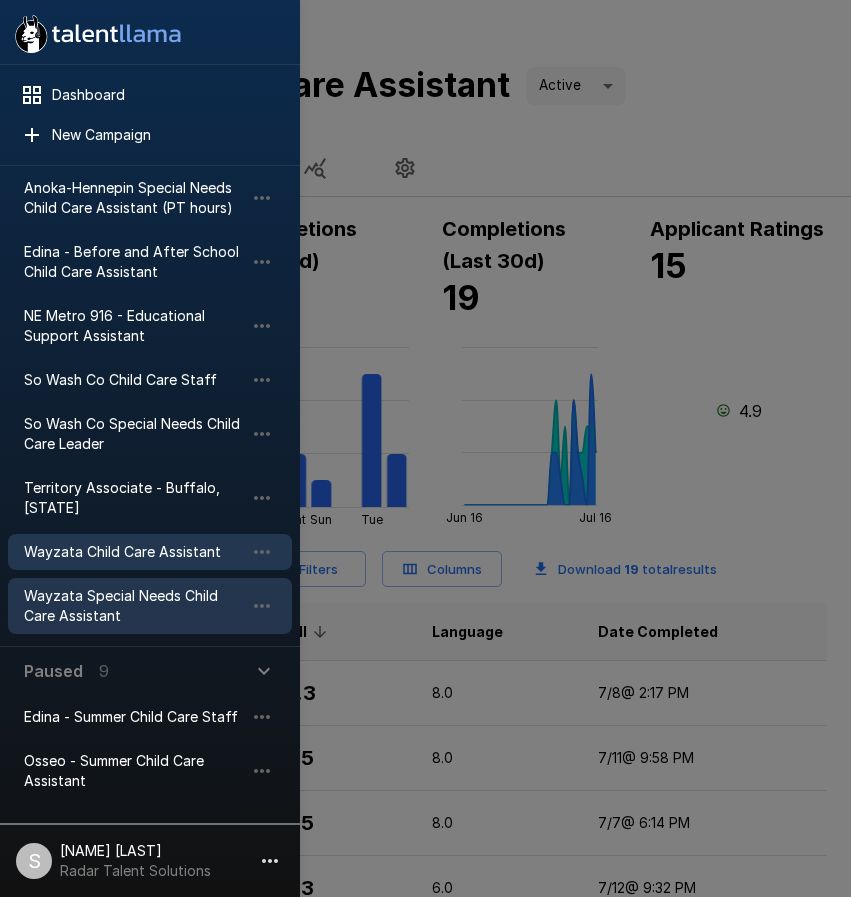 drag, startPoint x: 133, startPoint y: 575, endPoint x: 168, endPoint y: 581, distance: 35.510563 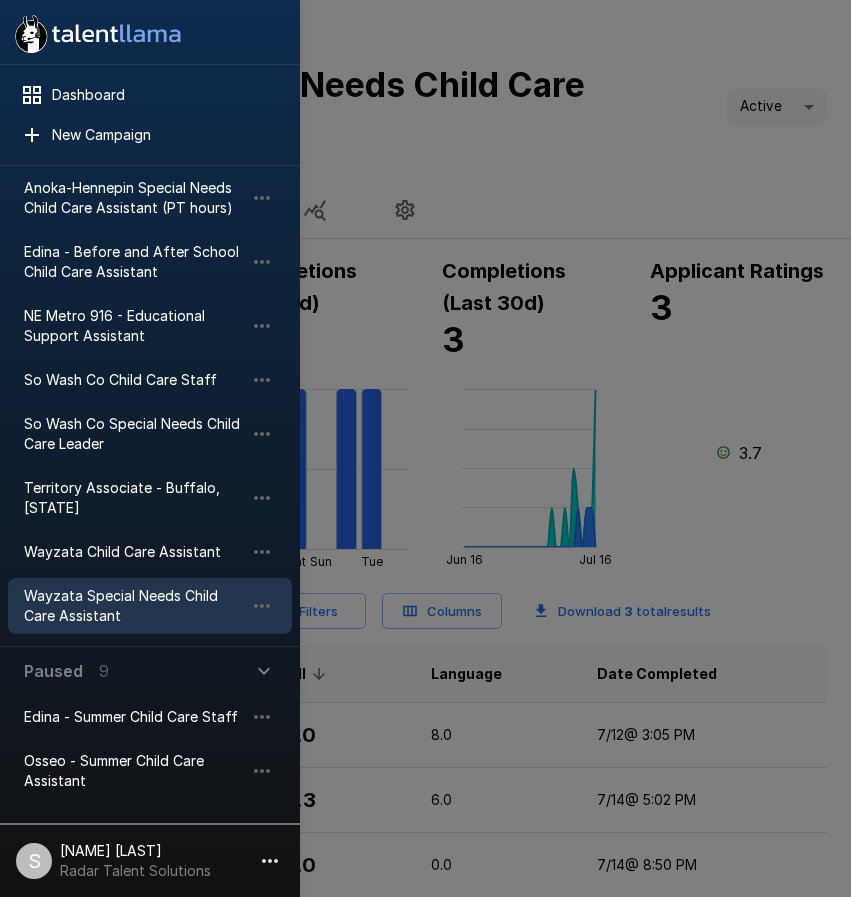 click at bounding box center [425, 448] 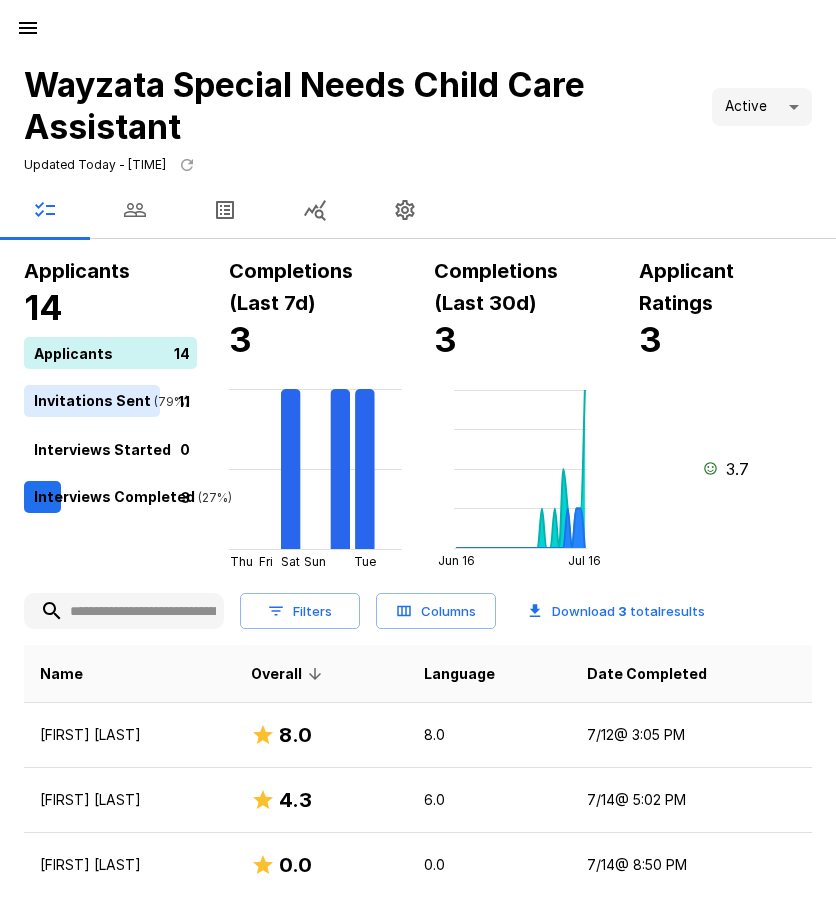 click 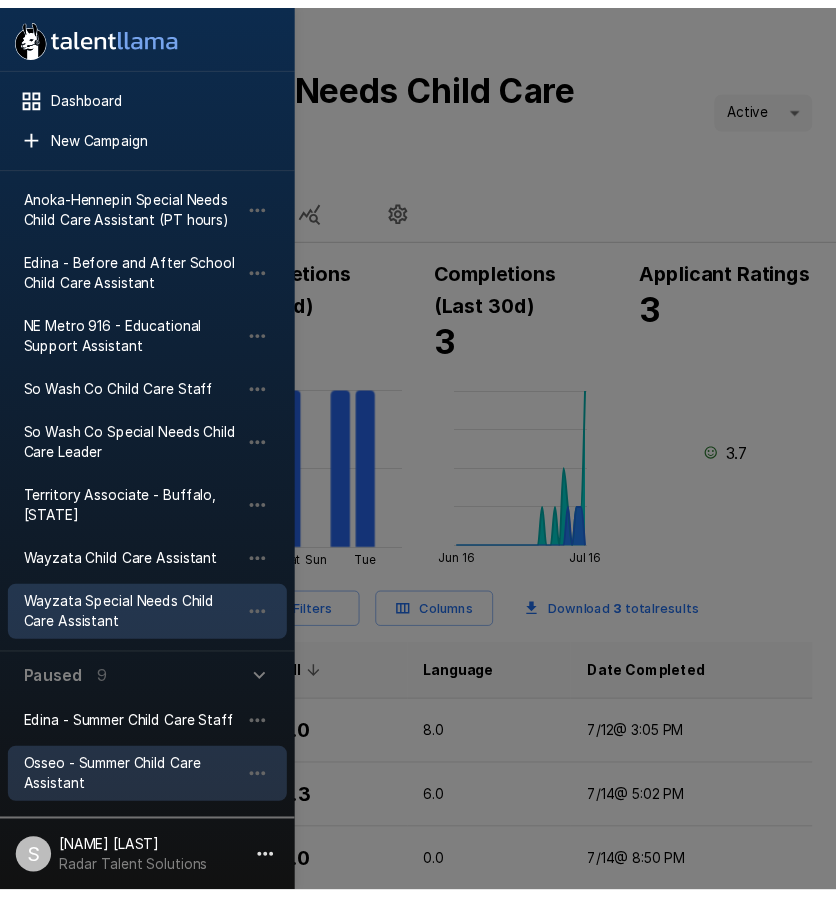scroll, scrollTop: 300, scrollLeft: 0, axis: vertical 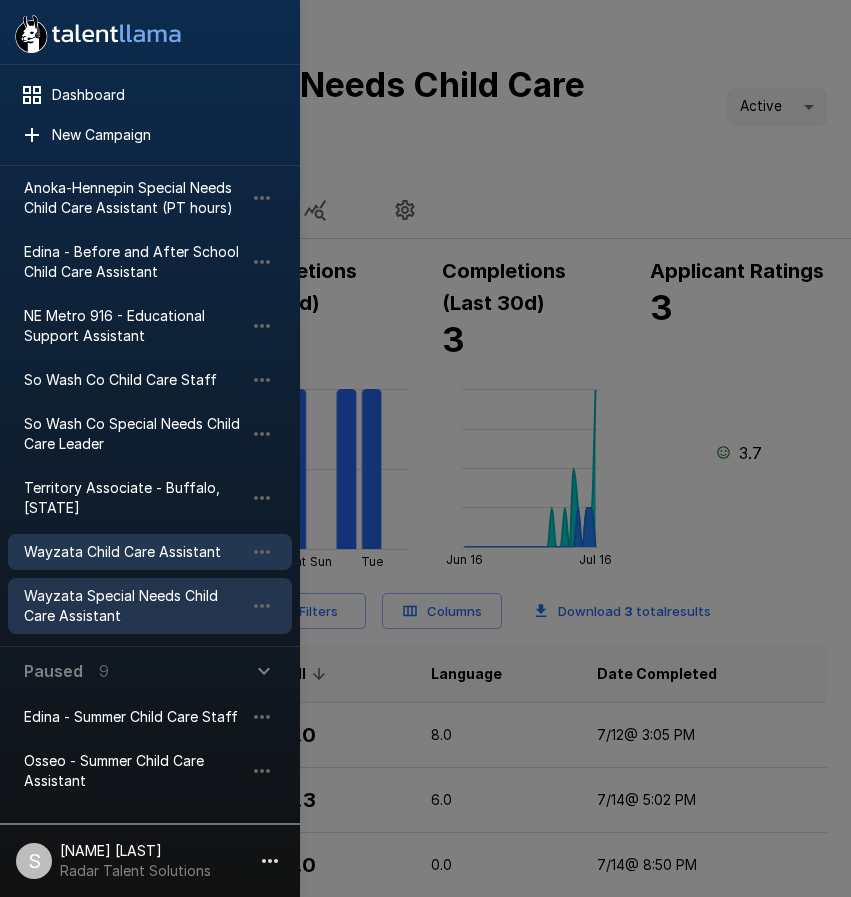 click on "Wayzata Child Care Assistant" at bounding box center (134, 552) 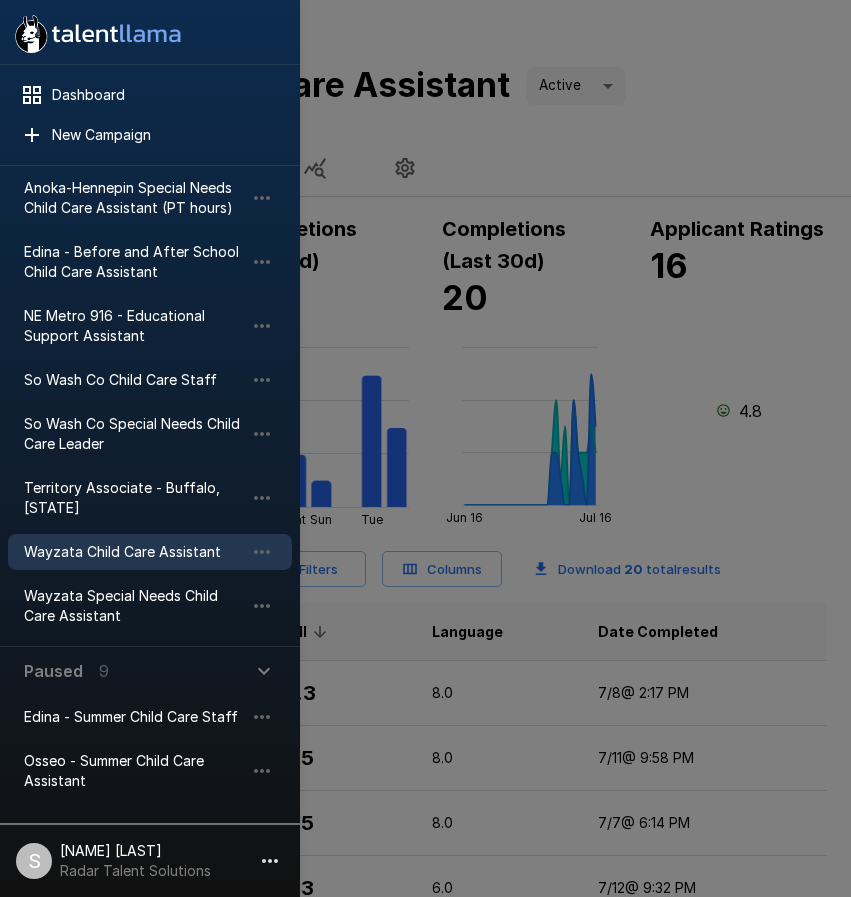click at bounding box center (425, 448) 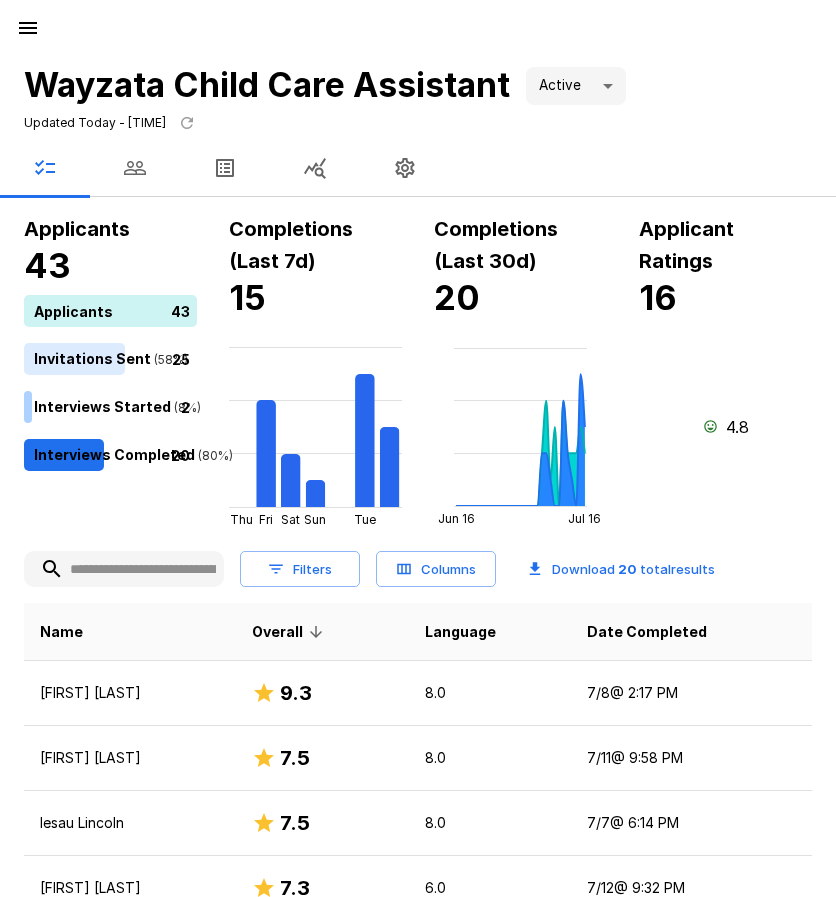 click on "Date Completed" at bounding box center [691, 632] 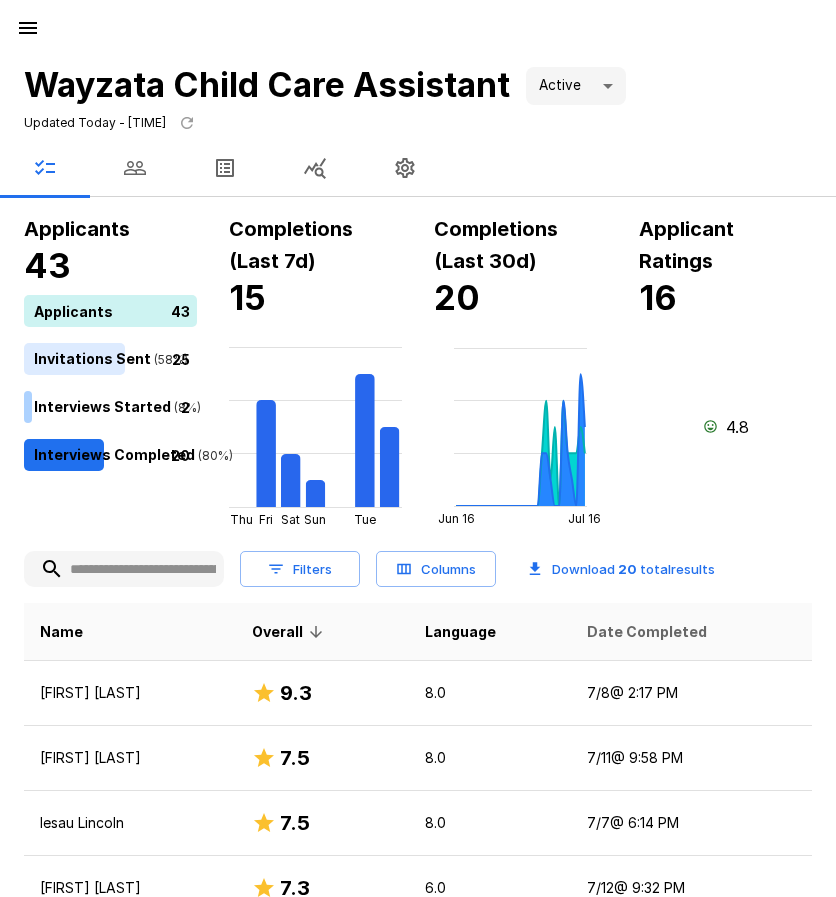 click on "Date Completed" at bounding box center [647, 632] 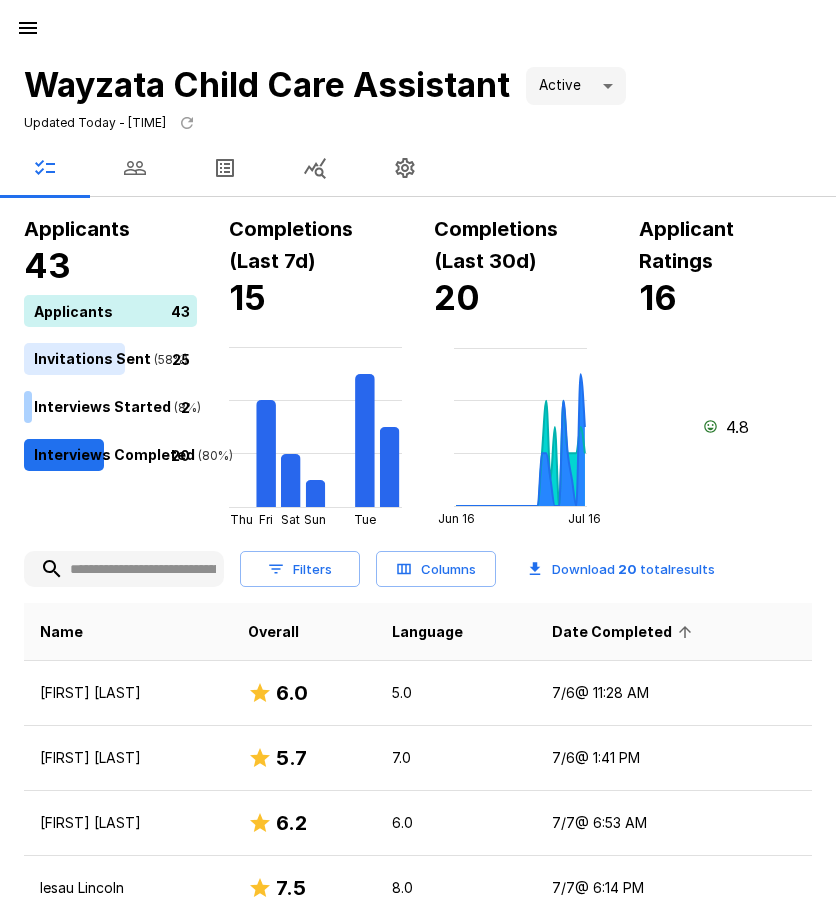 click on "Date Completed" at bounding box center [625, 632] 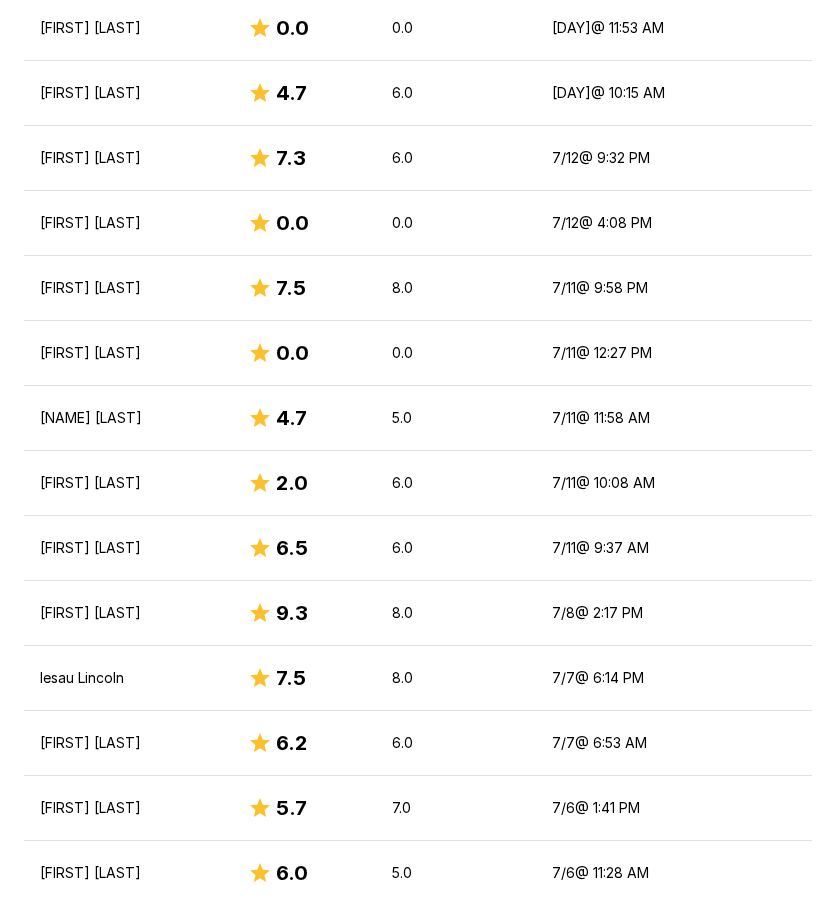 scroll, scrollTop: 1100, scrollLeft: 0, axis: vertical 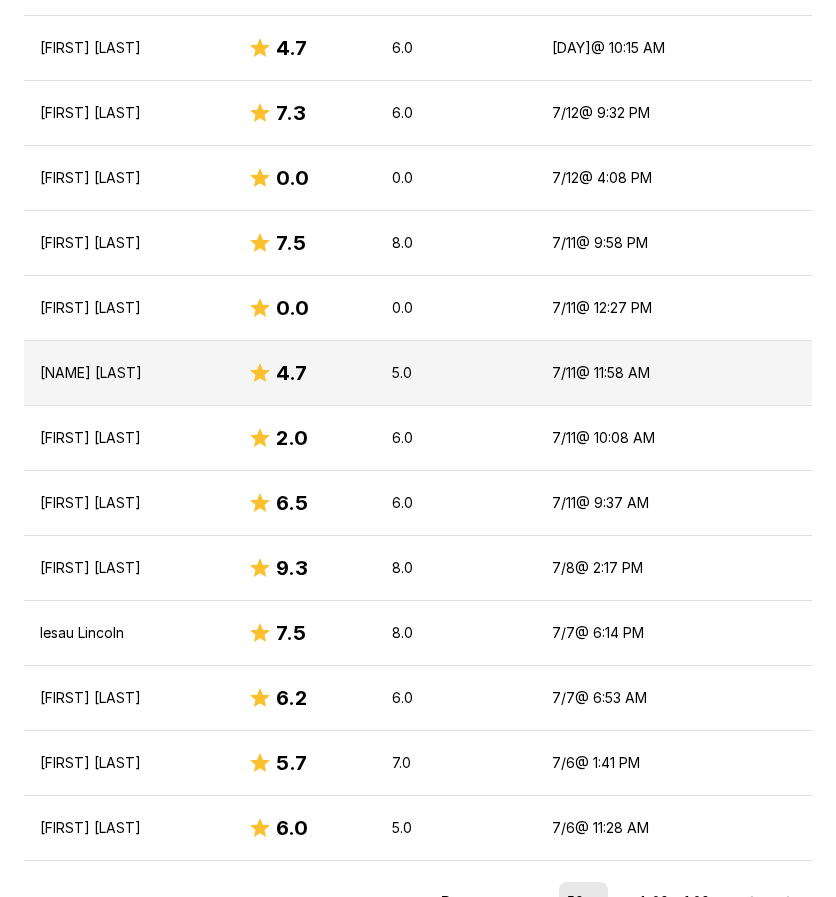 click on "[NAME] [LAST]" at bounding box center [128, 373] 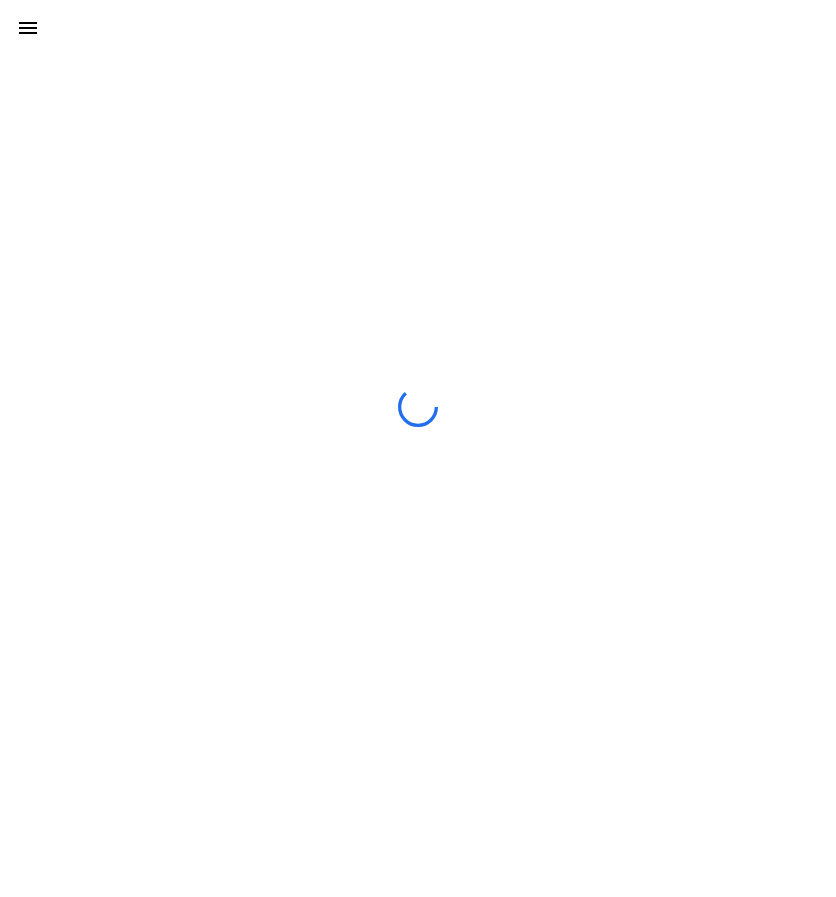 scroll, scrollTop: 0, scrollLeft: 0, axis: both 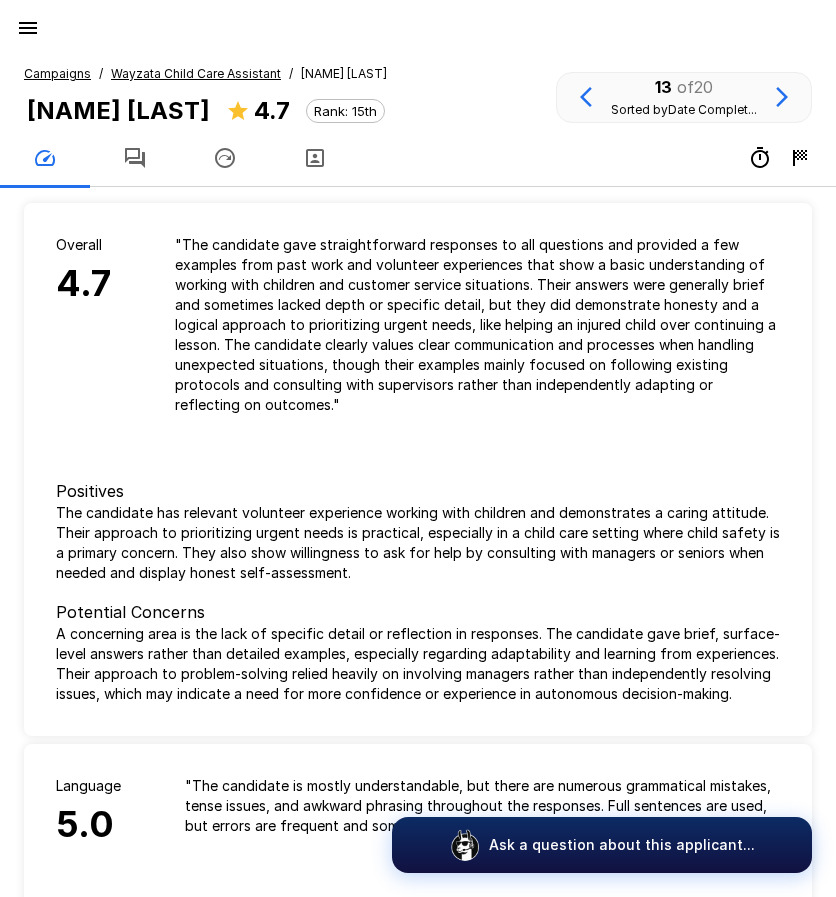 click 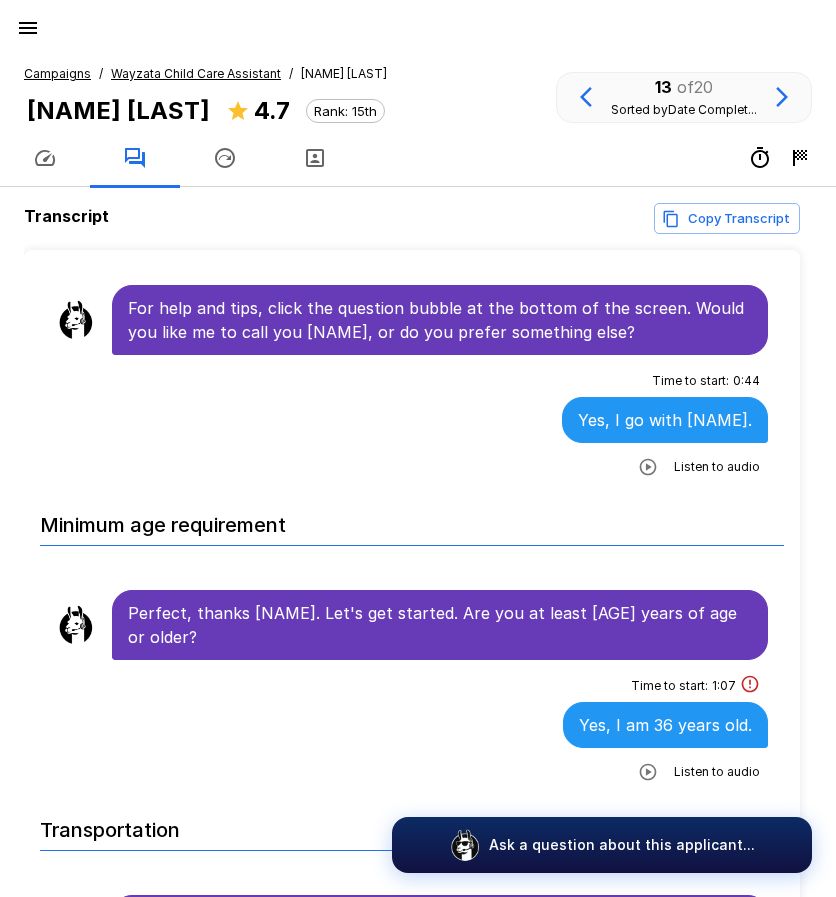 scroll, scrollTop: 0, scrollLeft: 0, axis: both 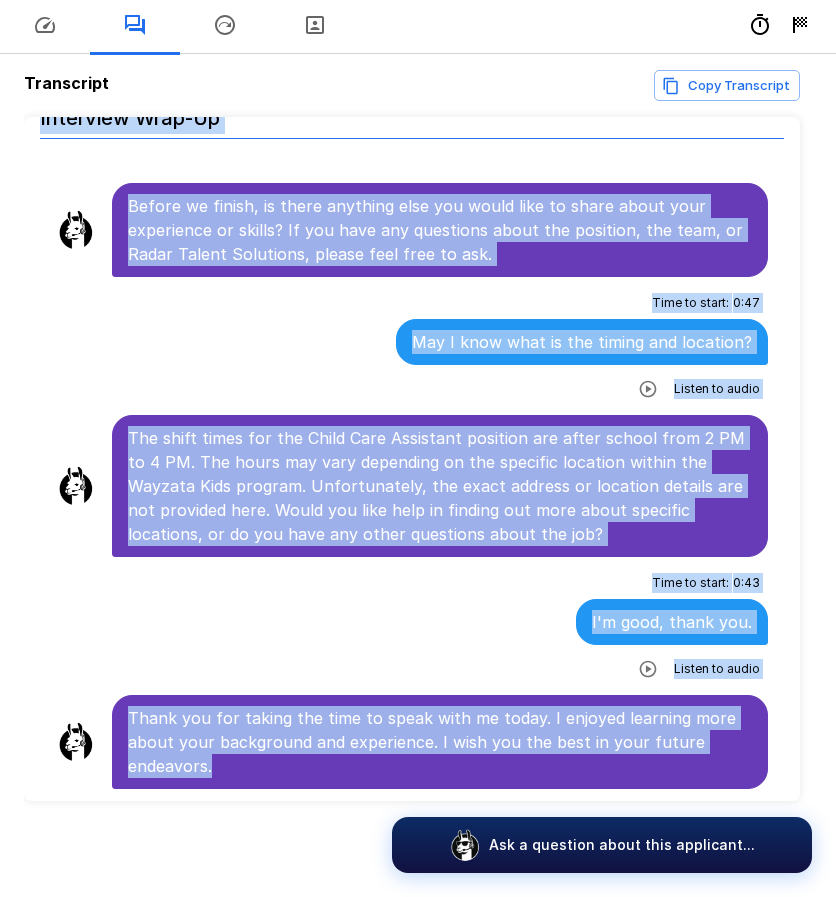drag, startPoint x: 129, startPoint y: 378, endPoint x: 633, endPoint y: 762, distance: 633.61816 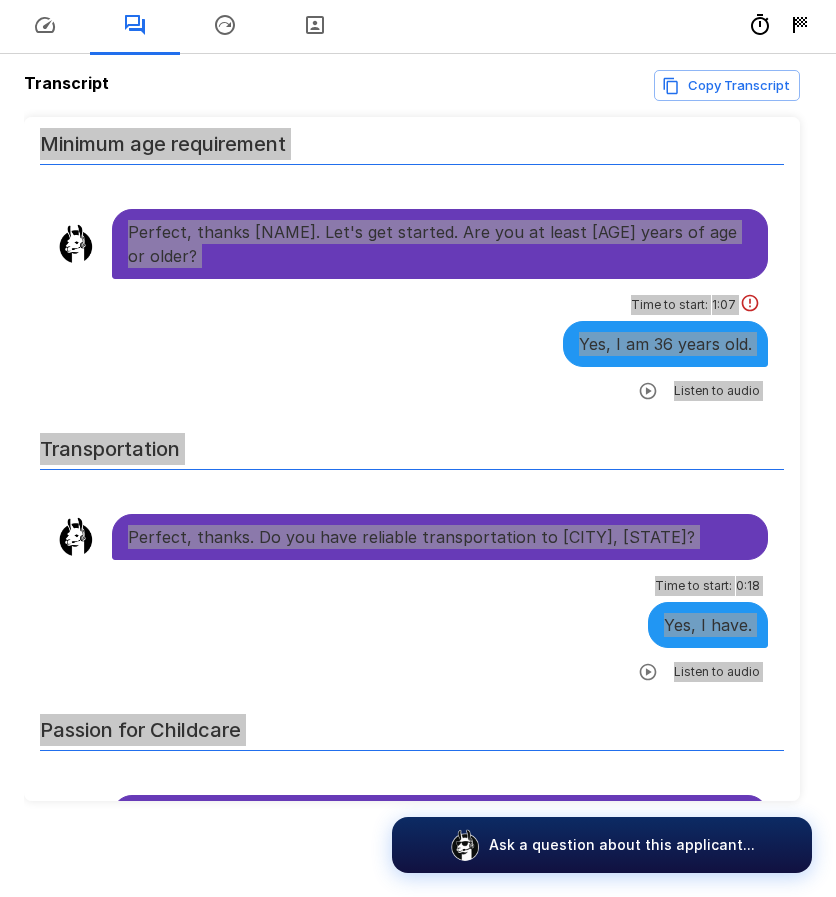scroll, scrollTop: 0, scrollLeft: 0, axis: both 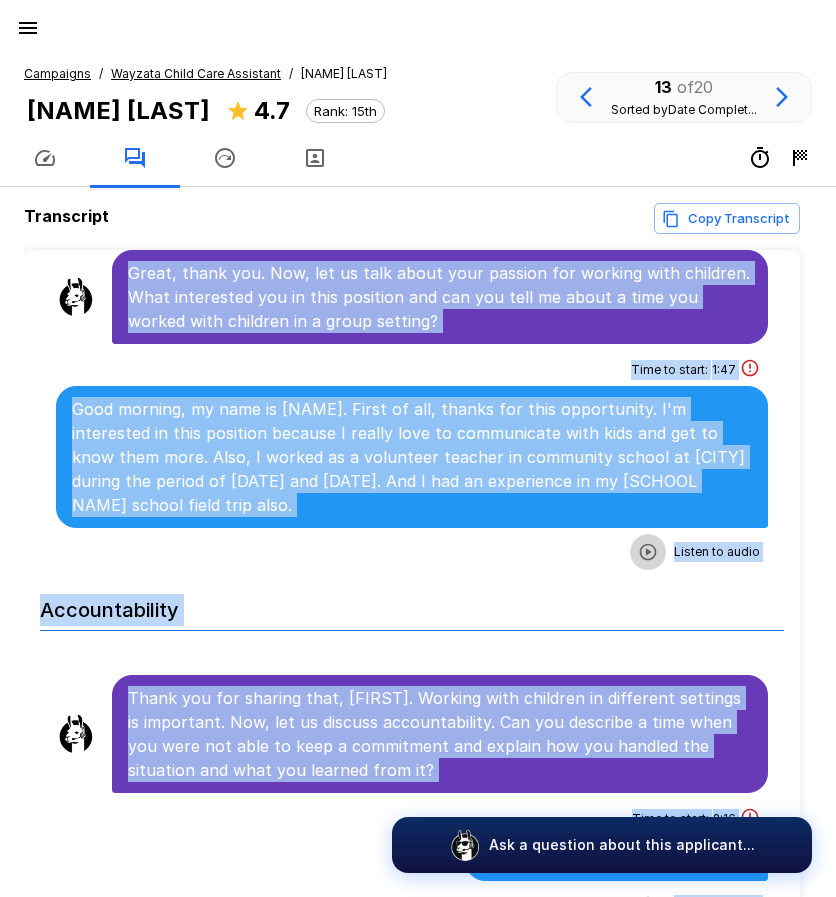 click 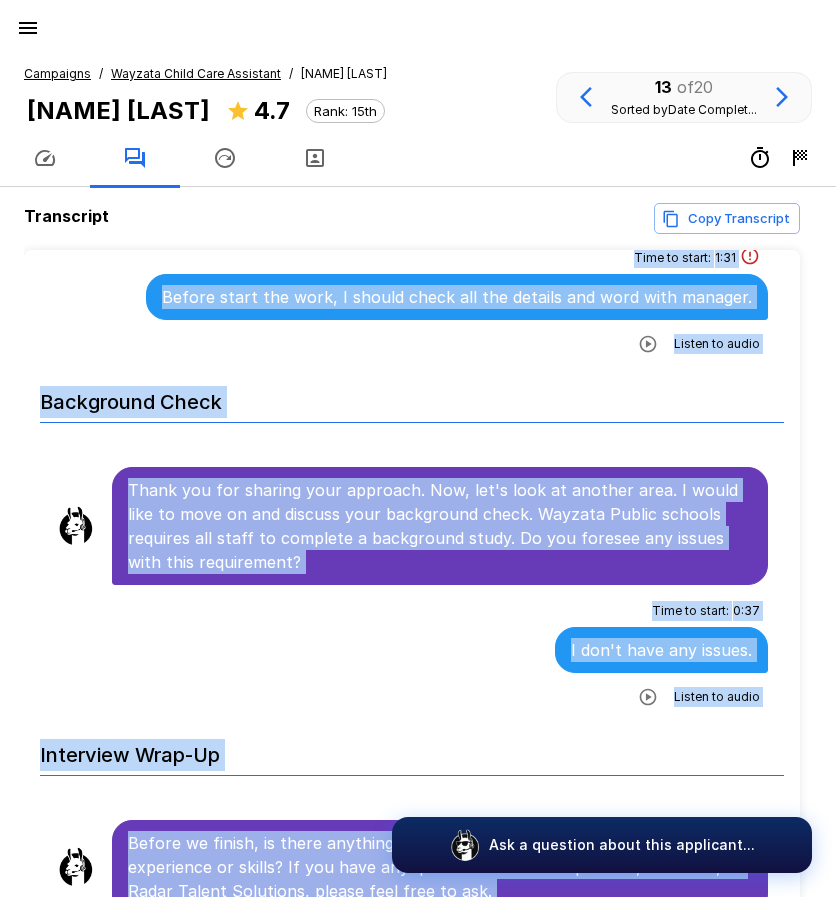 scroll, scrollTop: 3300, scrollLeft: 0, axis: vertical 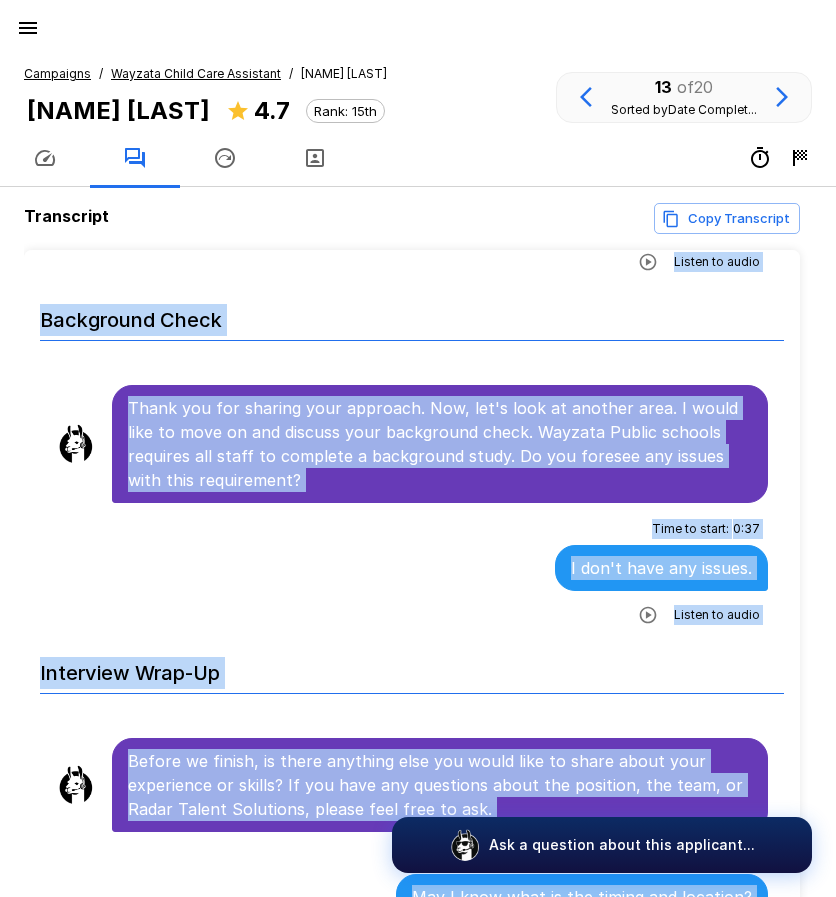 click on "Time to start : 0 : 37 I don't have any issues. Listen to audio" at bounding box center [412, 572] 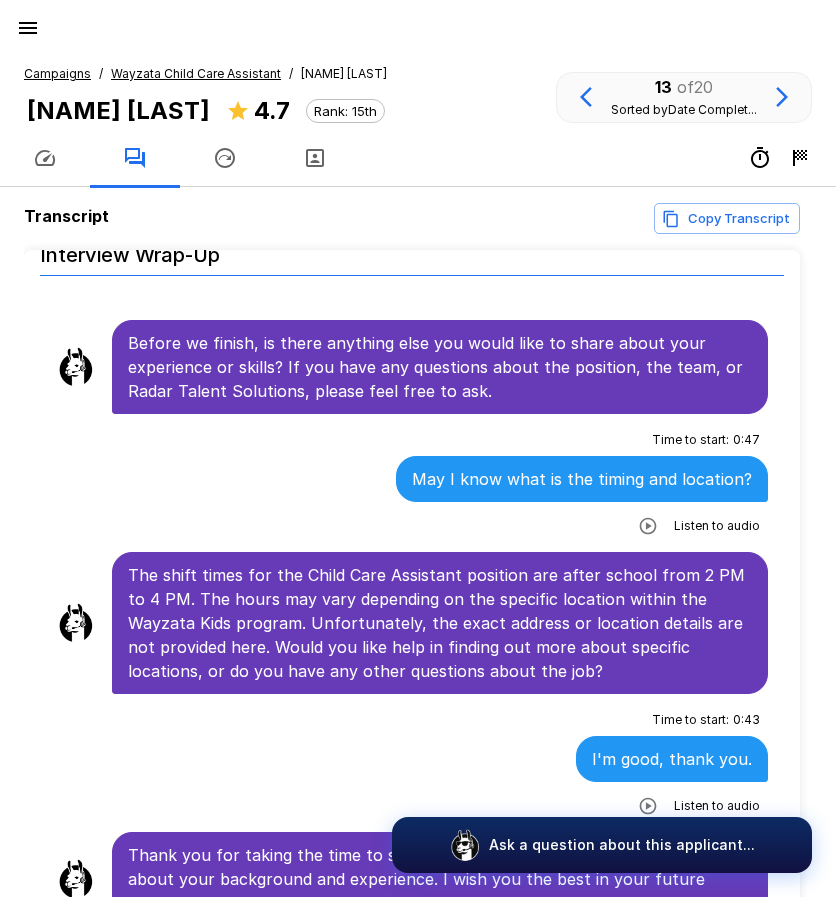 scroll, scrollTop: 3722, scrollLeft: 0, axis: vertical 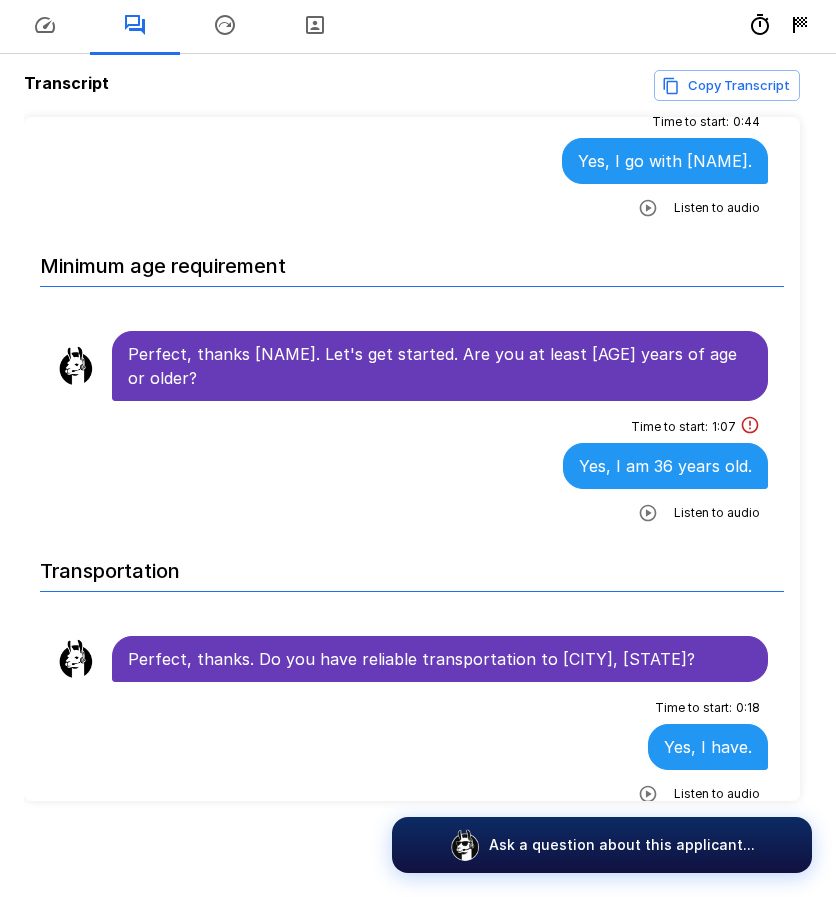 click 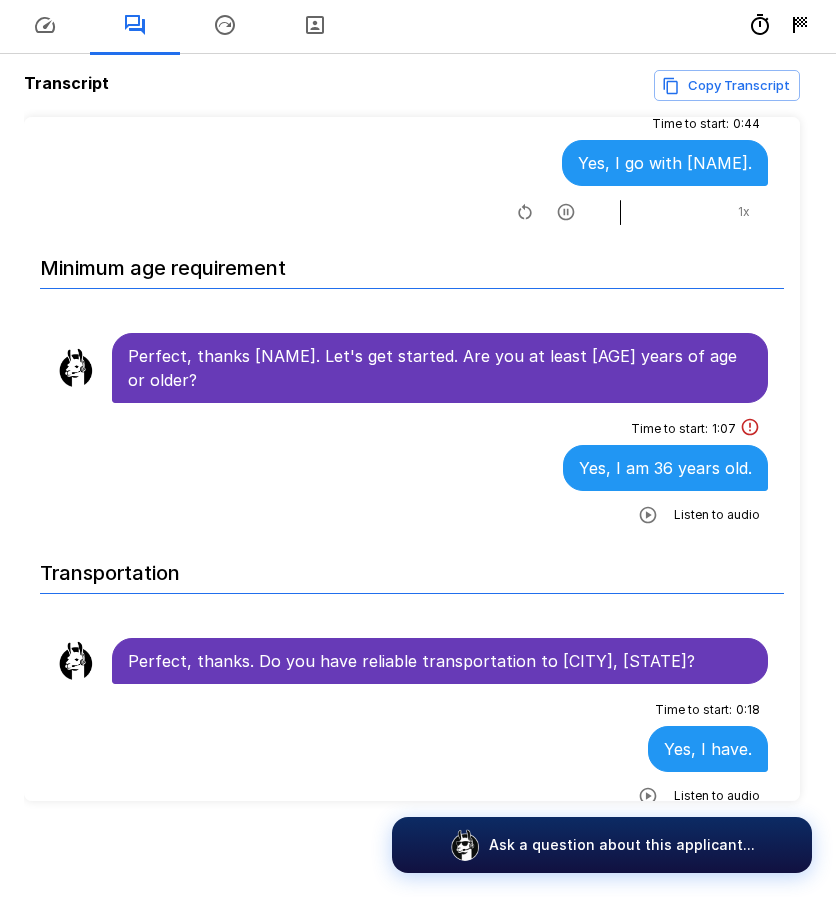 scroll, scrollTop: 200, scrollLeft: 0, axis: vertical 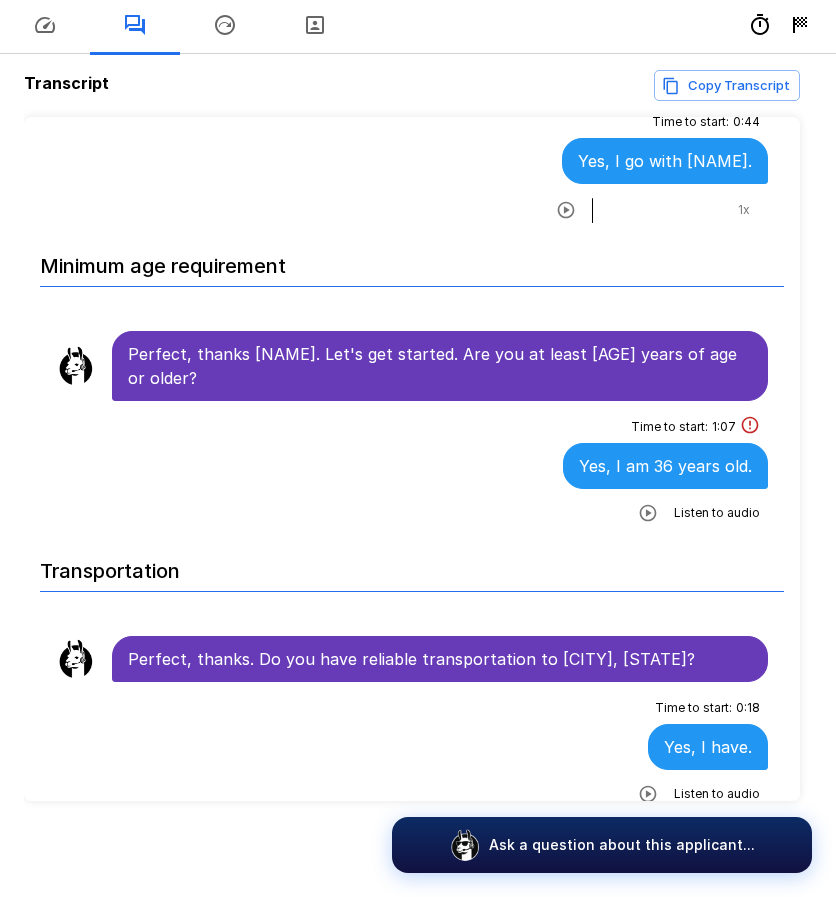 click 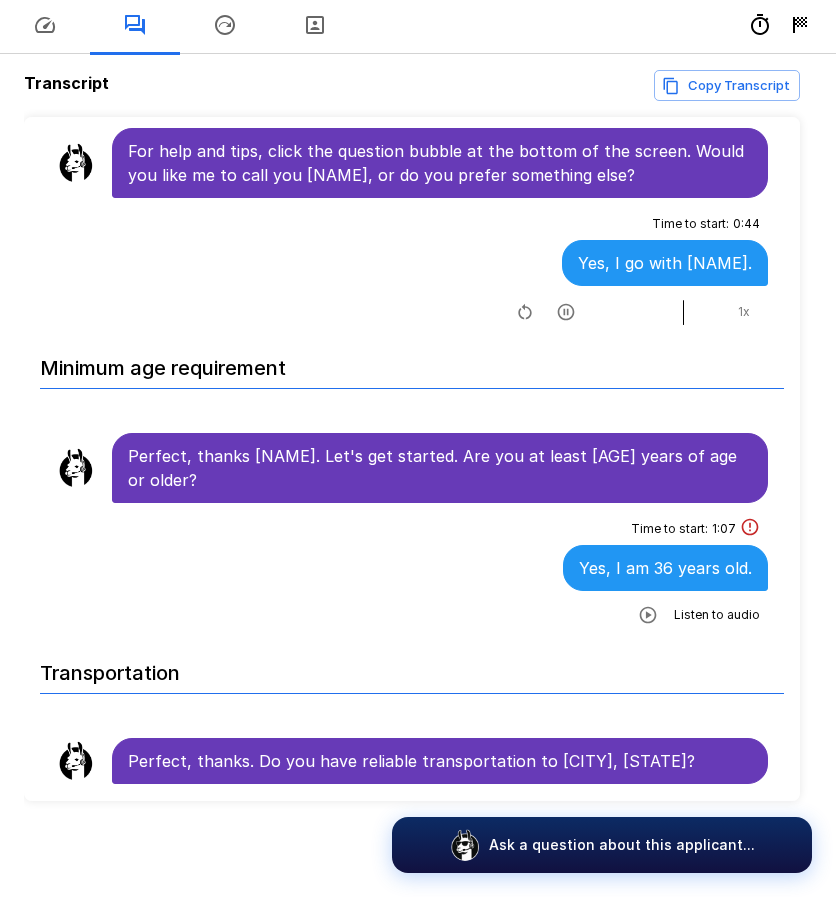 scroll, scrollTop: 0, scrollLeft: 0, axis: both 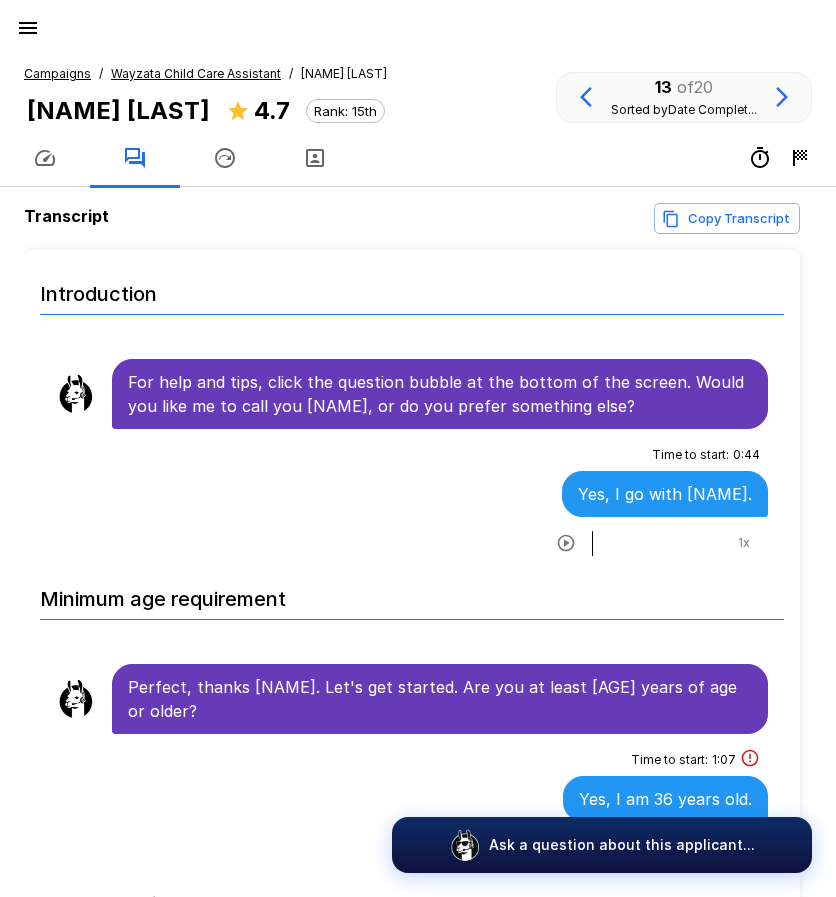 click on "Wayzata Child Care Assistant" at bounding box center (196, 73) 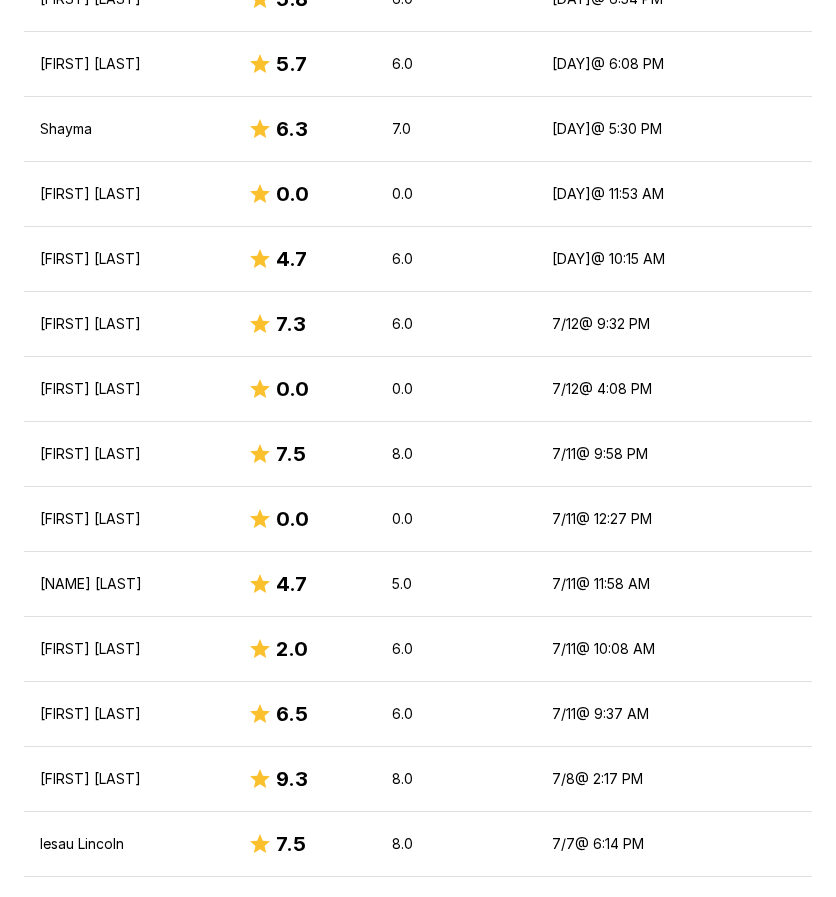 scroll, scrollTop: 1000, scrollLeft: 0, axis: vertical 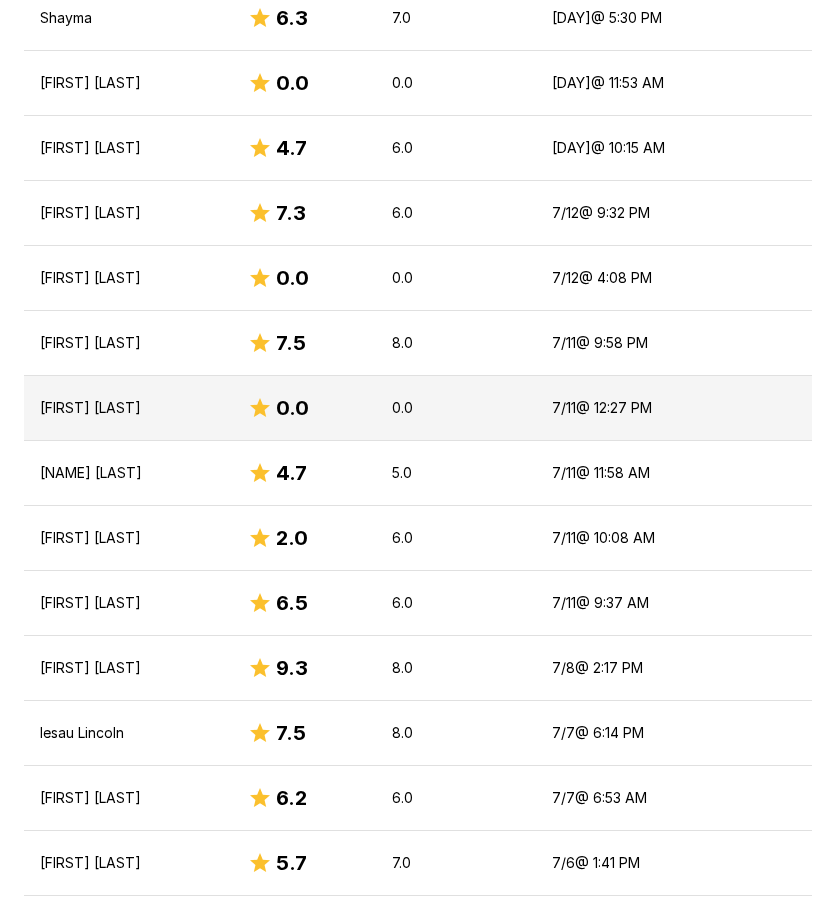 click on "[FIRST] [LAST]" at bounding box center [128, 408] 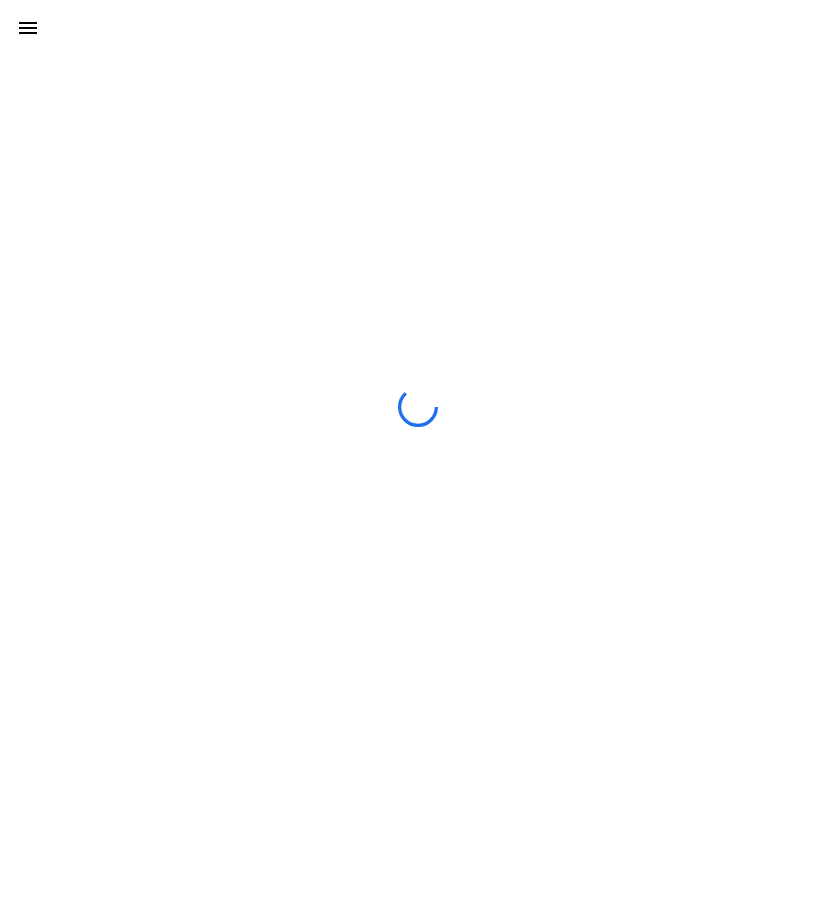 scroll, scrollTop: 0, scrollLeft: 0, axis: both 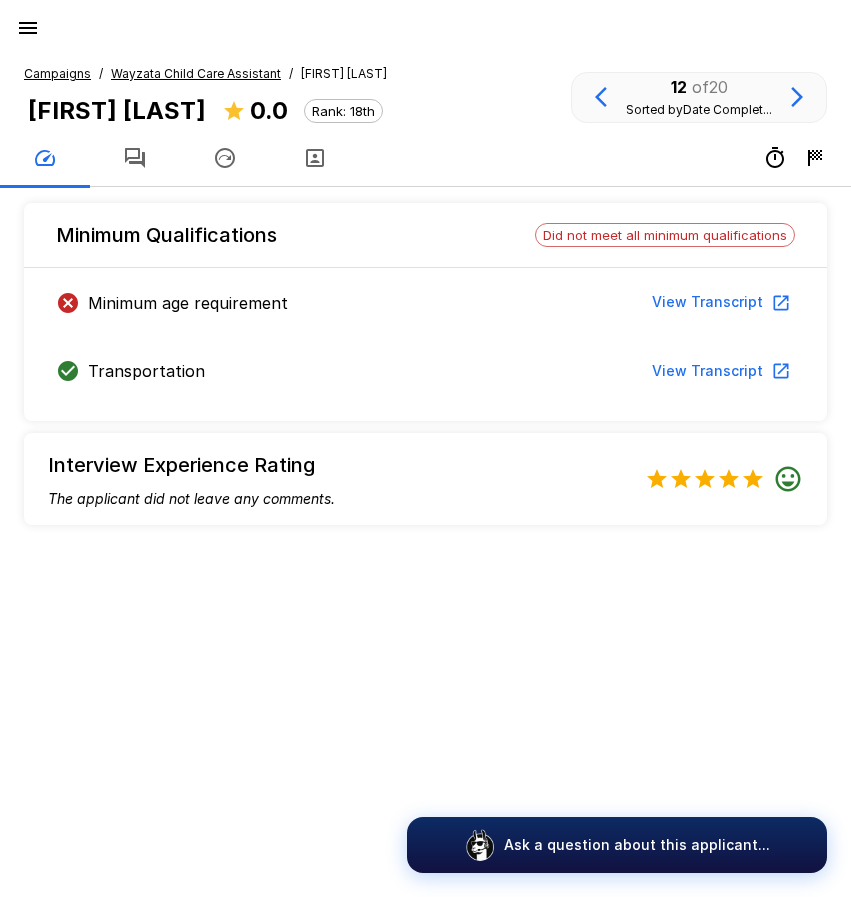 click 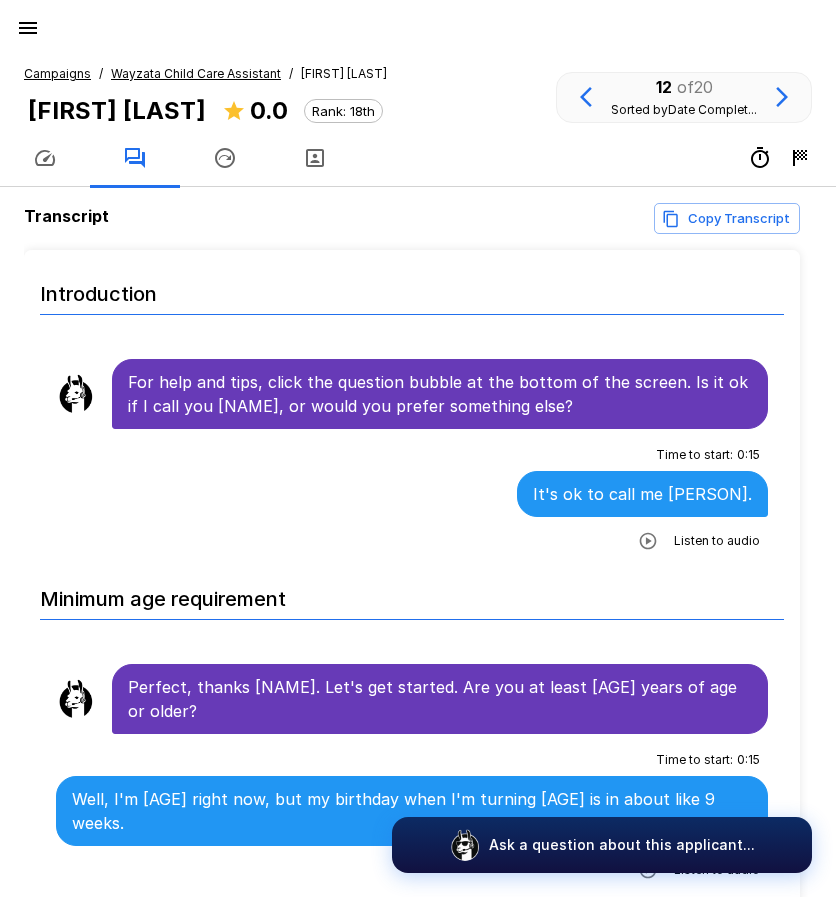 drag, startPoint x: 25, startPoint y: 107, endPoint x: 302, endPoint y: 114, distance: 277.08844 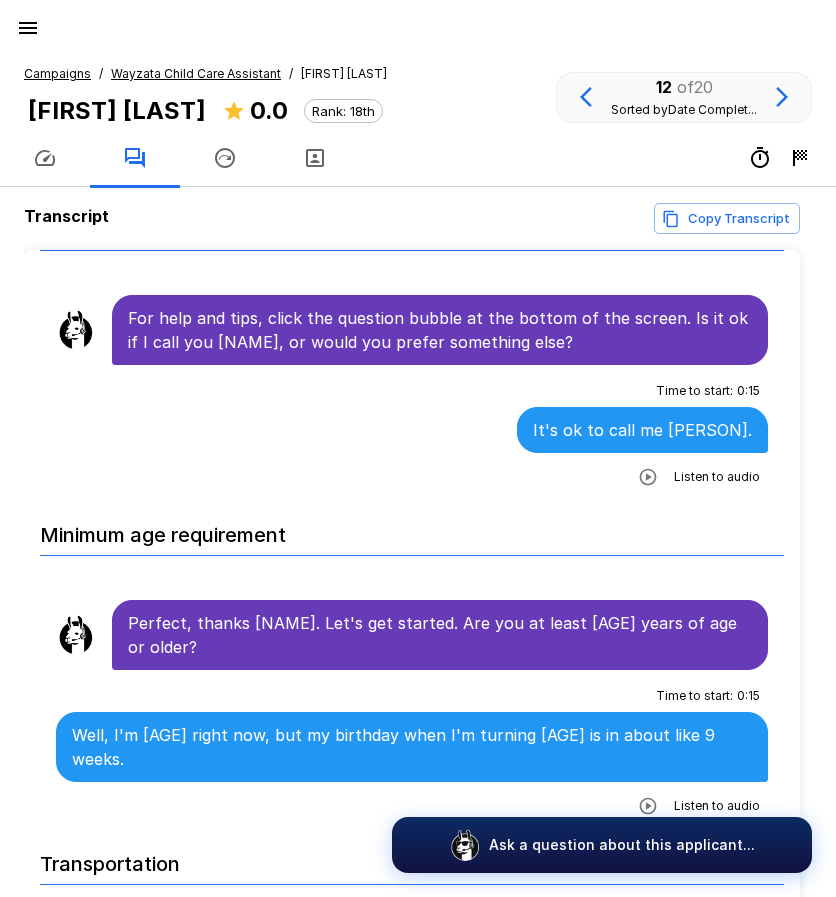 scroll, scrollTop: 100, scrollLeft: 0, axis: vertical 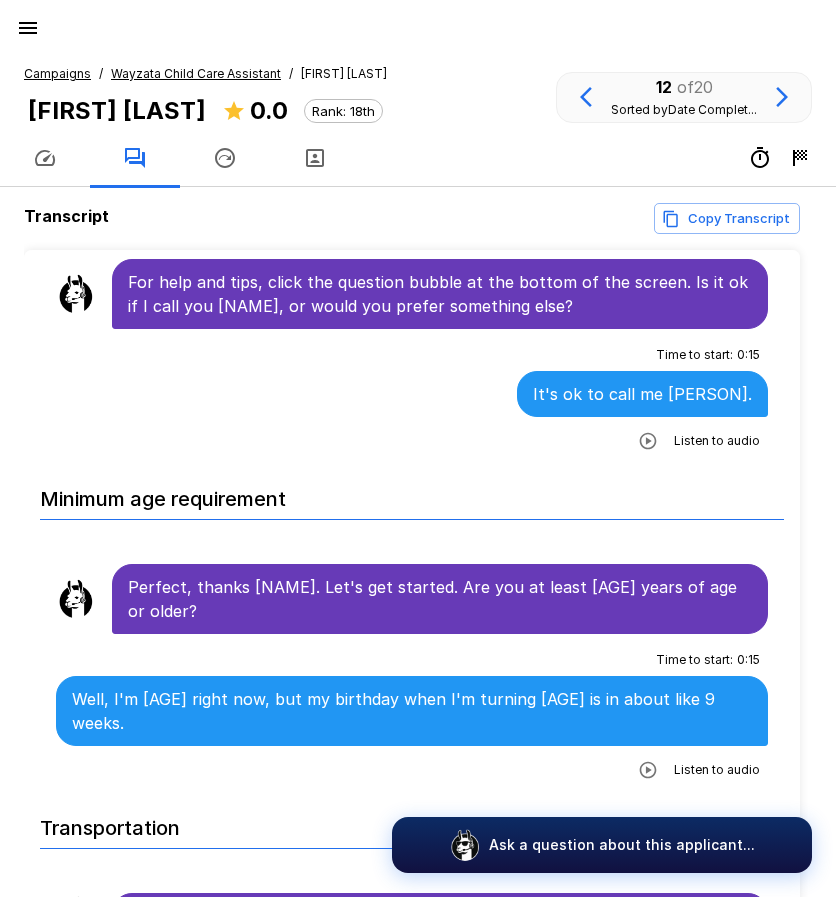 click on "Wayzata Child Care Assistant" at bounding box center (196, 73) 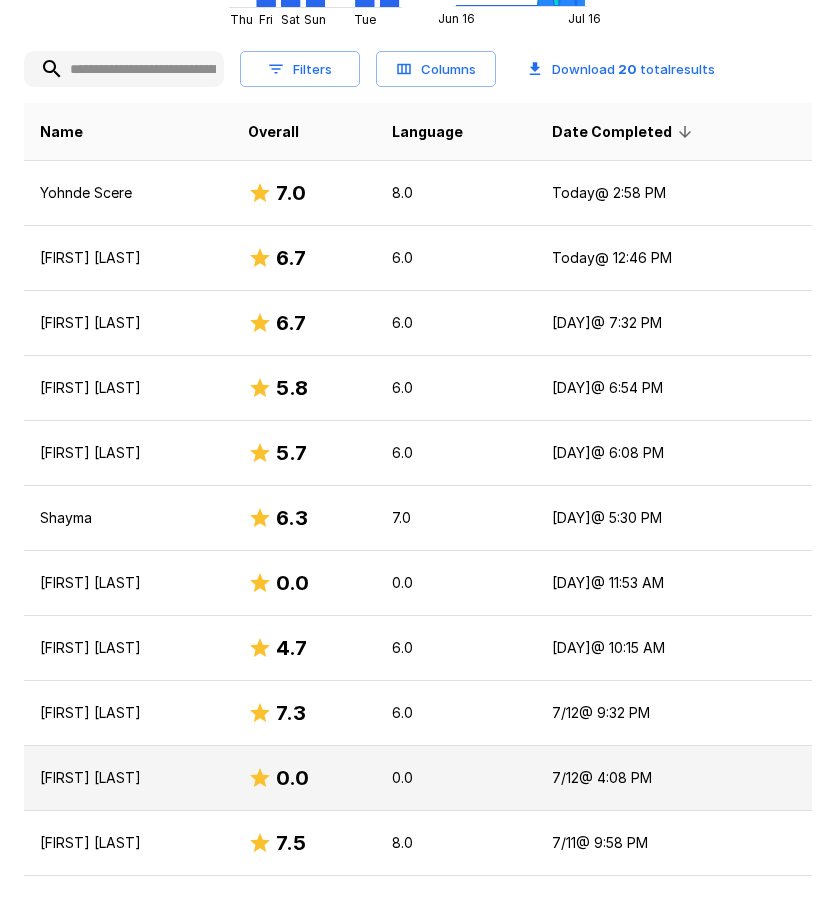 scroll, scrollTop: 600, scrollLeft: 0, axis: vertical 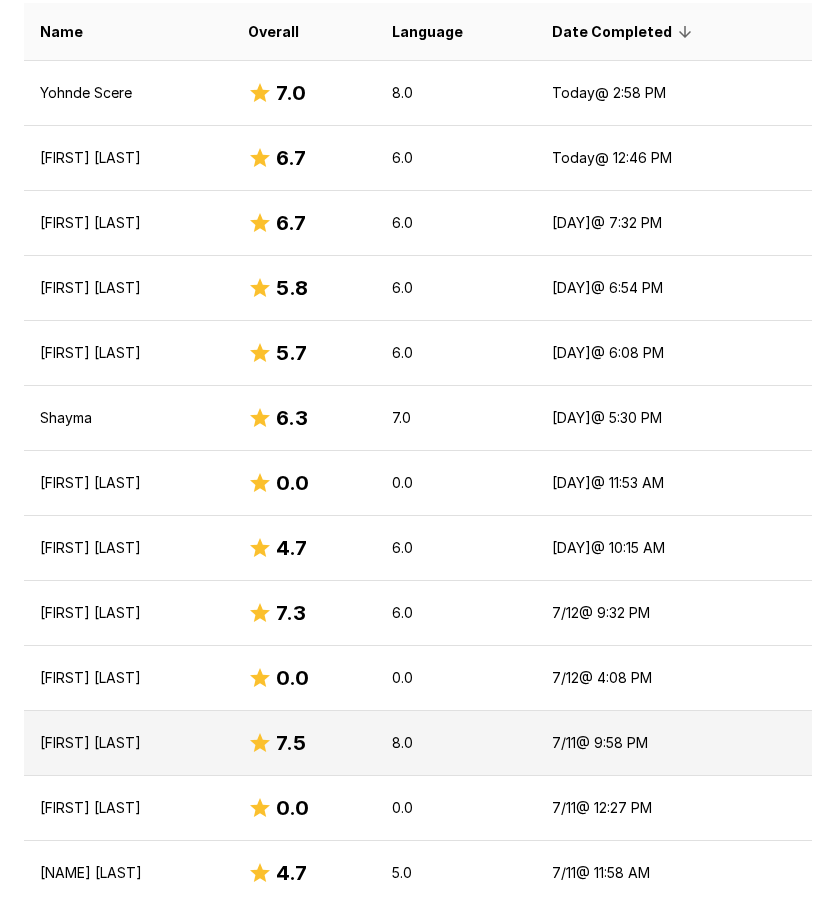 click on "[FIRST] [LAST]" at bounding box center [128, 743] 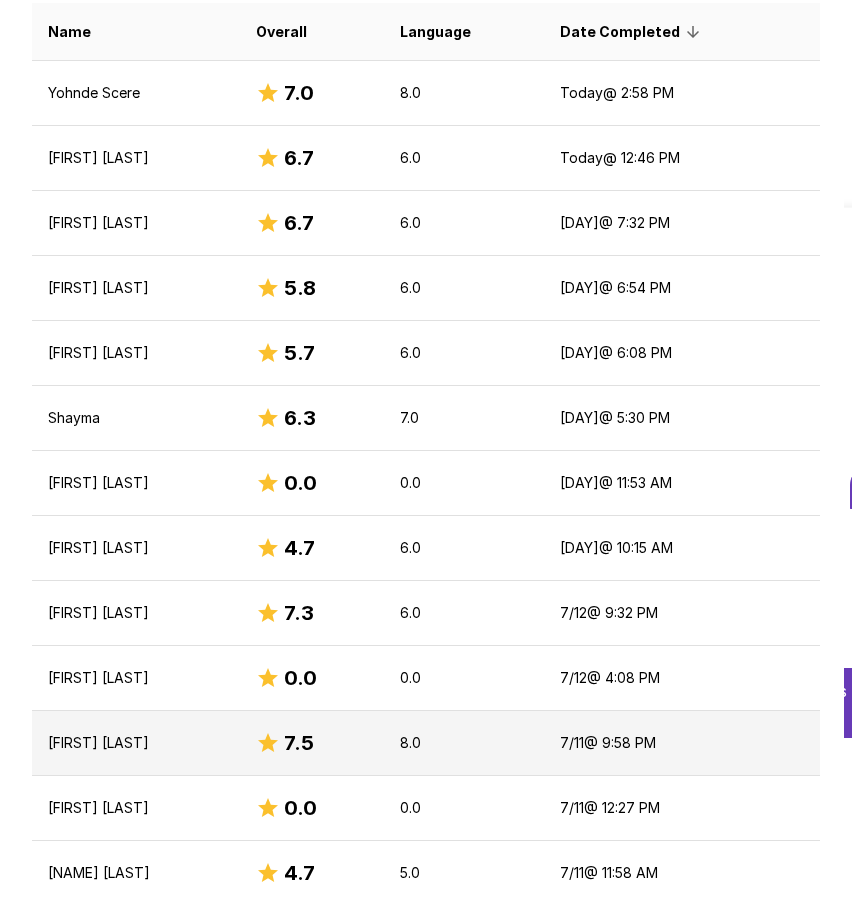 scroll, scrollTop: 0, scrollLeft: 0, axis: both 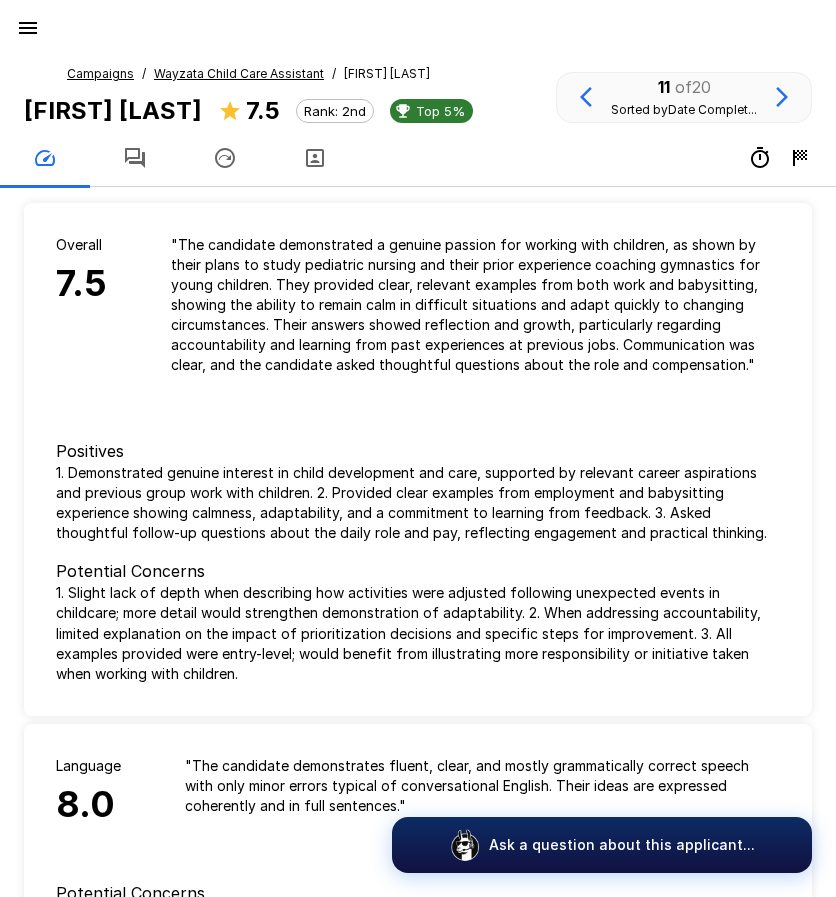 click 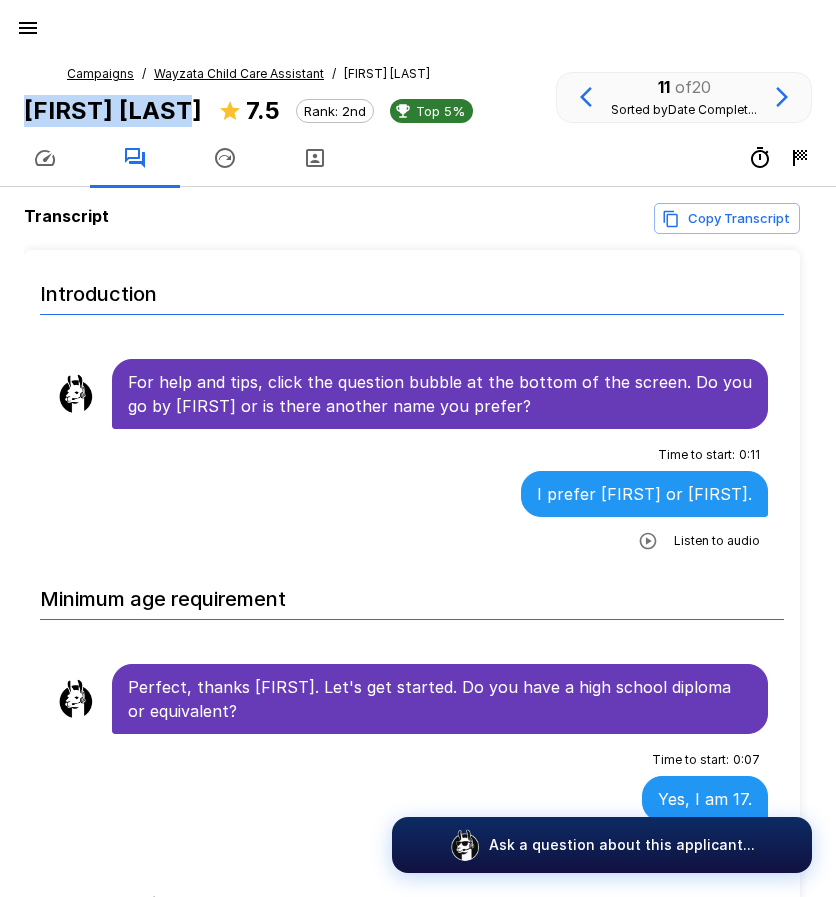 drag, startPoint x: 26, startPoint y: 108, endPoint x: 200, endPoint y: 113, distance: 174.07182 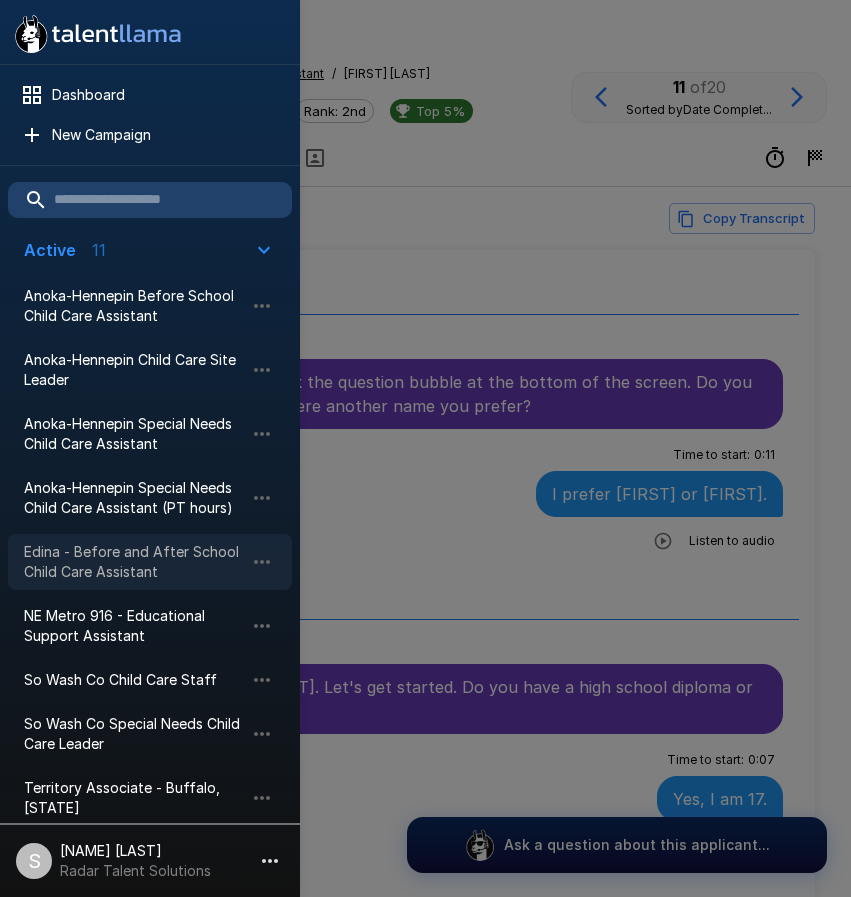 click on "Edina - Before and After School Child Care Assistant" at bounding box center [134, 562] 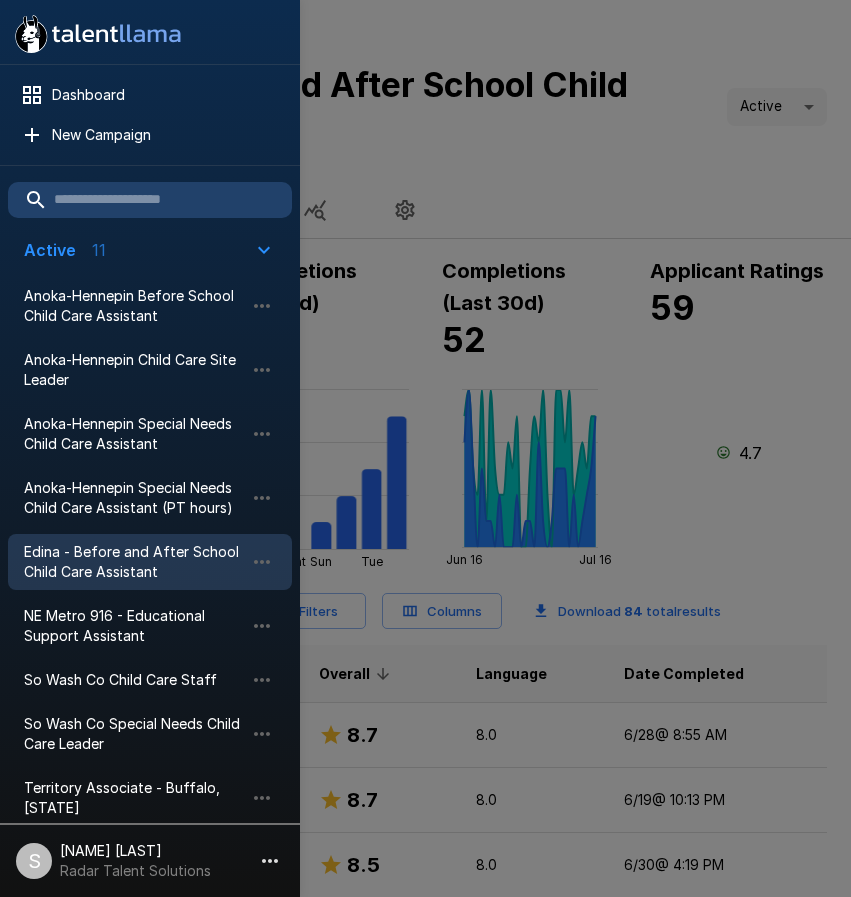 click at bounding box center (425, 448) 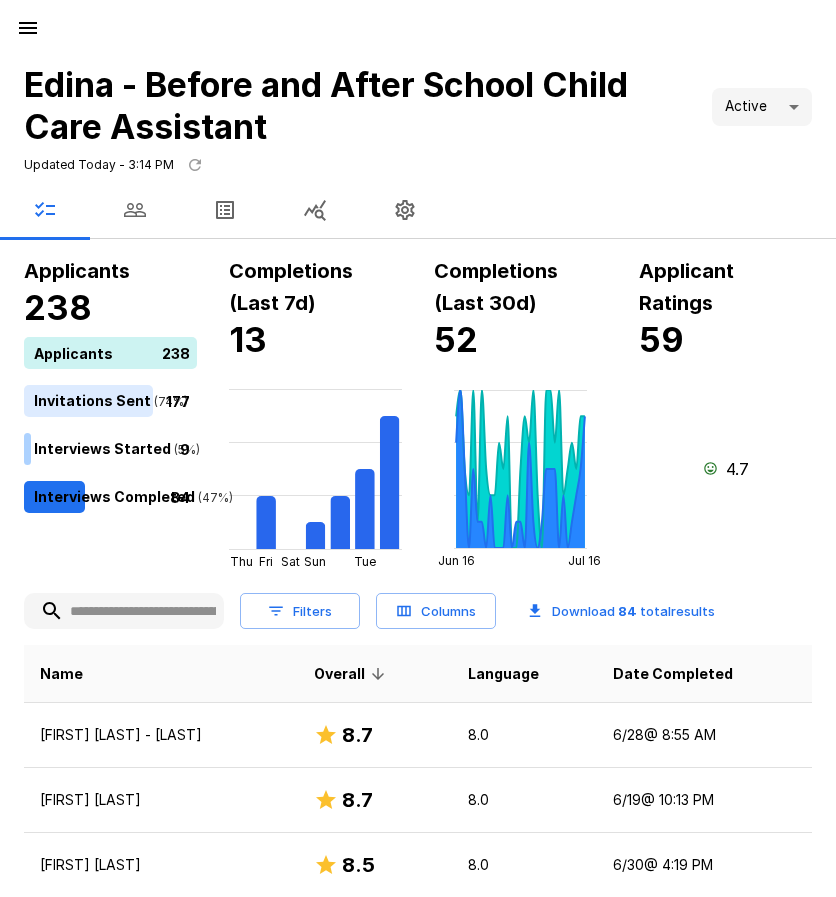 click 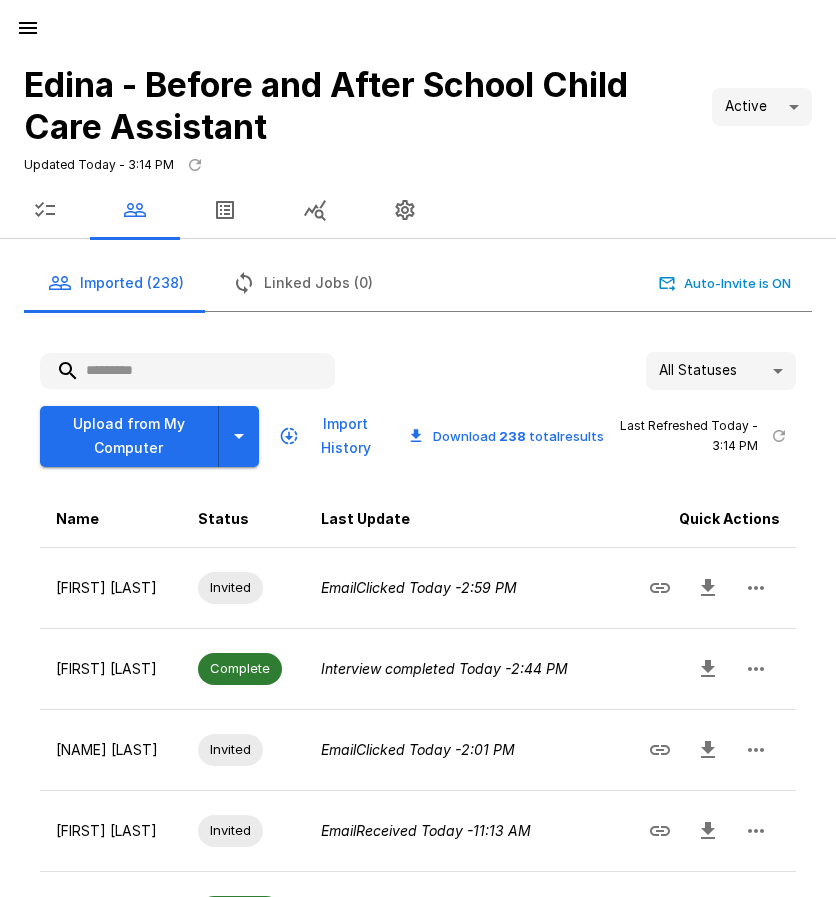 click at bounding box center [187, 371] 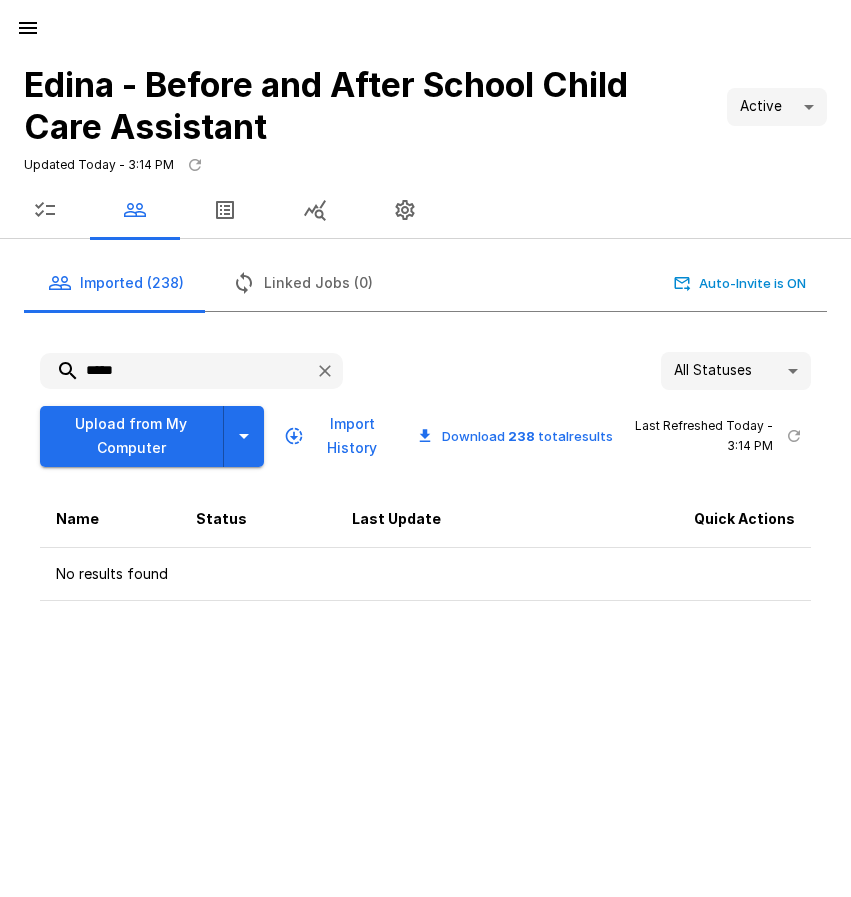 type on "*****" 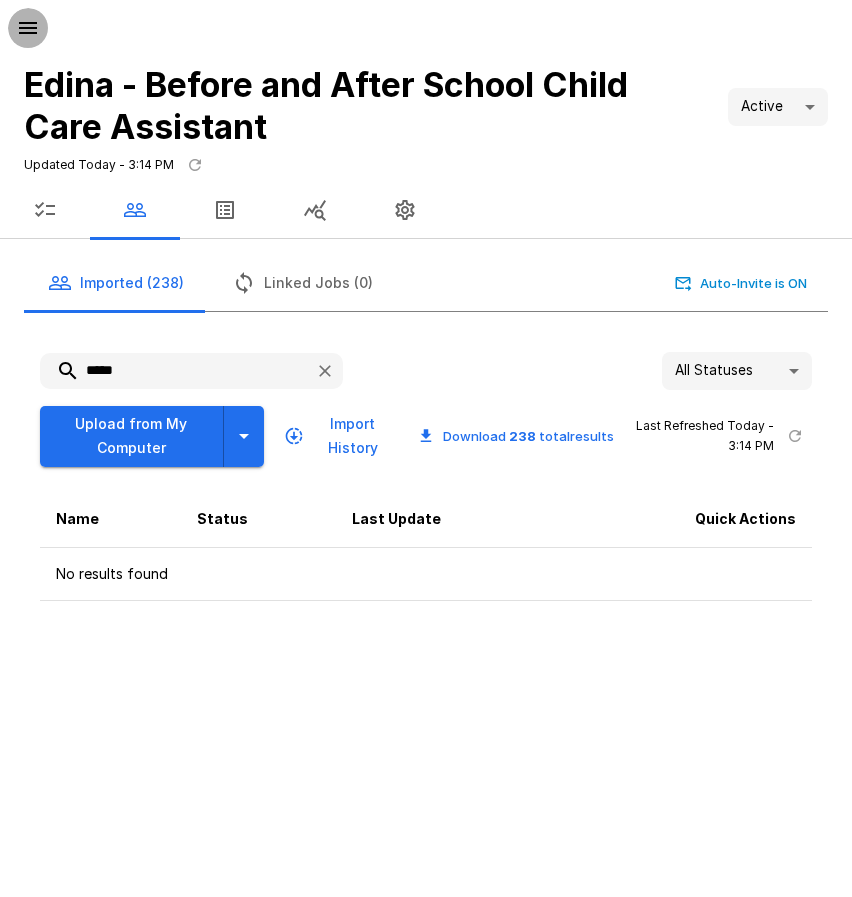 click 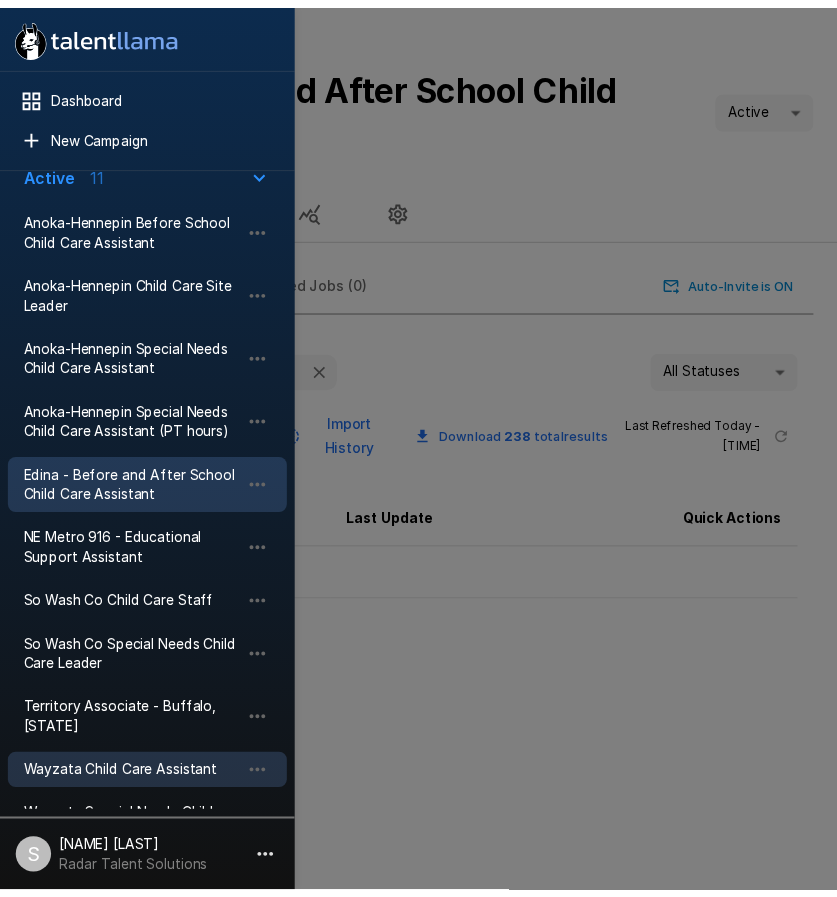 scroll, scrollTop: 200, scrollLeft: 0, axis: vertical 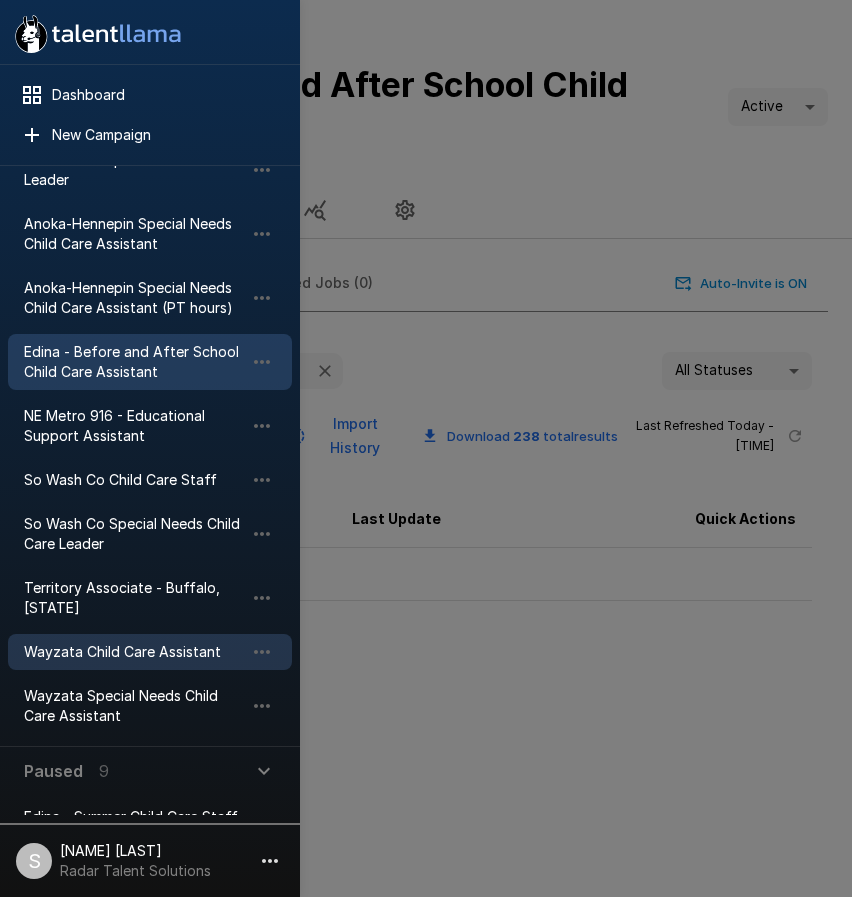 click on "Wayzata Child Care Assistant" at bounding box center (134, 652) 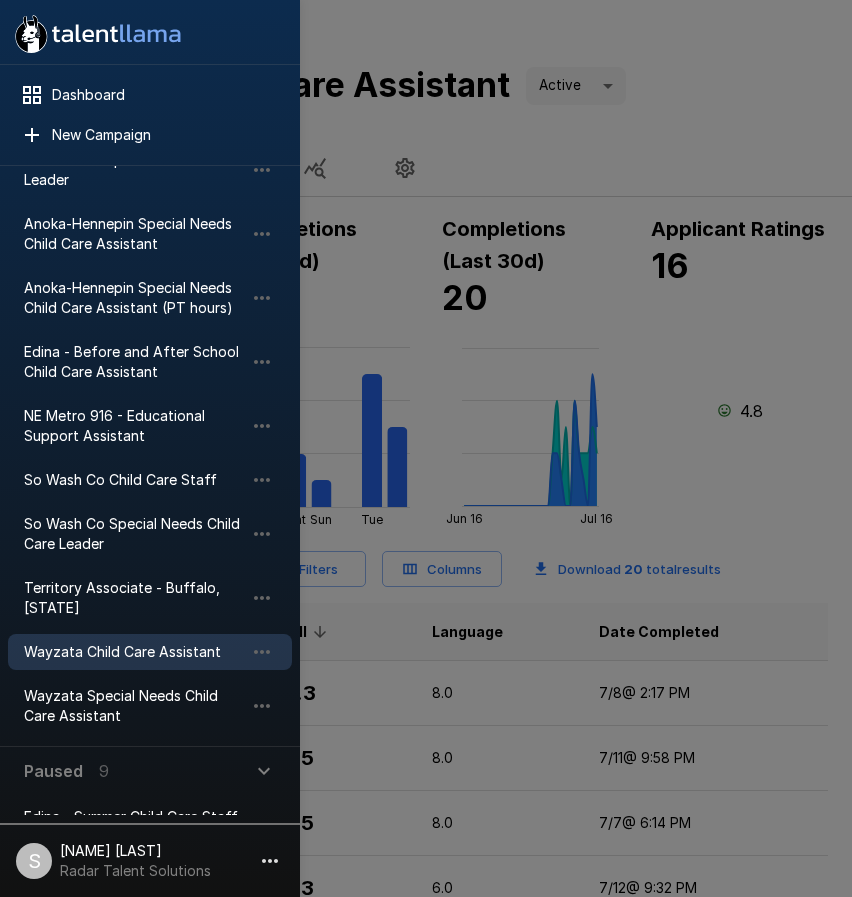 click at bounding box center (426, 448) 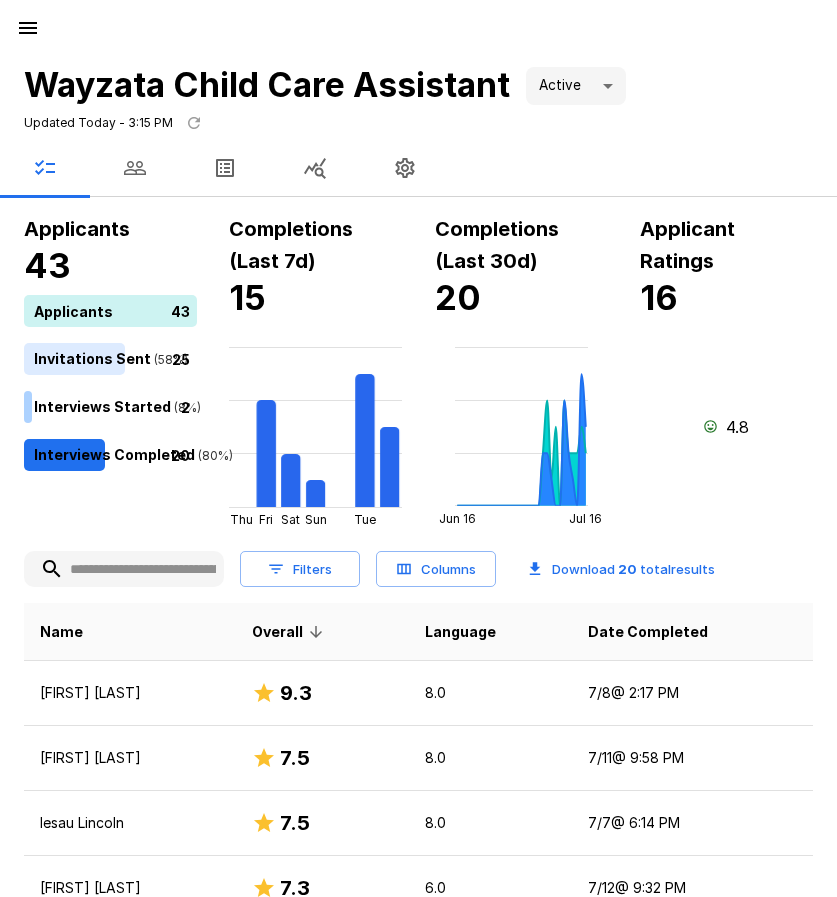 click on "Date Completed" at bounding box center (692, 632) 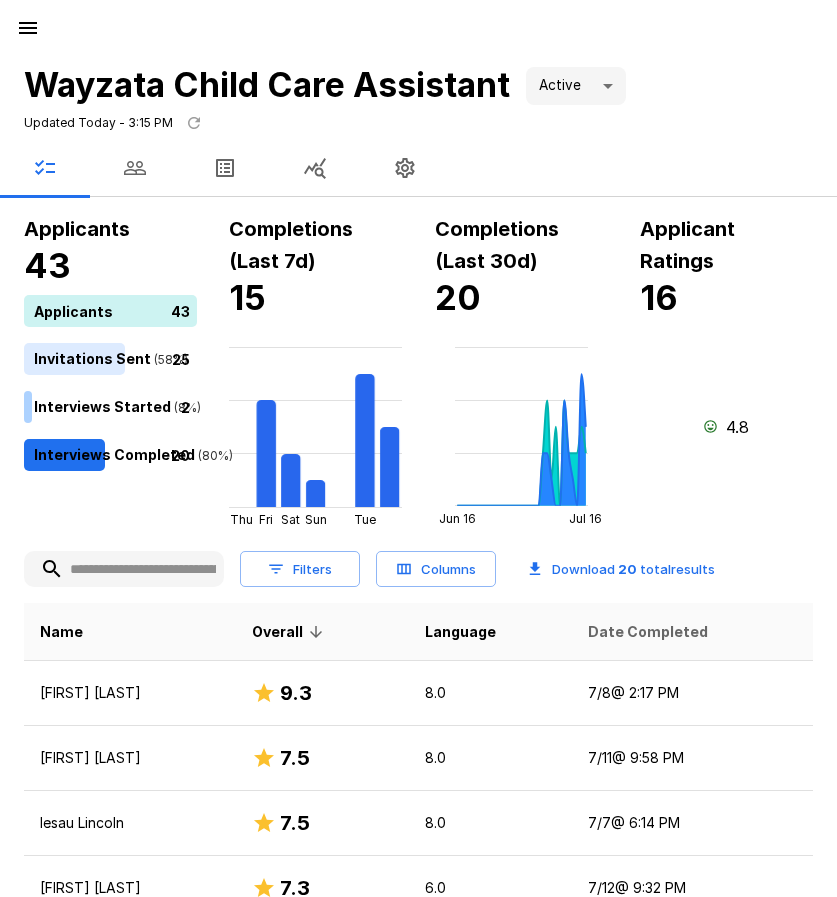 click on "Date Completed" at bounding box center (648, 632) 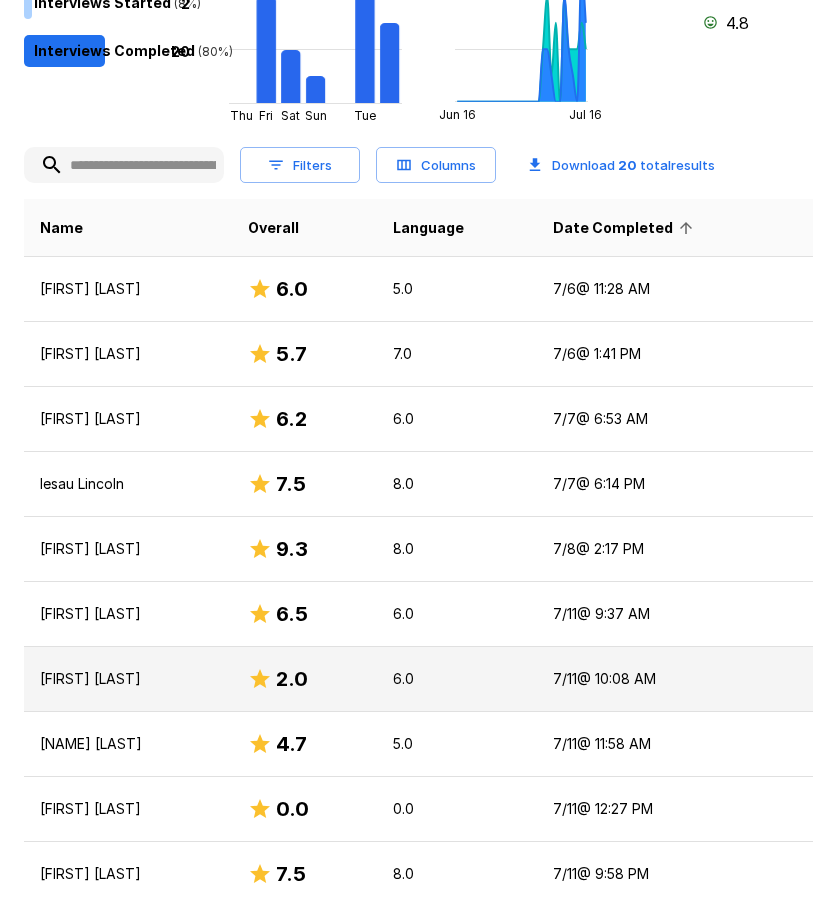 scroll, scrollTop: 400, scrollLeft: 0, axis: vertical 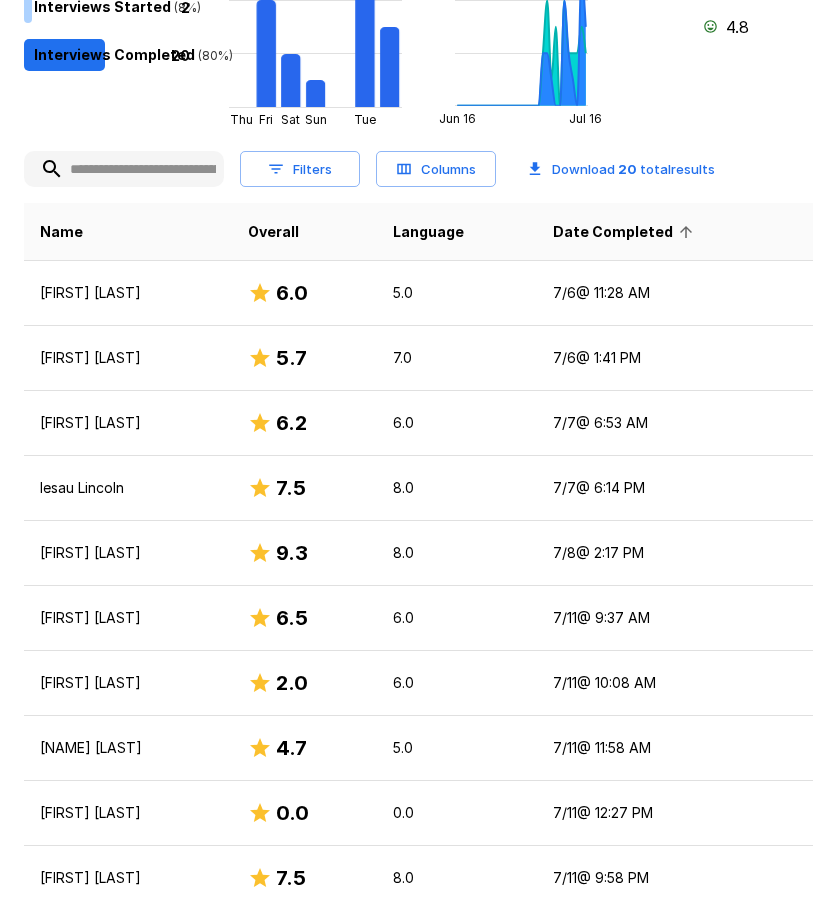 click on "Date Completed" at bounding box center [675, 232] 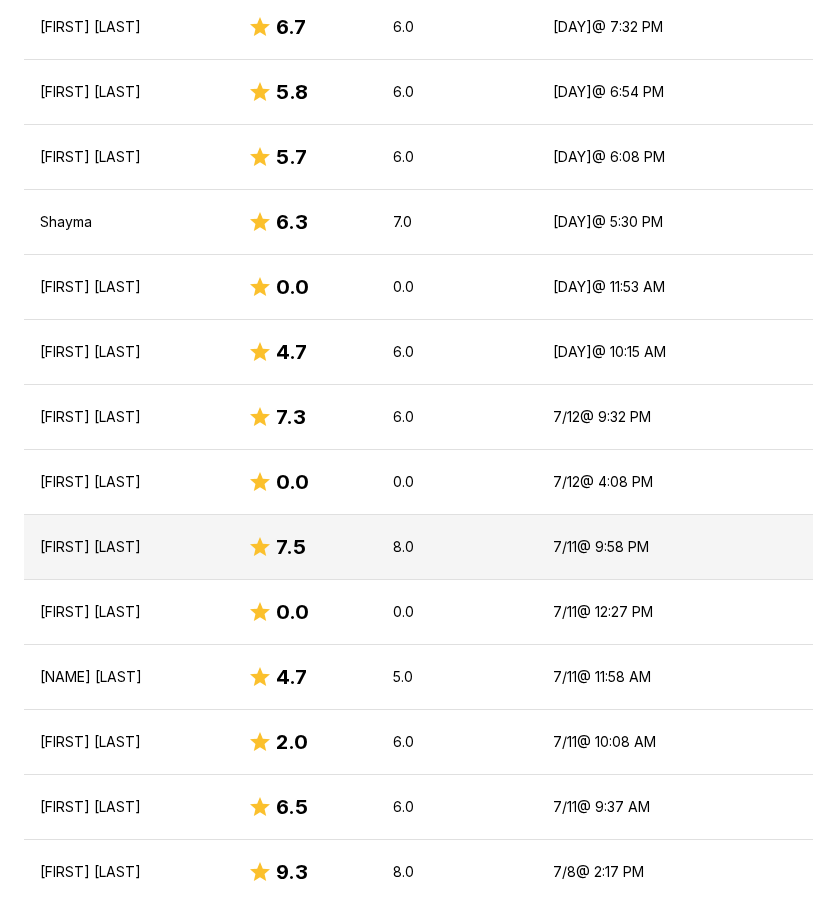 scroll, scrollTop: 800, scrollLeft: 0, axis: vertical 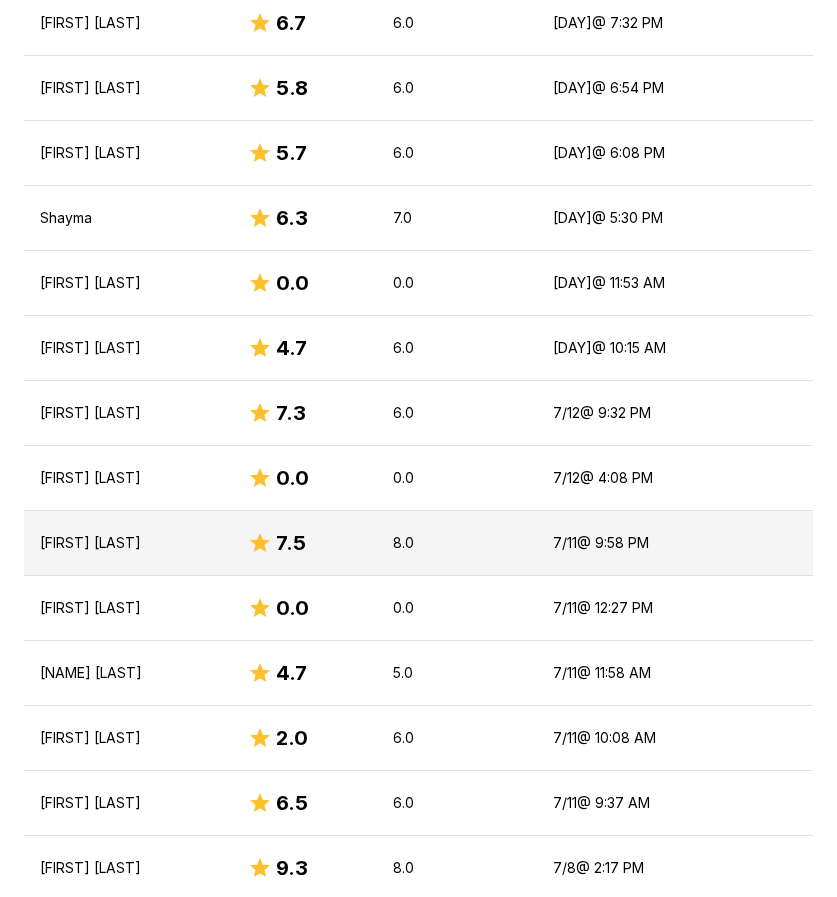 click on "[FIRST] [LAST]" at bounding box center [128, 543] 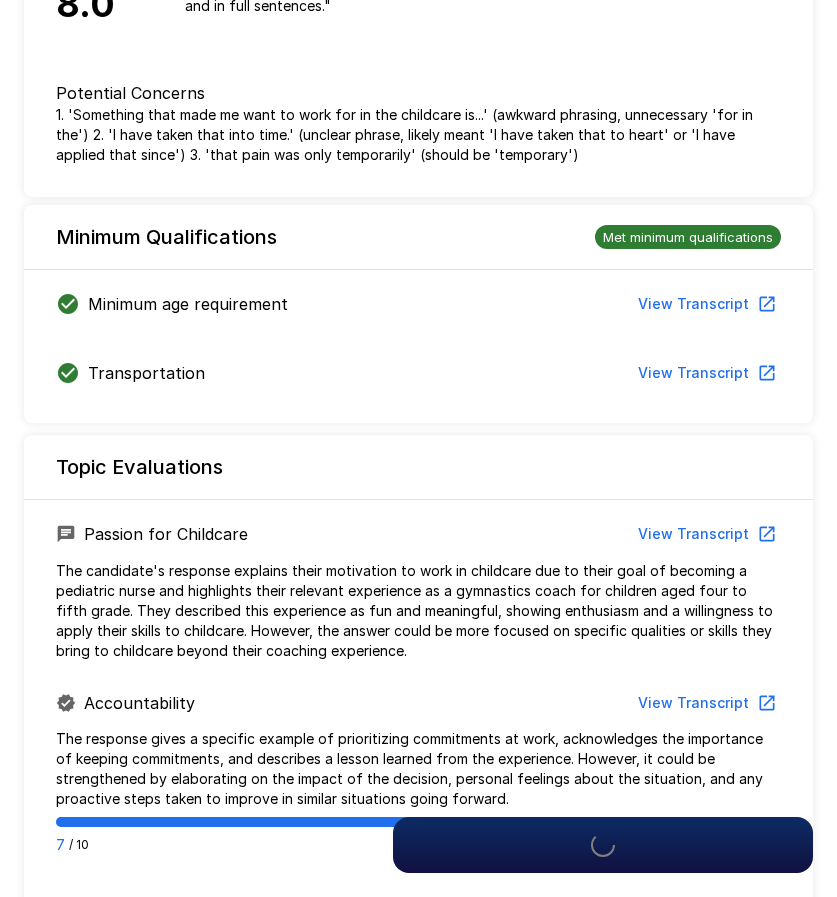 scroll, scrollTop: 0, scrollLeft: 0, axis: both 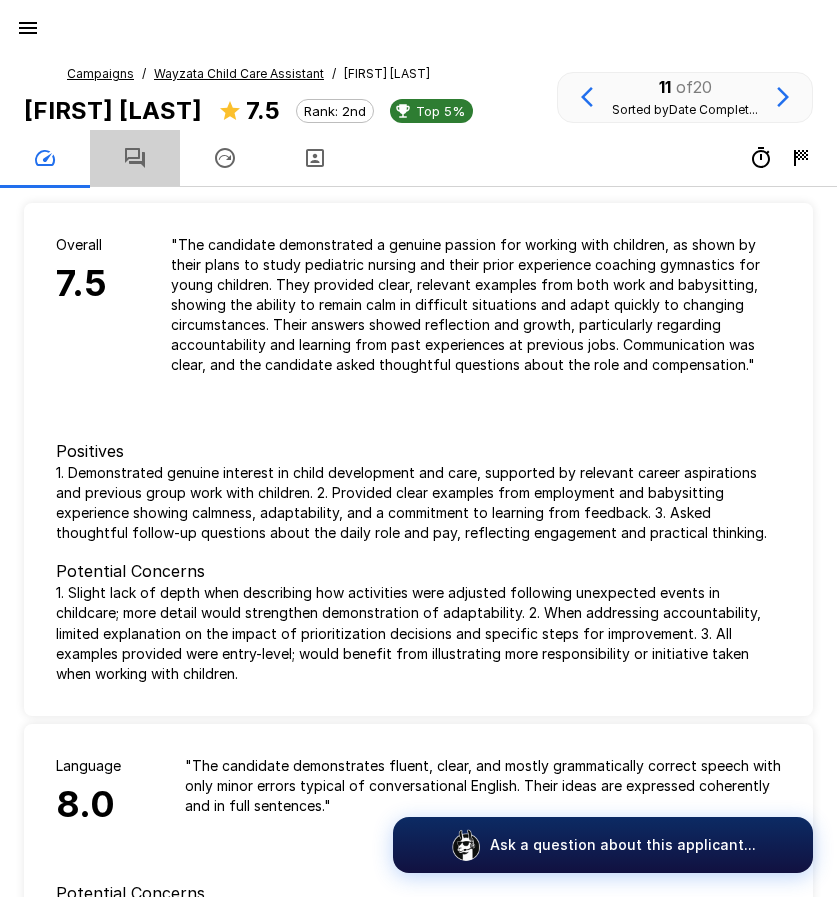 click 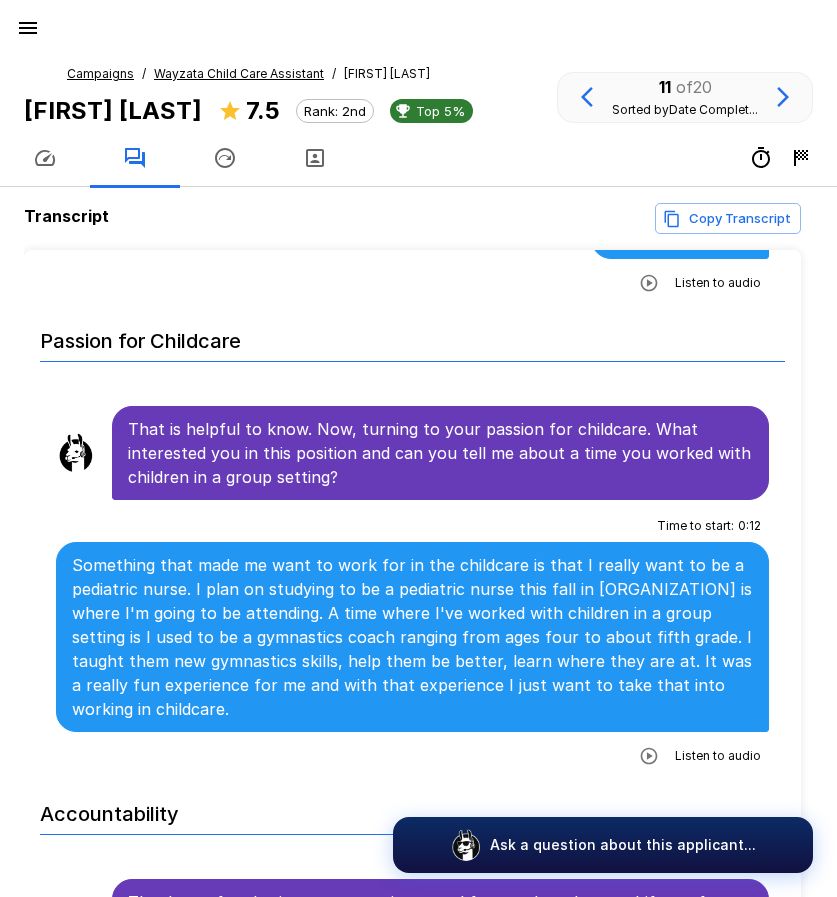 scroll, scrollTop: 1200, scrollLeft: 0, axis: vertical 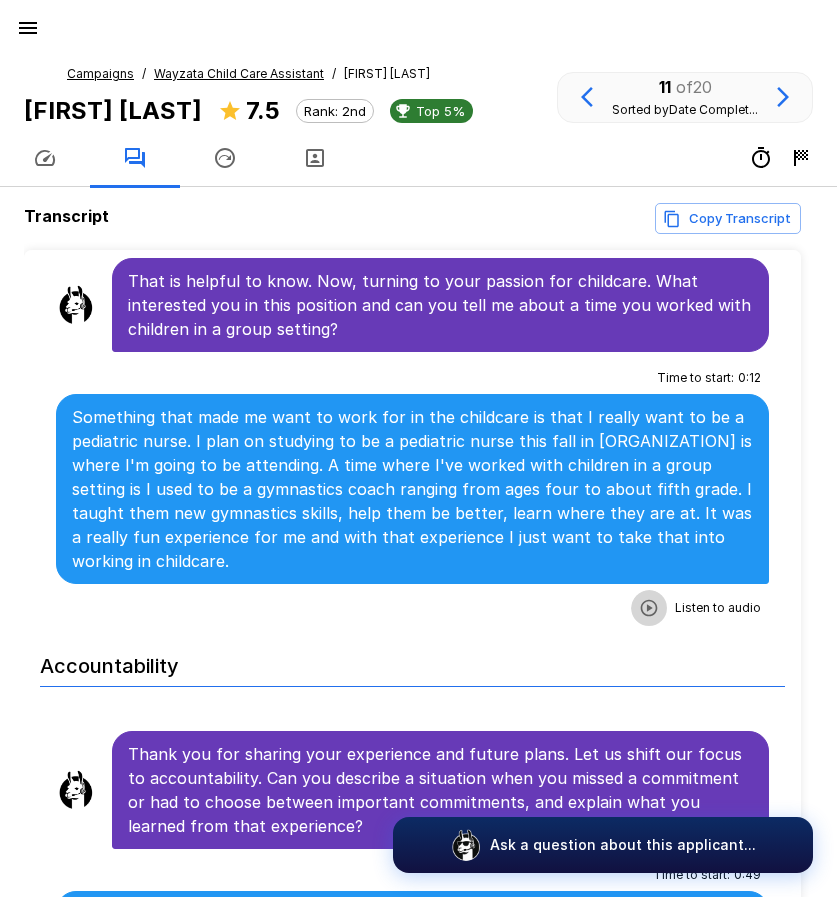 click 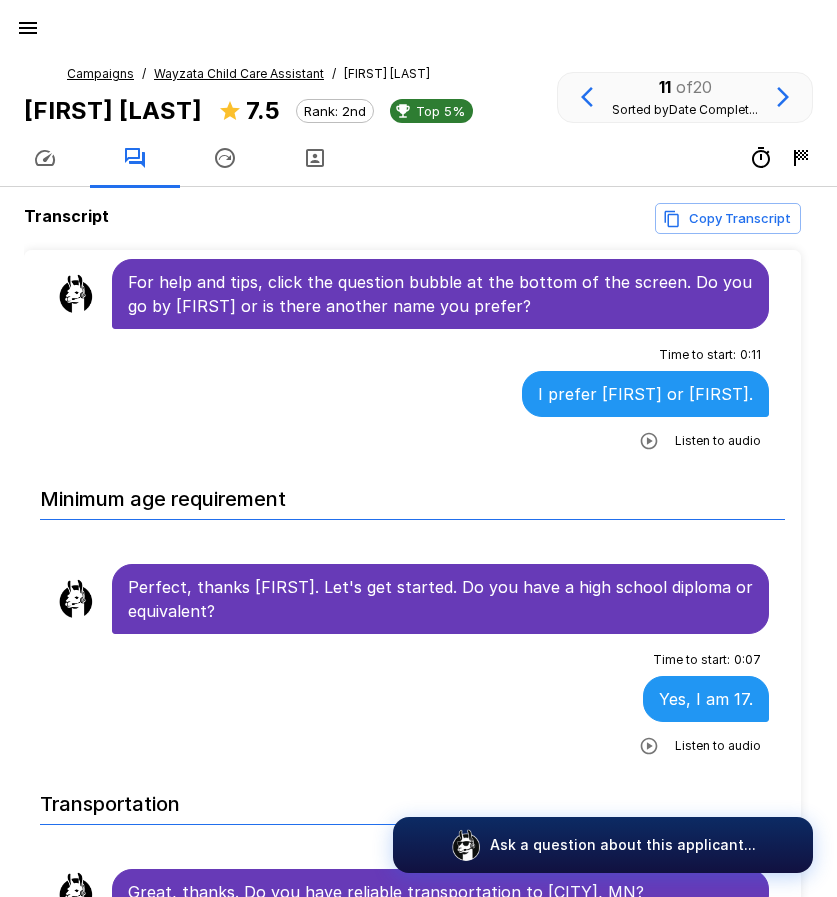 scroll, scrollTop: 0, scrollLeft: 0, axis: both 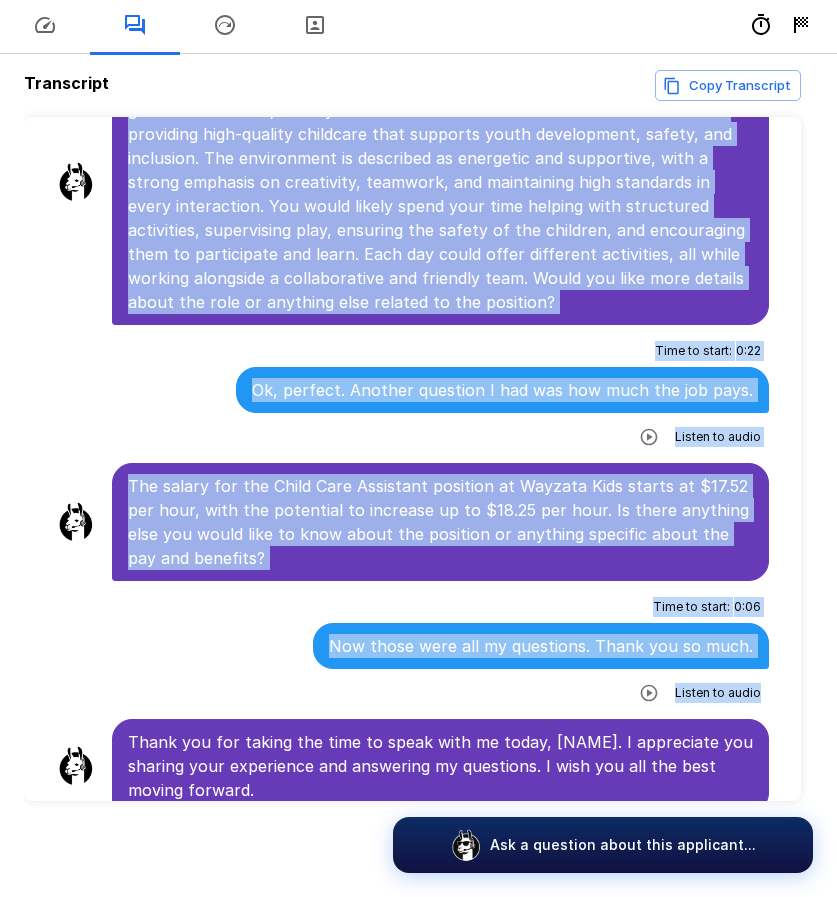 drag, startPoint x: 128, startPoint y: 385, endPoint x: 860, endPoint y: 766, distance: 825.21814 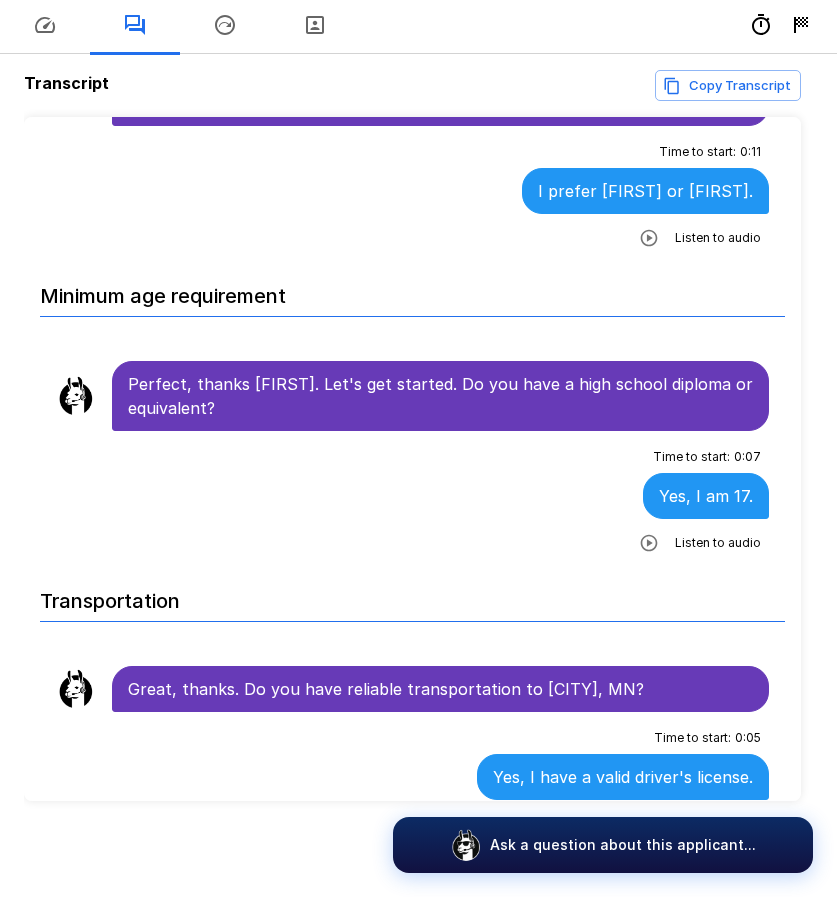 scroll, scrollTop: 0, scrollLeft: 0, axis: both 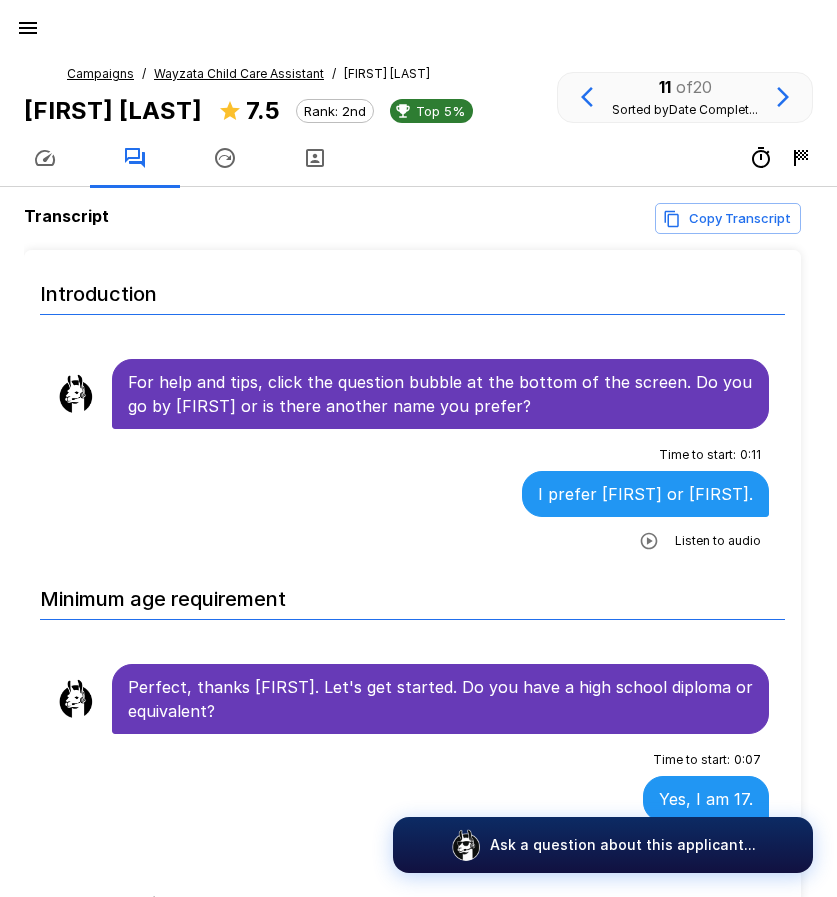 click on "Wayzata Child Care Assistant" at bounding box center [239, 73] 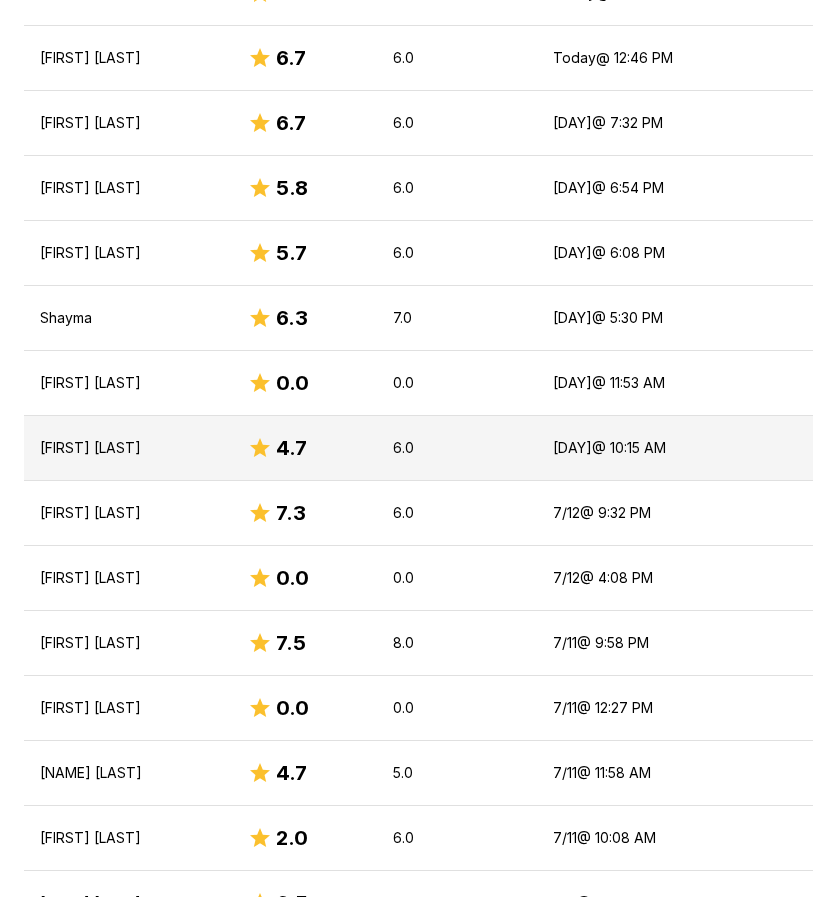 scroll, scrollTop: 600, scrollLeft: 0, axis: vertical 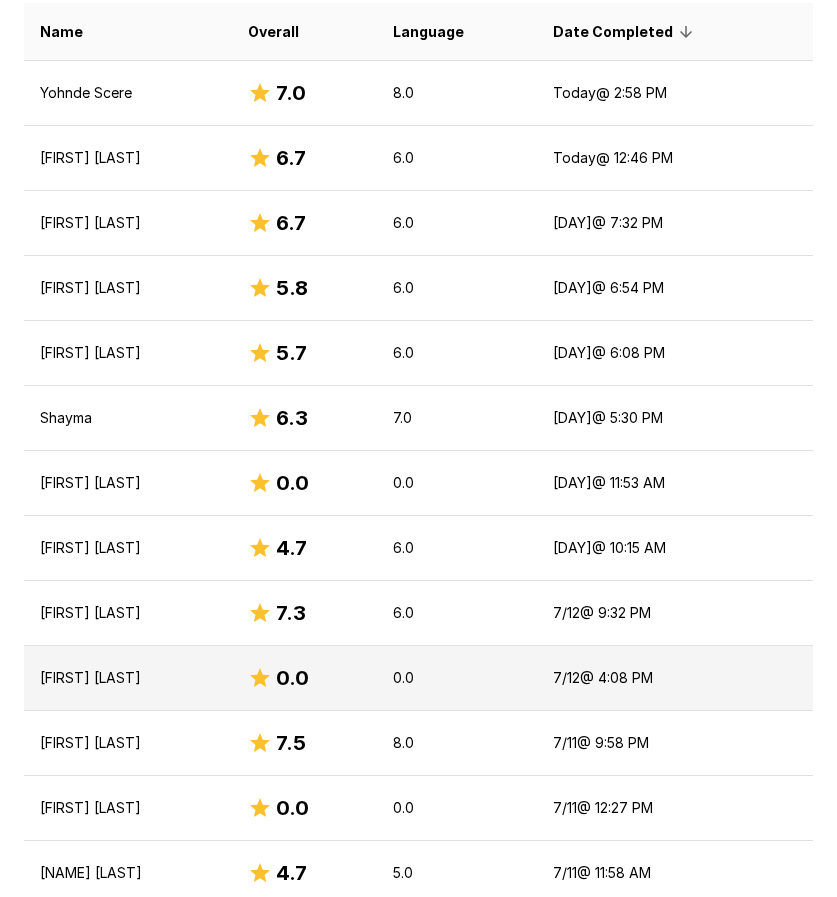 click on "[FIRST] [LAST]" at bounding box center (128, 678) 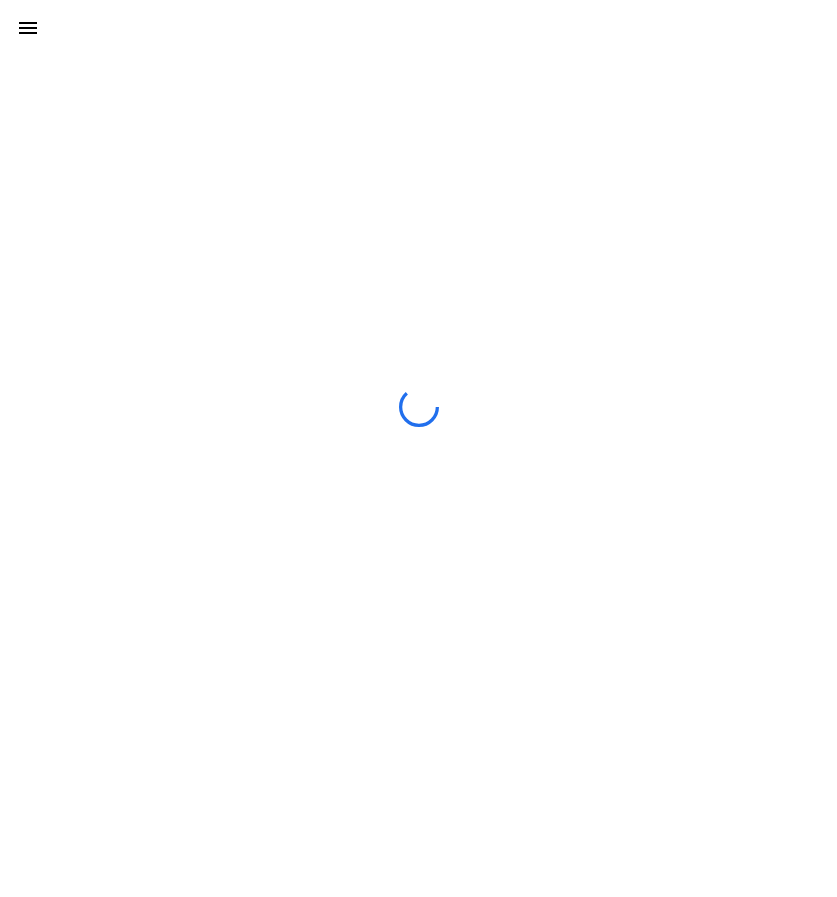 scroll, scrollTop: 0, scrollLeft: 0, axis: both 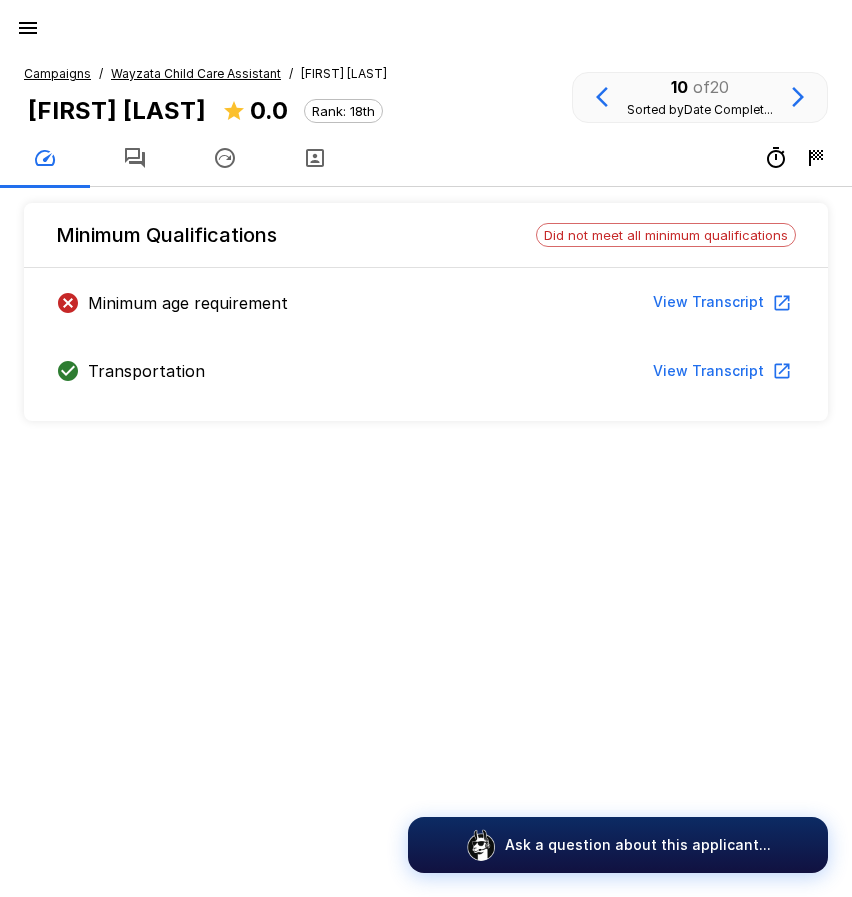 click 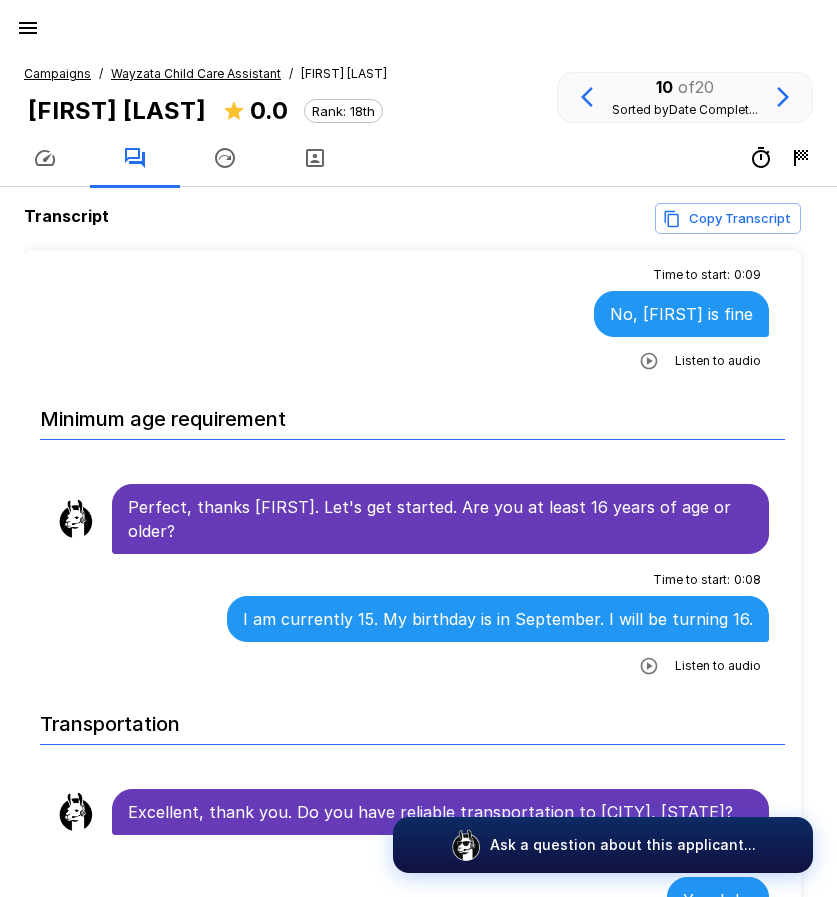 scroll, scrollTop: 200, scrollLeft: 0, axis: vertical 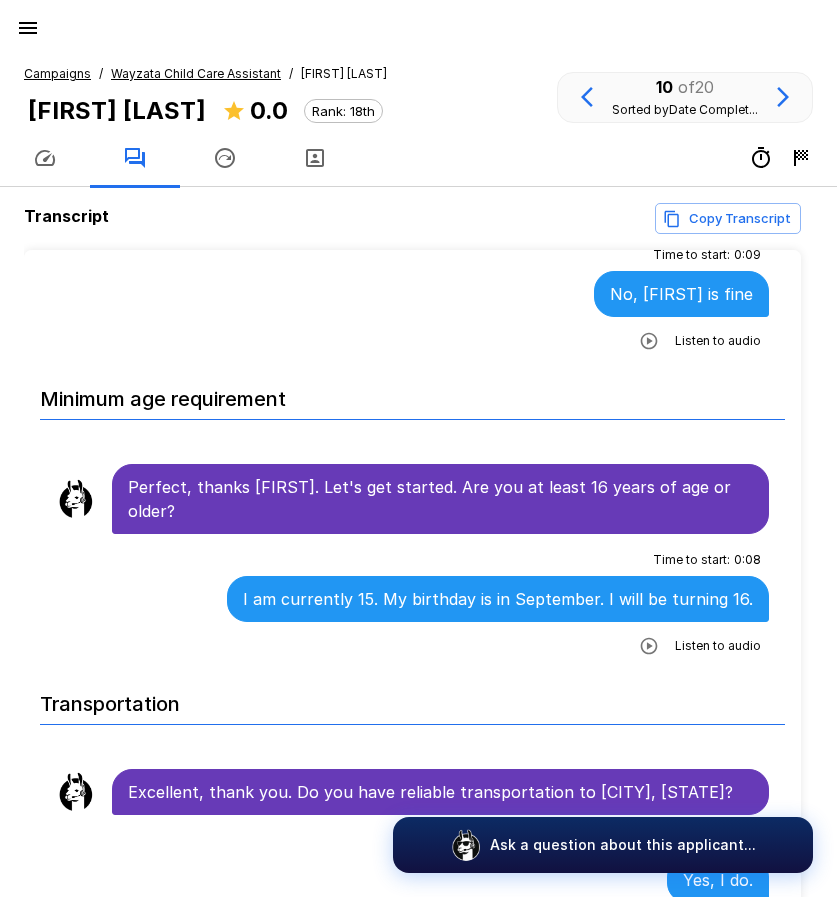 click on "Wayzata Child Care Assistant" at bounding box center (196, 73) 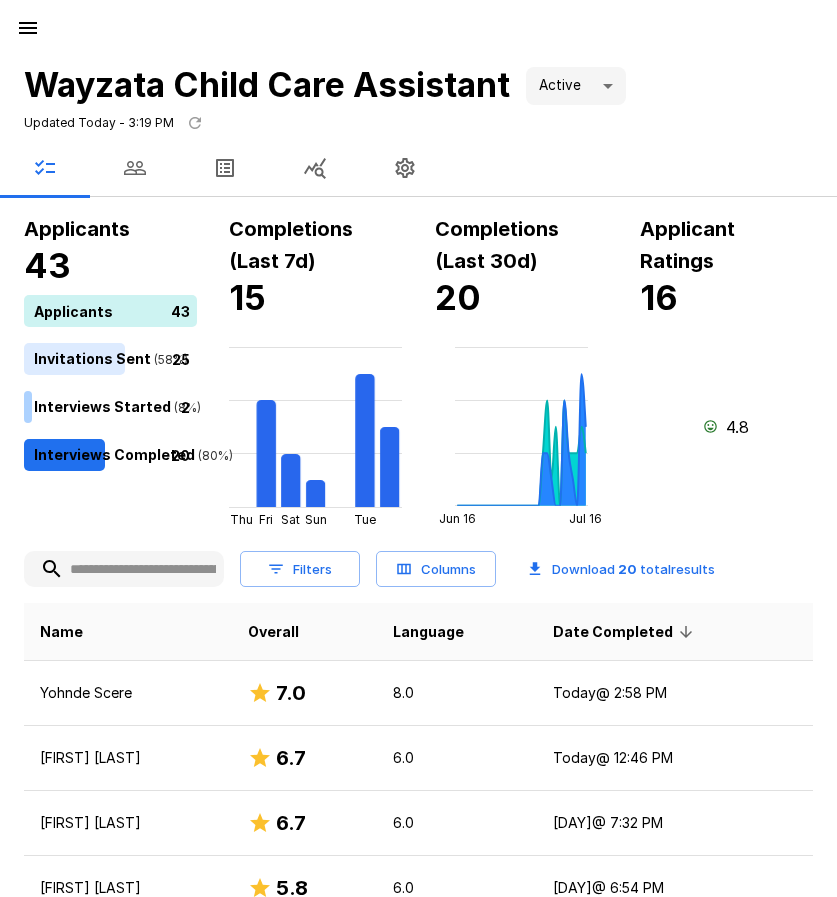 click on "Applicants 43 Applicants 43 Invitations Sent ( 58 %) 25 Interviews Started ( 8 %) 2 Interviews Completed ( 80 %) 20" at bounding box center (94, 370) 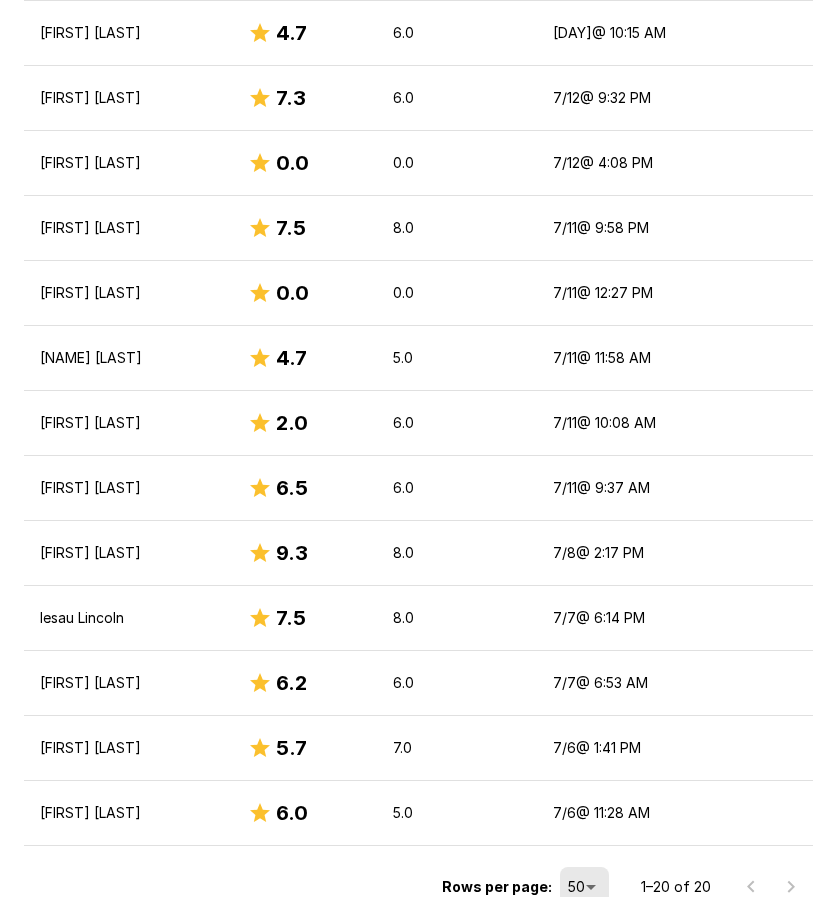 scroll, scrollTop: 1163, scrollLeft: 0, axis: vertical 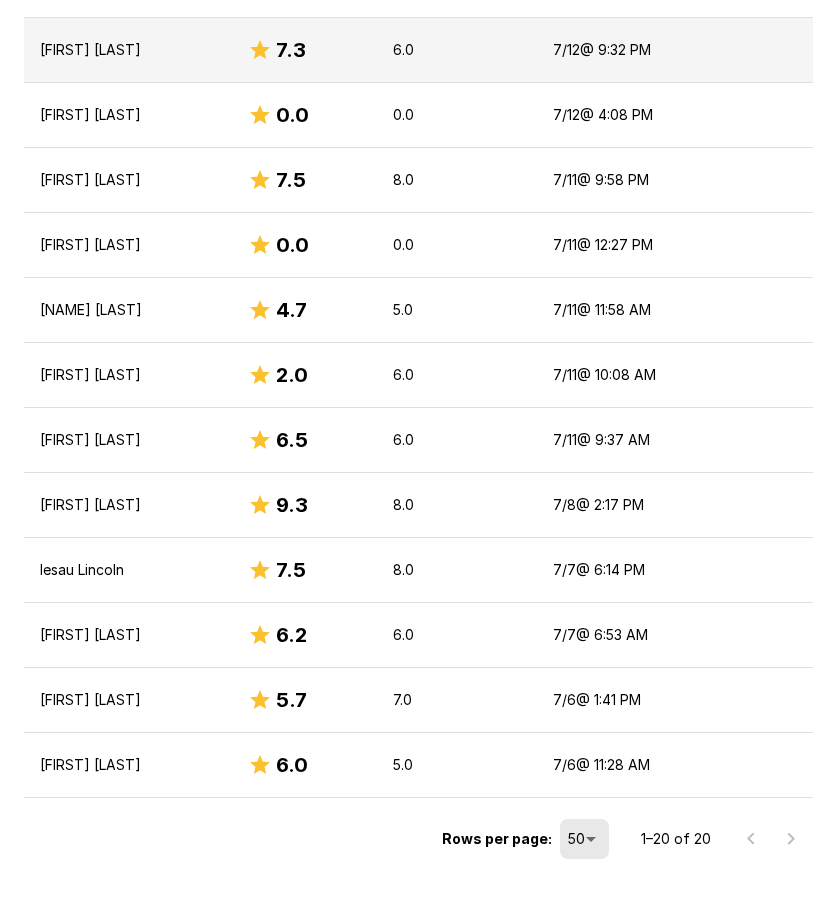 click on "[FIRST] [LAST]" at bounding box center [128, 50] 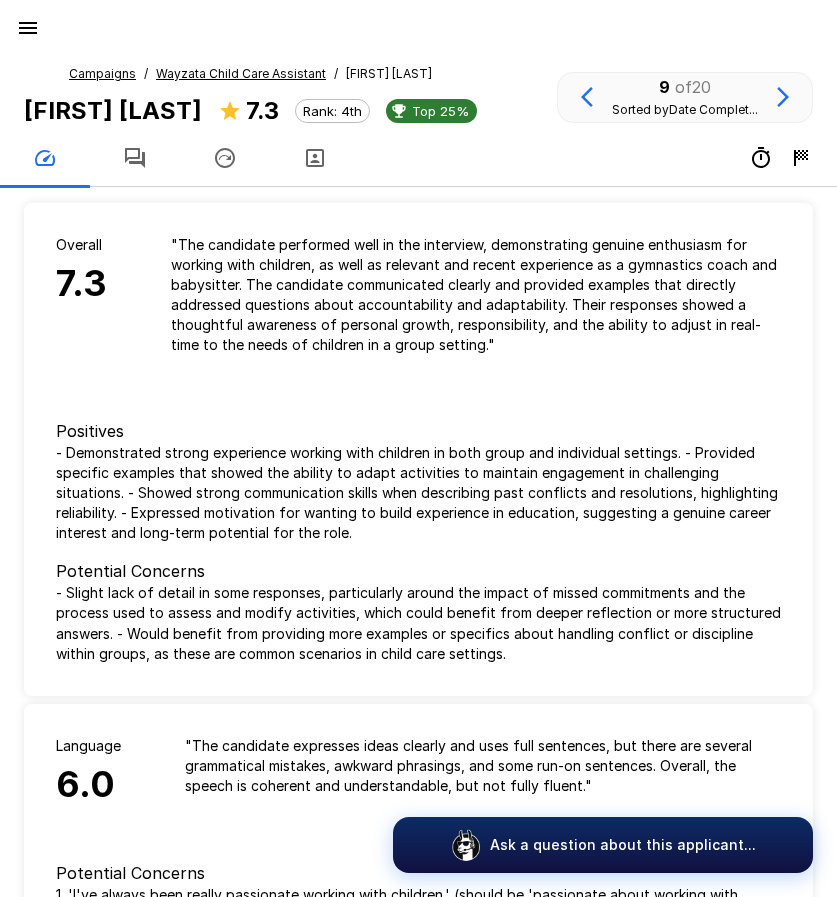 click 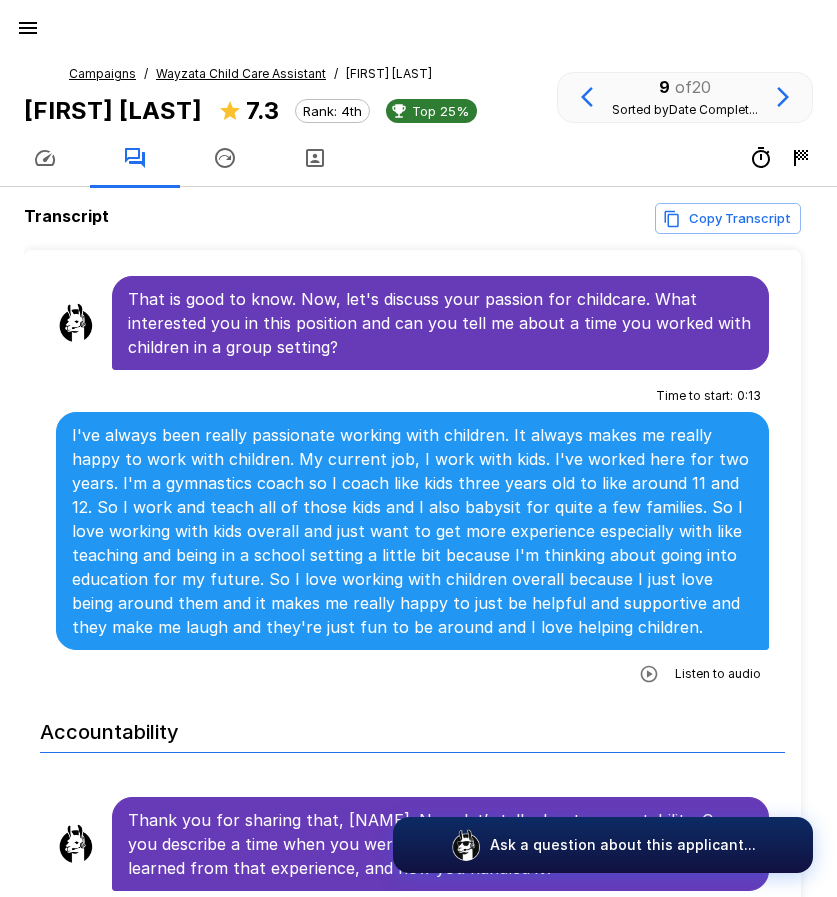scroll, scrollTop: 1000, scrollLeft: 0, axis: vertical 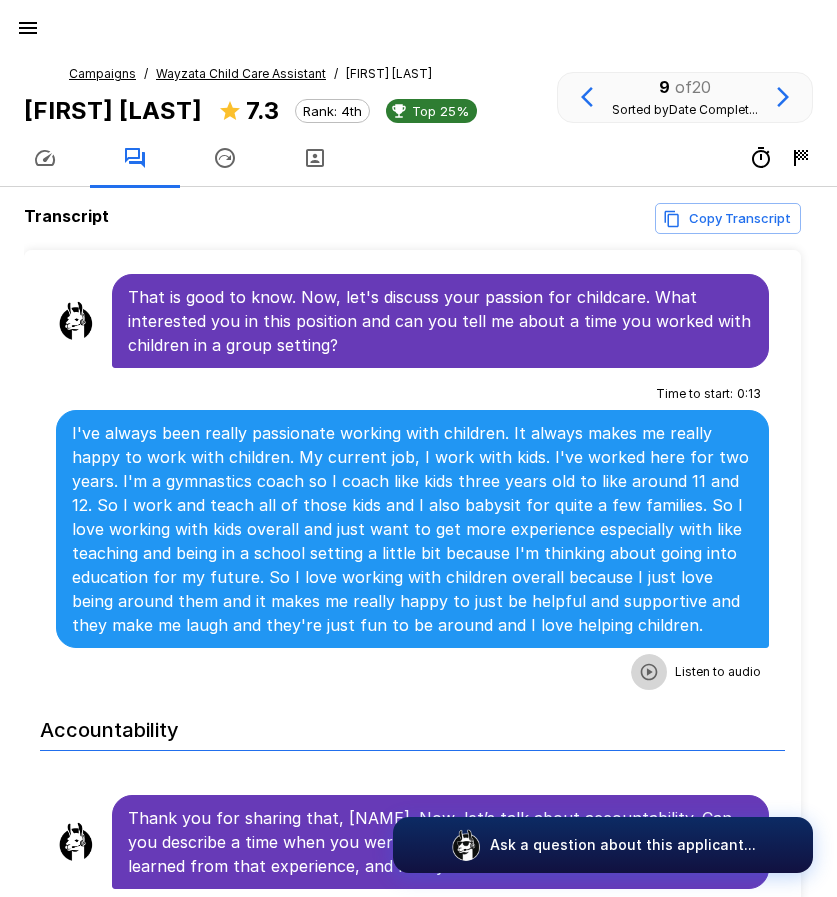 click 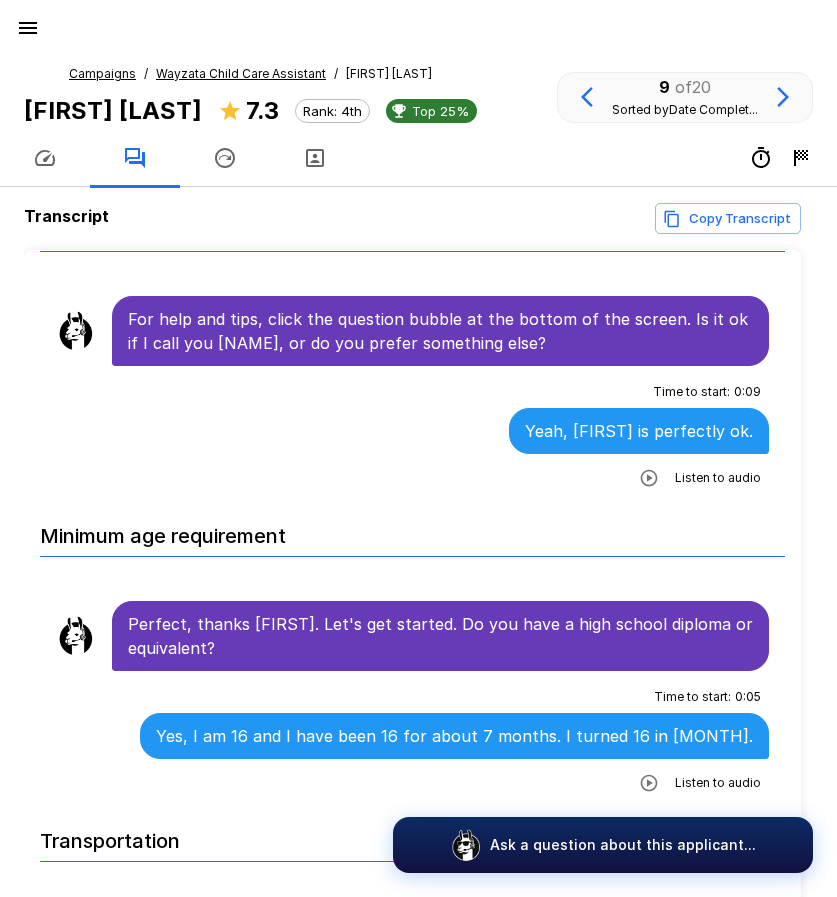 scroll, scrollTop: 0, scrollLeft: 0, axis: both 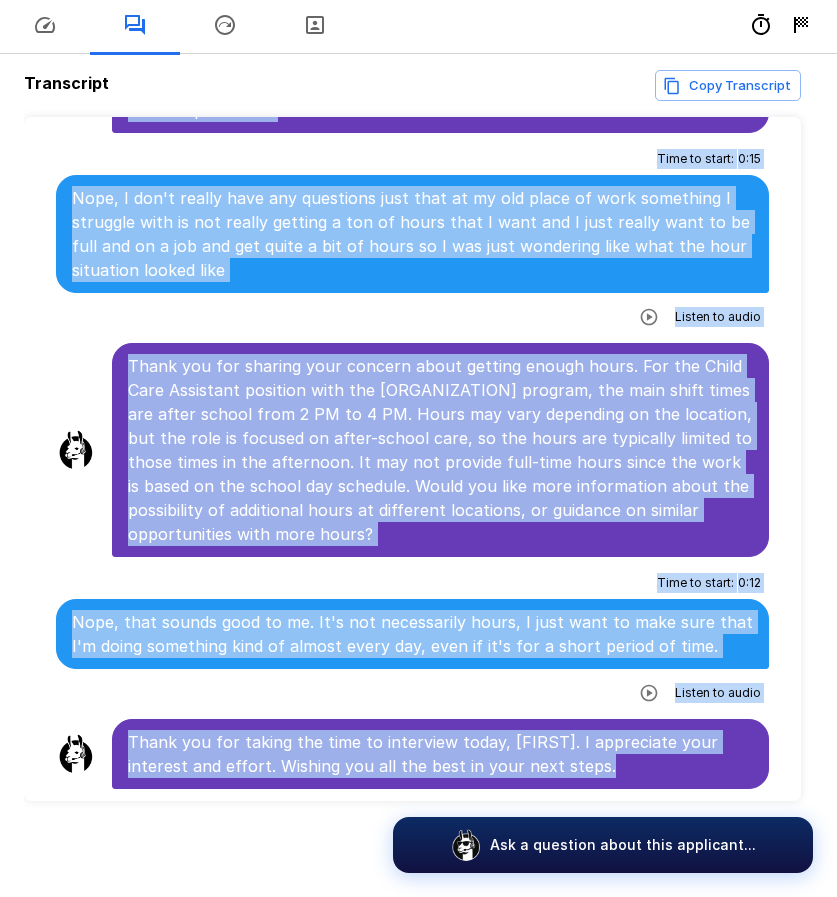 drag, startPoint x: 127, startPoint y: 383, endPoint x: 666, endPoint y: 775, distance: 666.47205 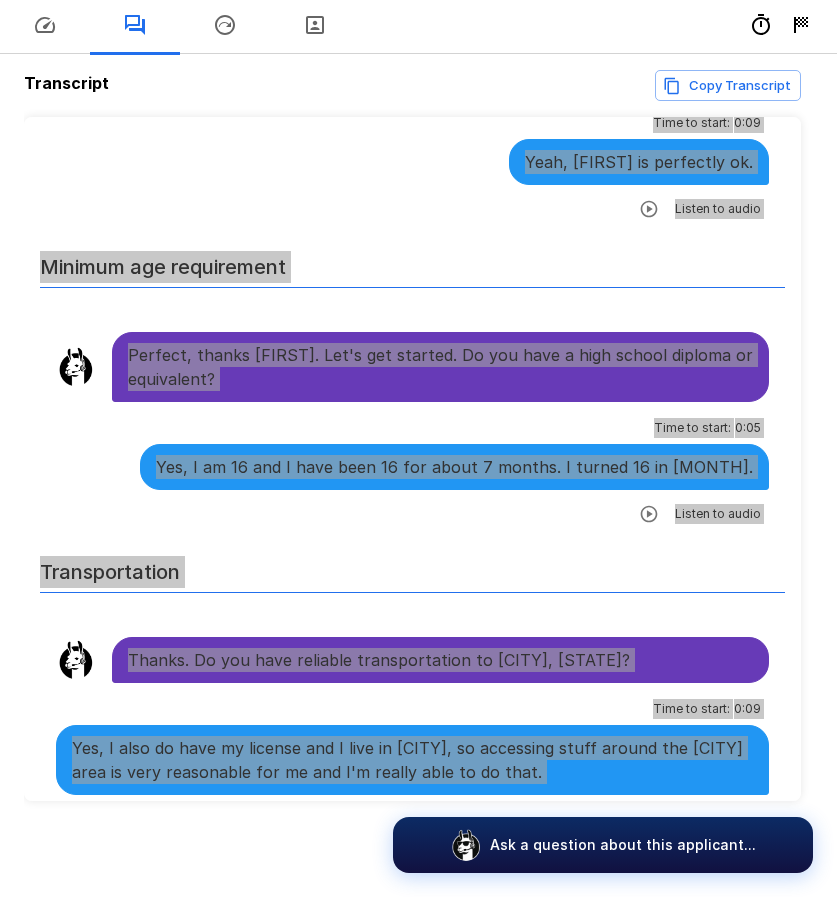 scroll, scrollTop: 0, scrollLeft: 0, axis: both 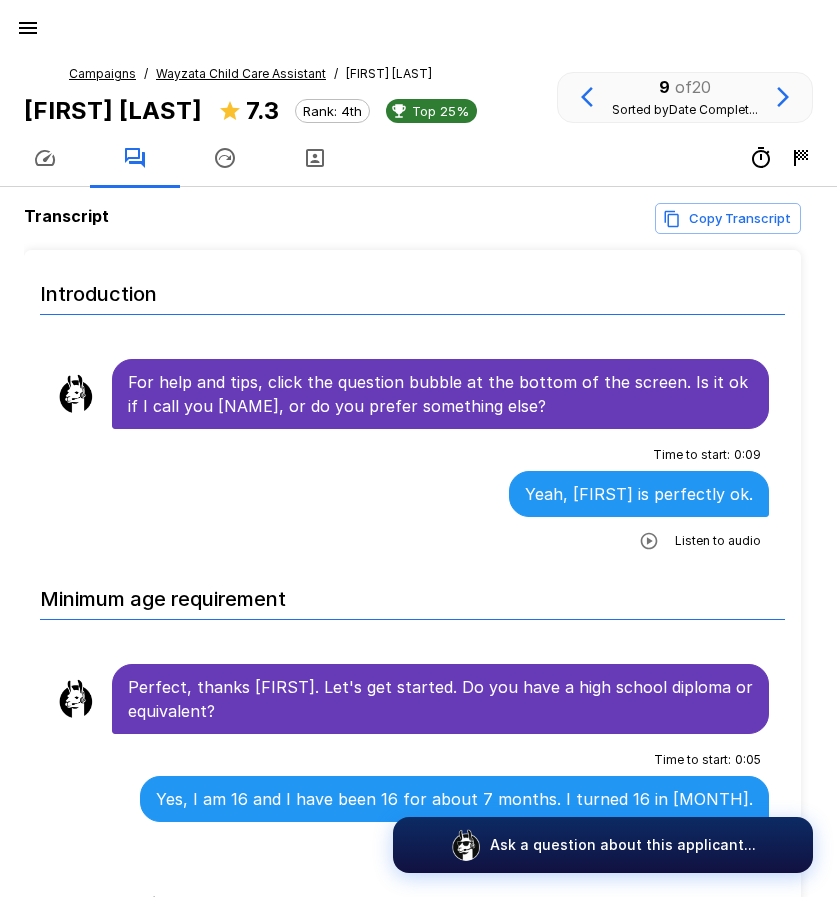 click on "Wayzata Child Care Assistant" at bounding box center (241, 74) 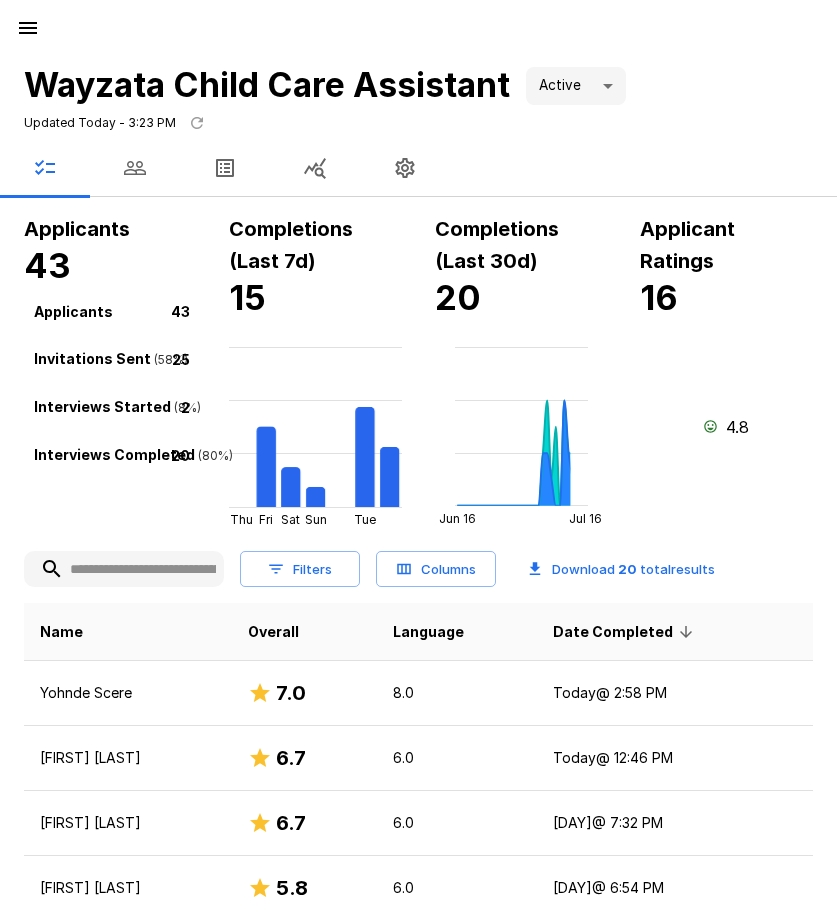 click on "Wayzata Child Care Assistant" at bounding box center [267, 84] 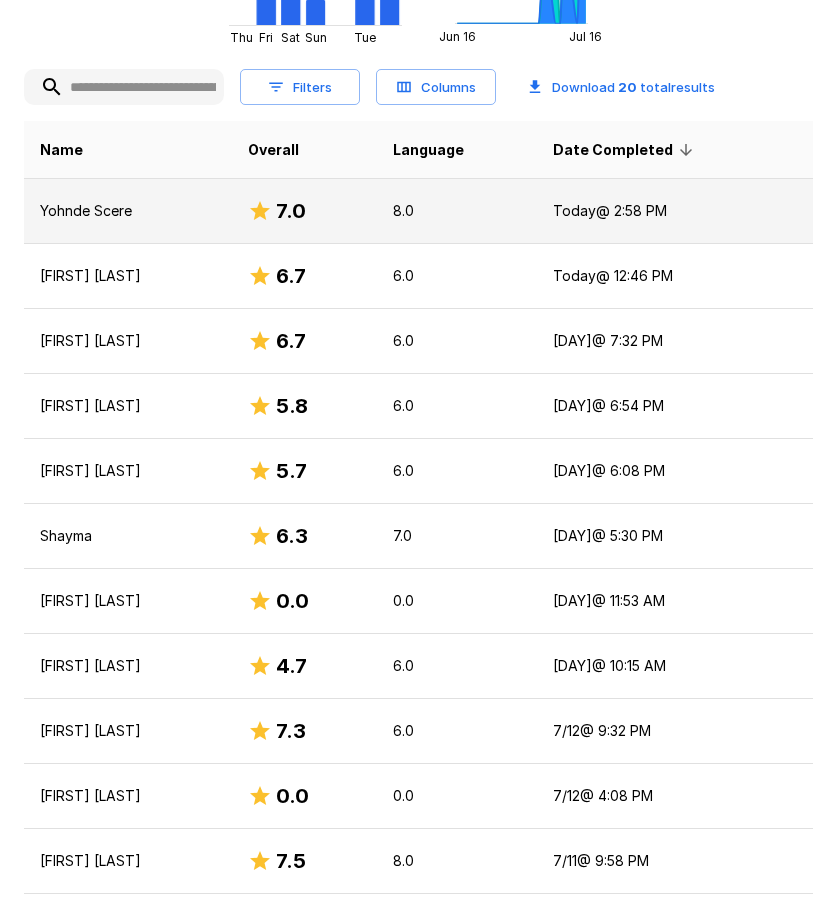scroll, scrollTop: 500, scrollLeft: 0, axis: vertical 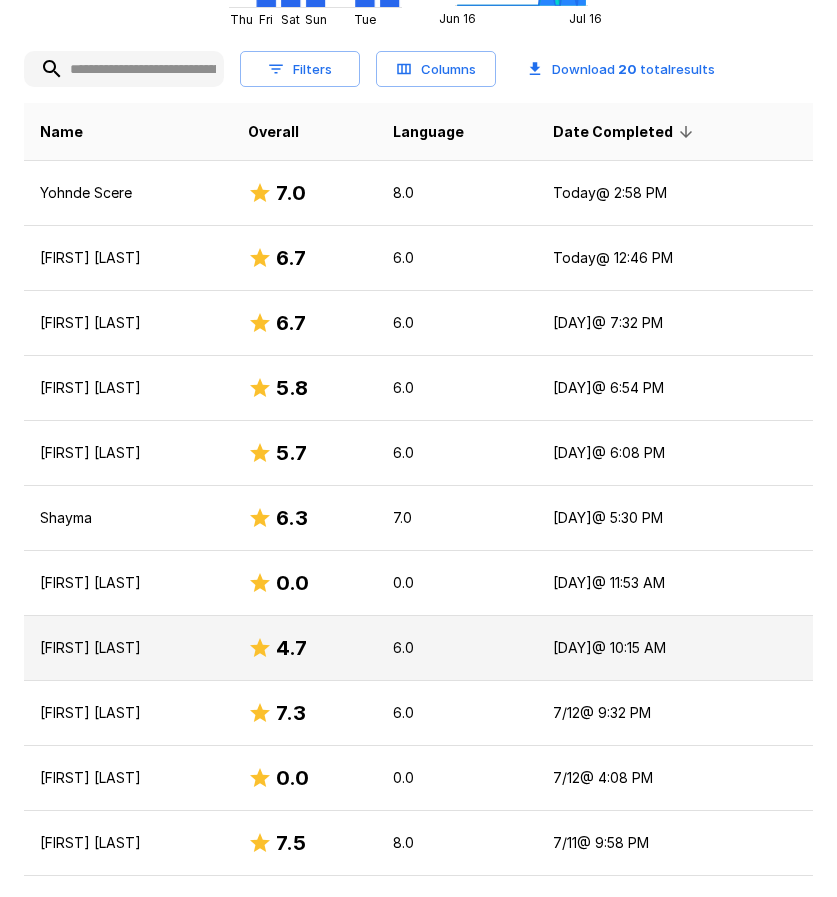 click on "[FIRST] [LAST]" at bounding box center (128, 648) 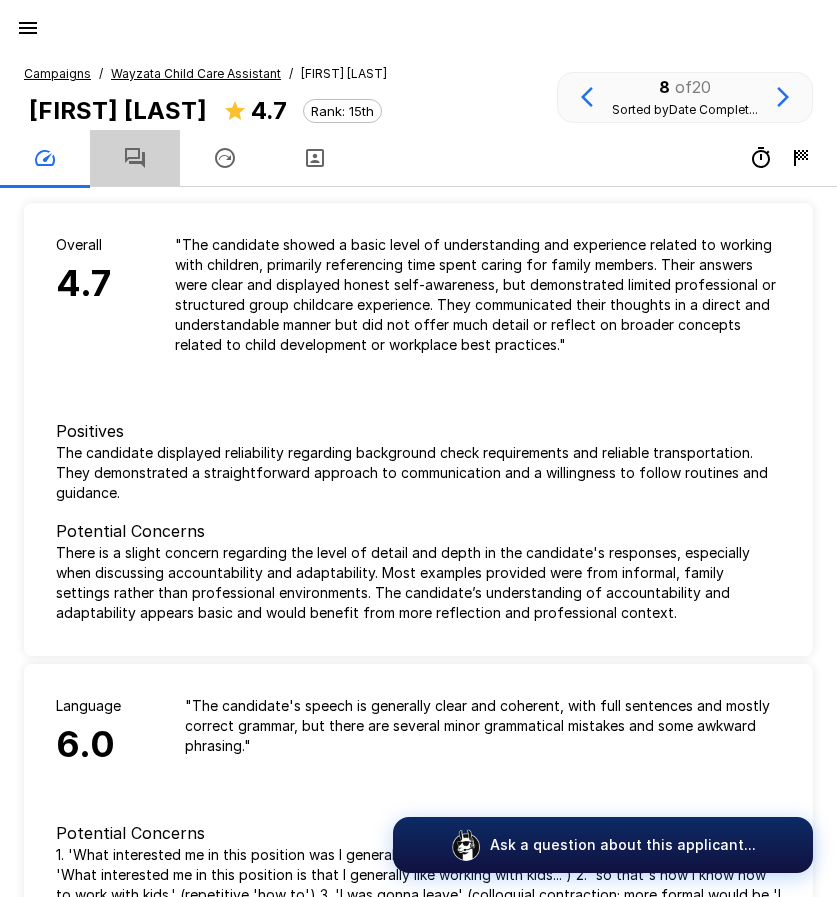 click at bounding box center (135, 158) 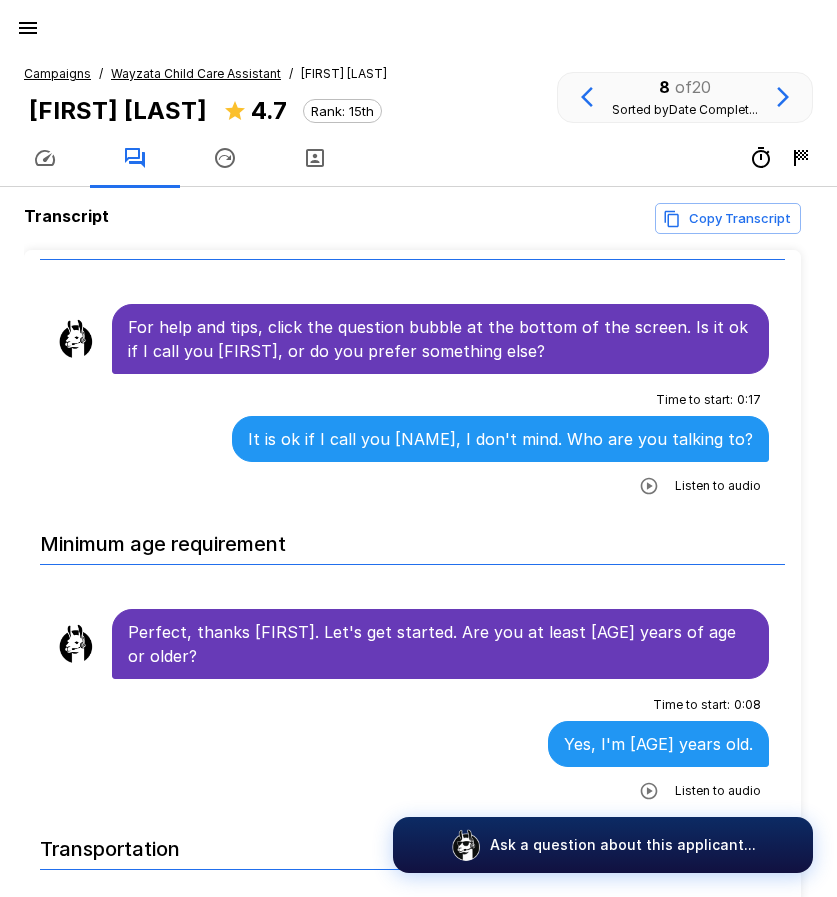 scroll, scrollTop: 0, scrollLeft: 0, axis: both 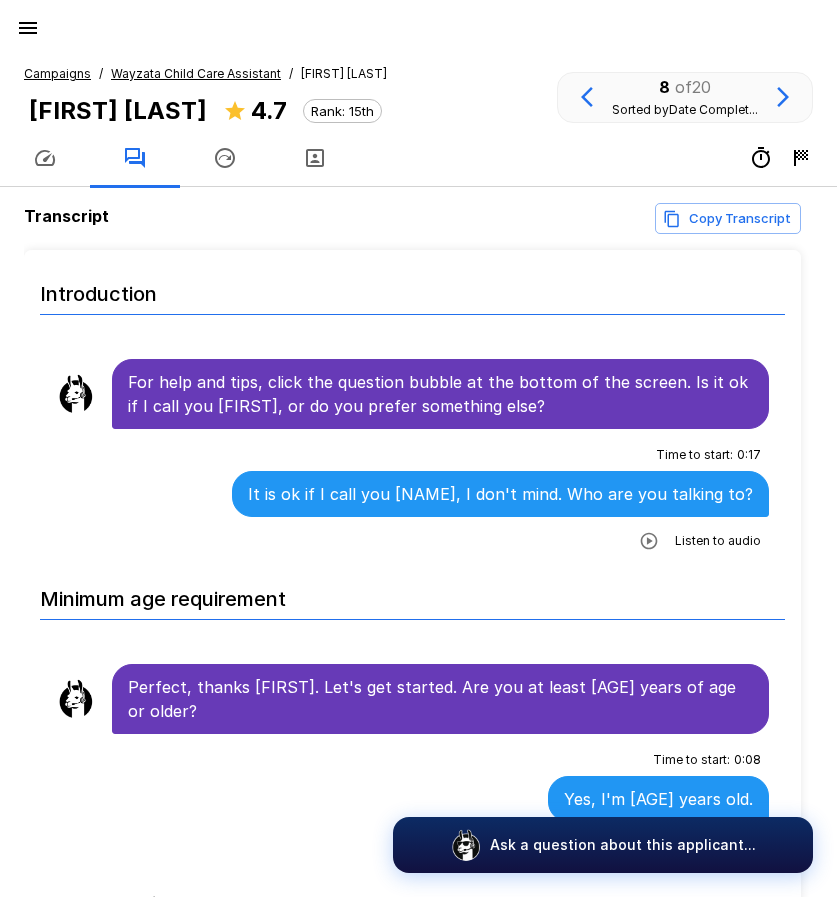 click 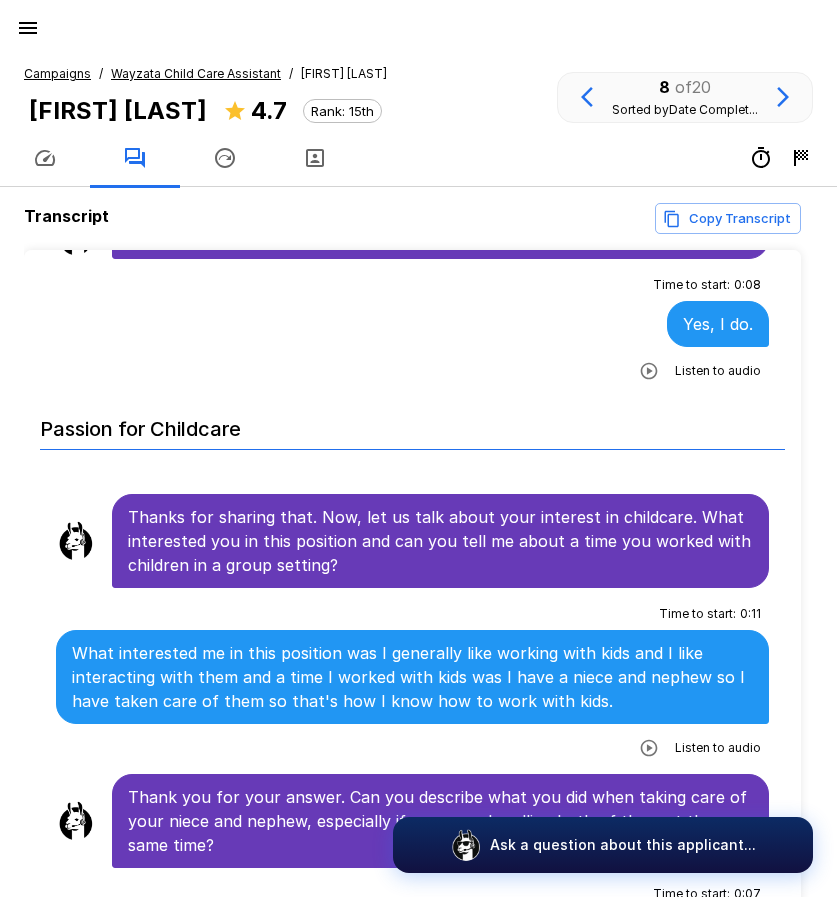 scroll, scrollTop: 800, scrollLeft: 0, axis: vertical 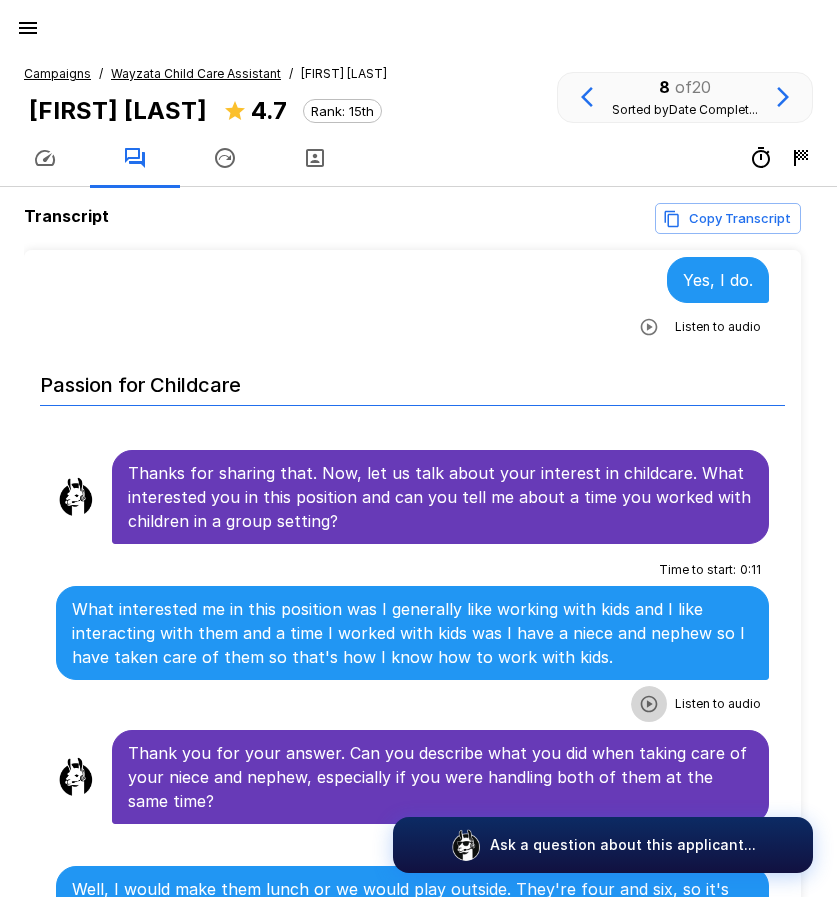 click 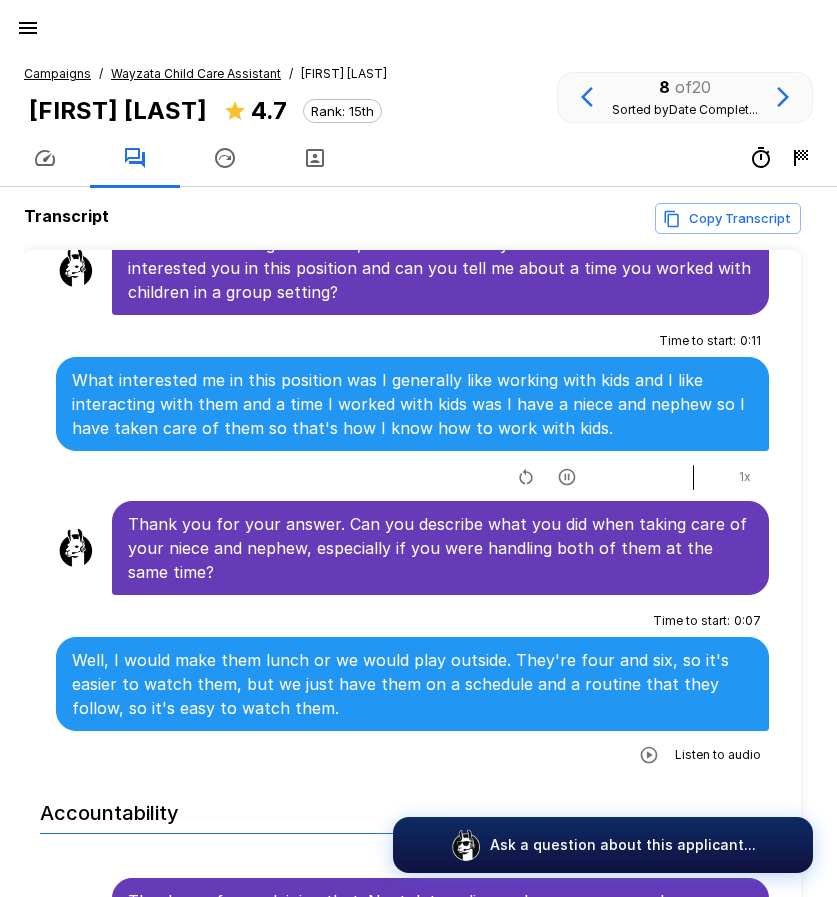 scroll, scrollTop: 1100, scrollLeft: 0, axis: vertical 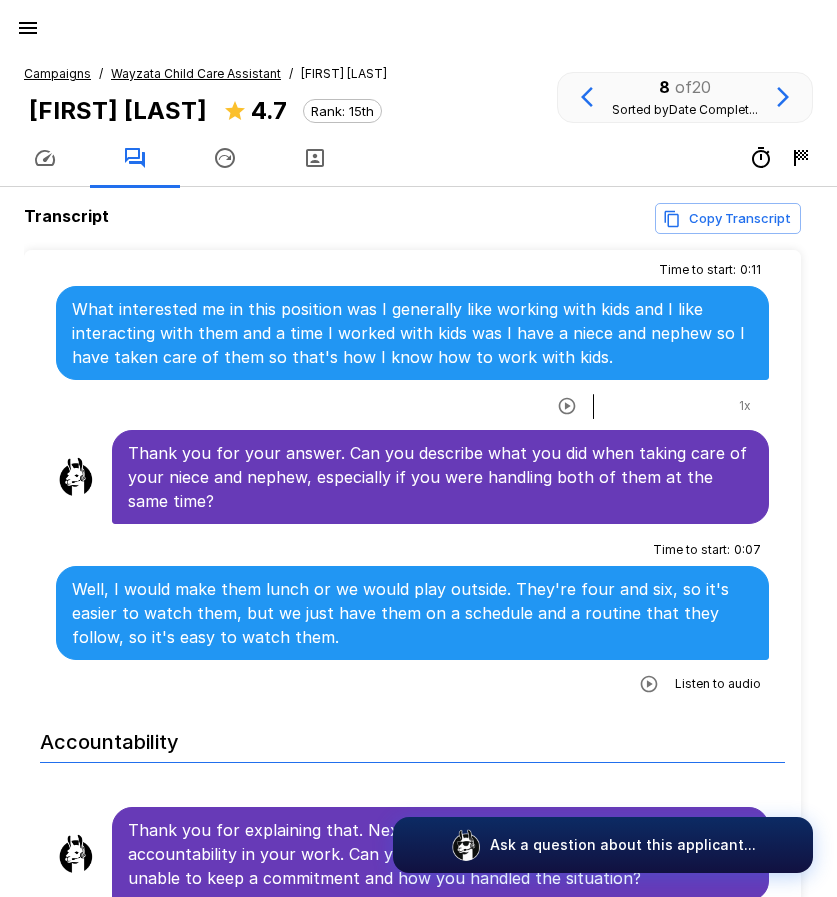 click 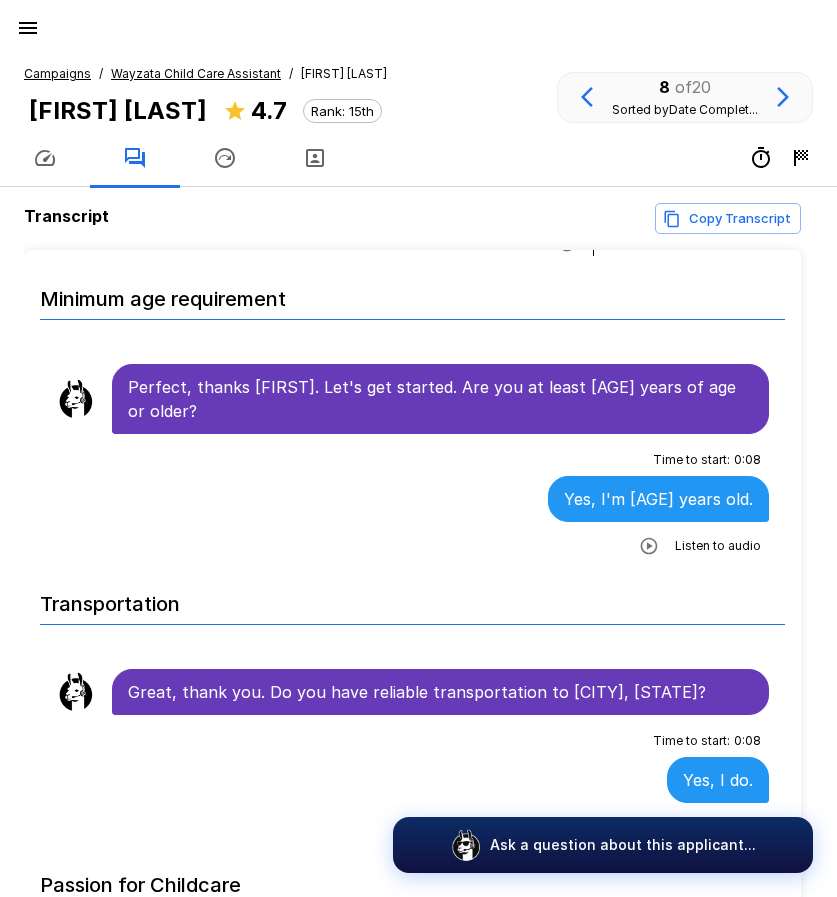 scroll, scrollTop: 0, scrollLeft: 0, axis: both 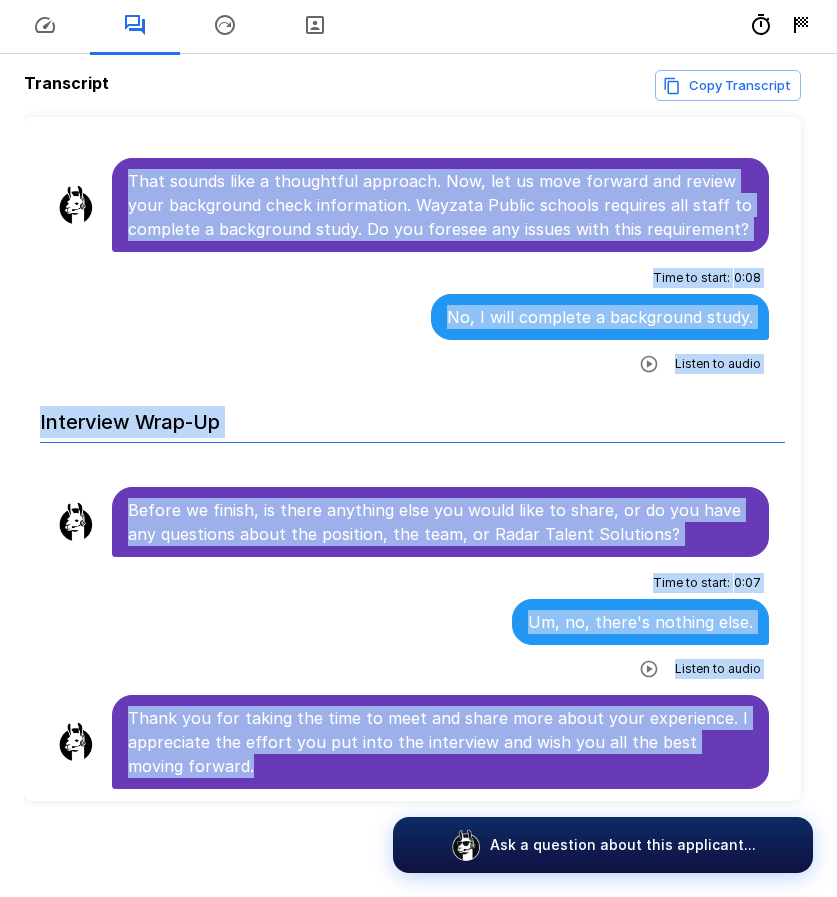 drag, startPoint x: 129, startPoint y: 384, endPoint x: 589, endPoint y: 774, distance: 603.07544 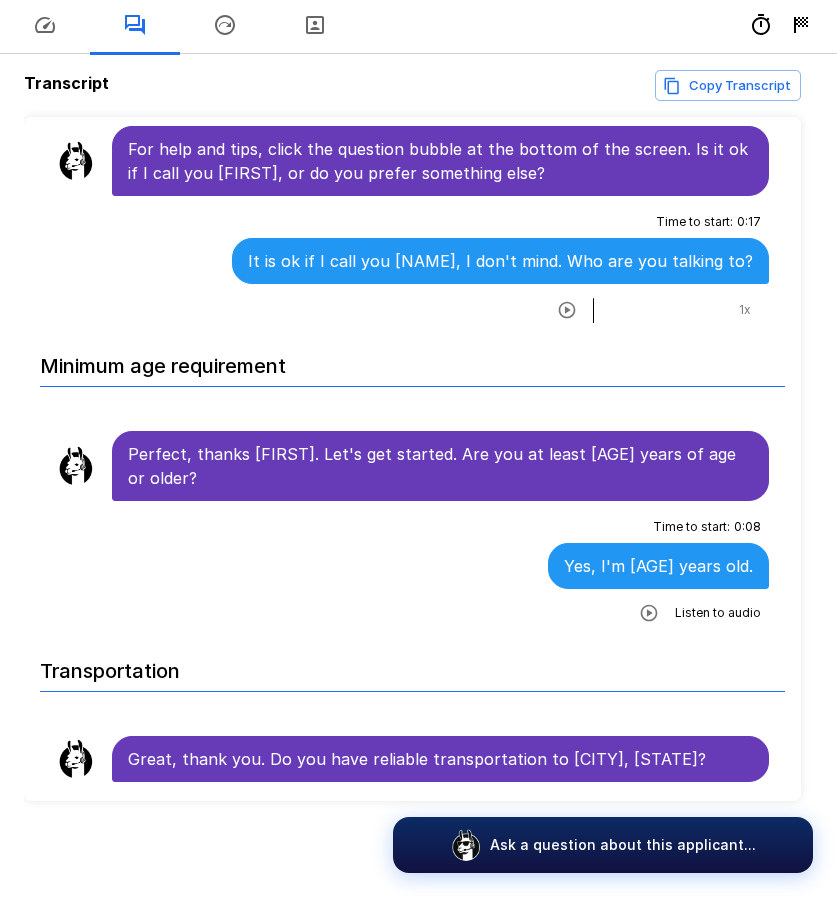scroll, scrollTop: 0, scrollLeft: 0, axis: both 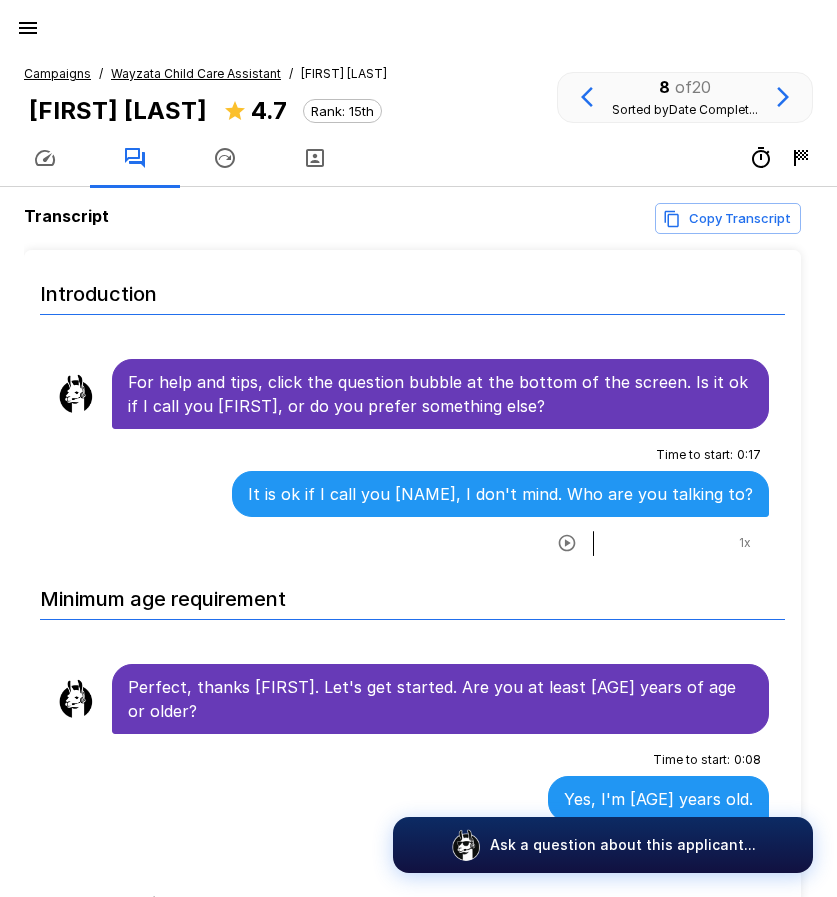 click on "Wayzata Child Care Assistant" at bounding box center [196, 74] 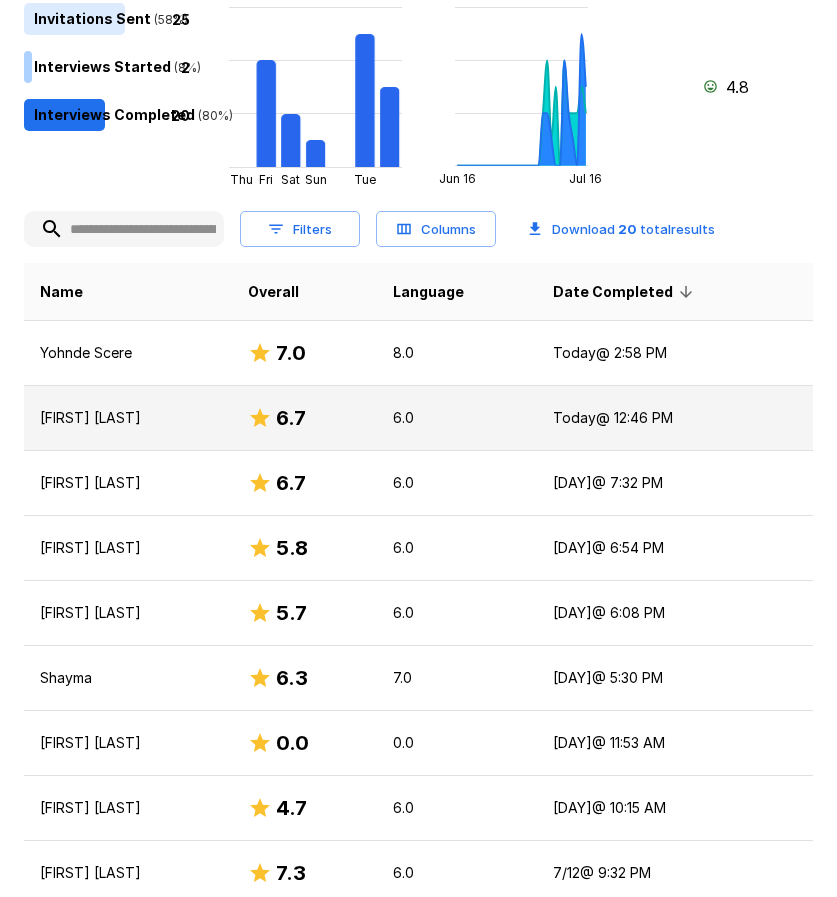 scroll, scrollTop: 400, scrollLeft: 0, axis: vertical 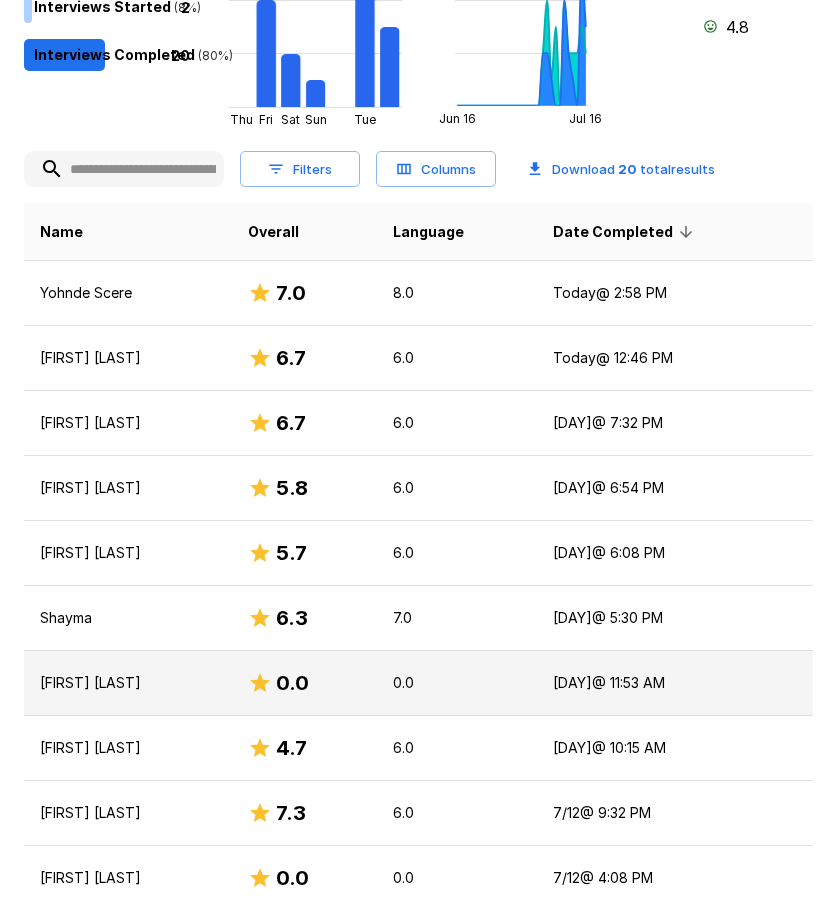 click on "[FIRST] [LAST]" at bounding box center (128, 683) 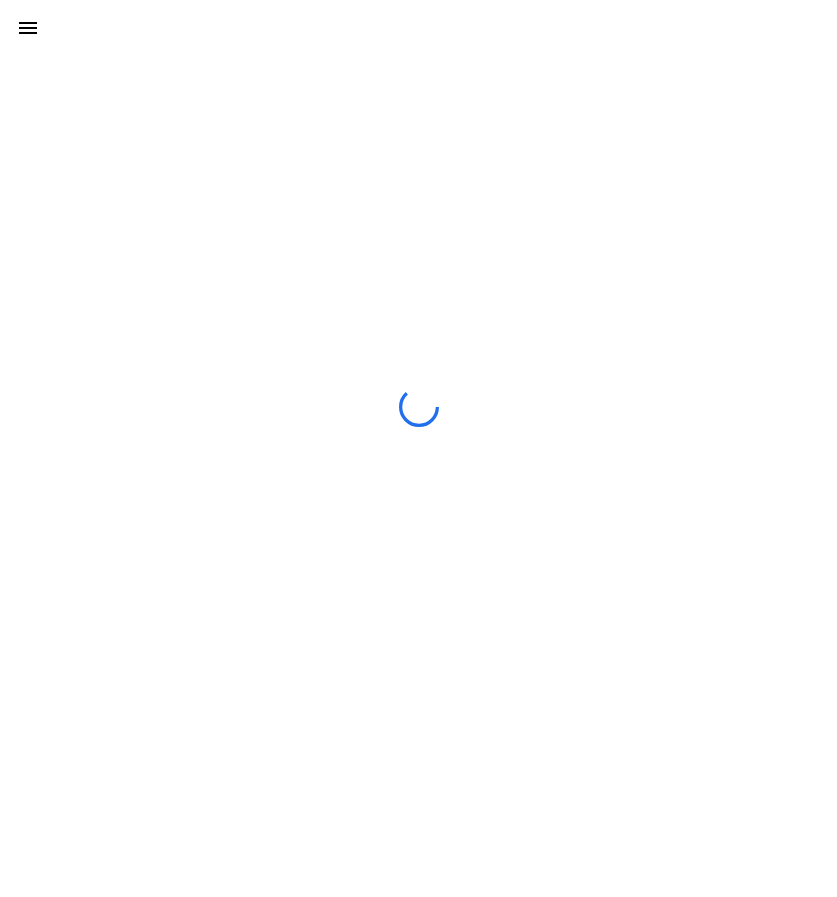 scroll, scrollTop: 0, scrollLeft: 0, axis: both 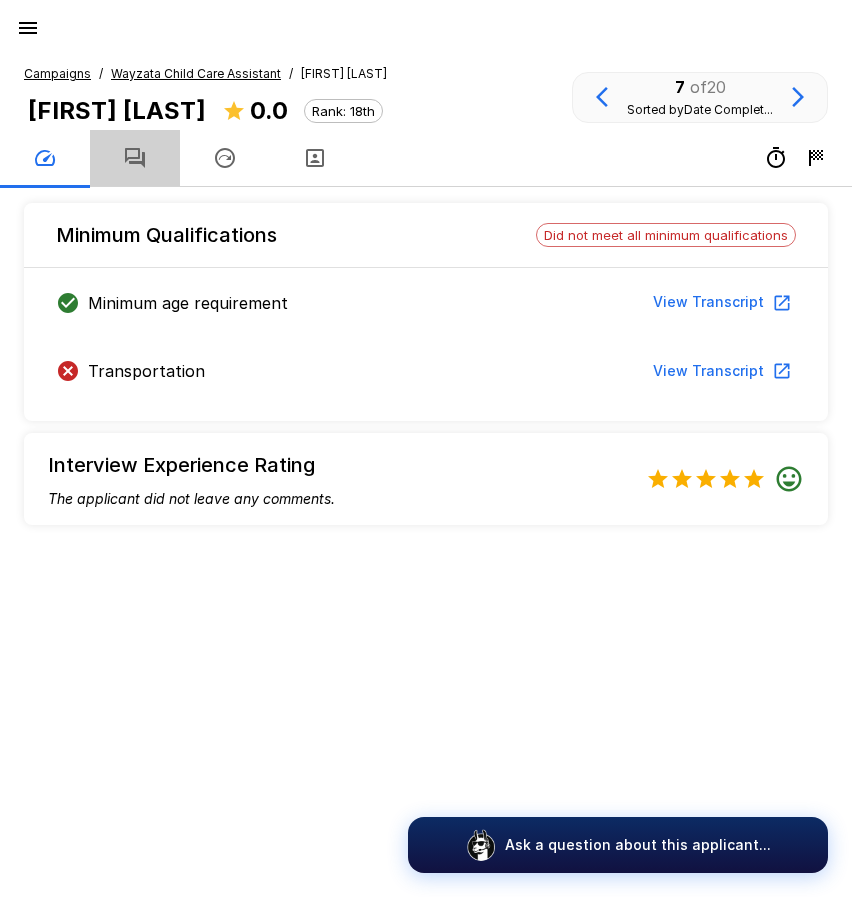 click 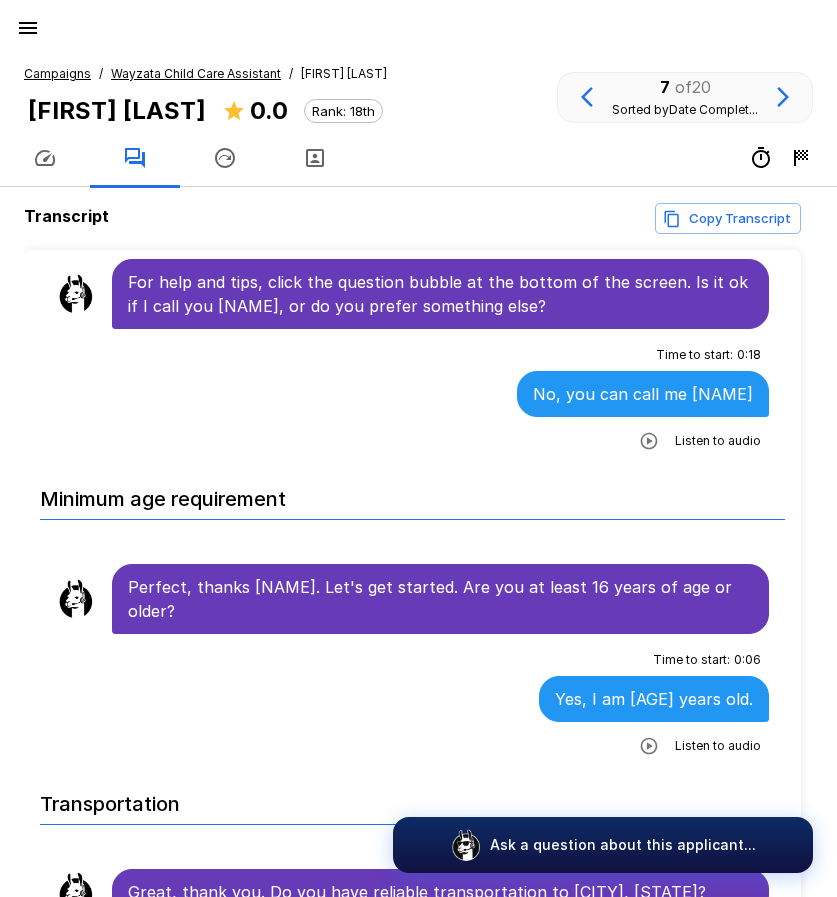 scroll, scrollTop: 0, scrollLeft: 0, axis: both 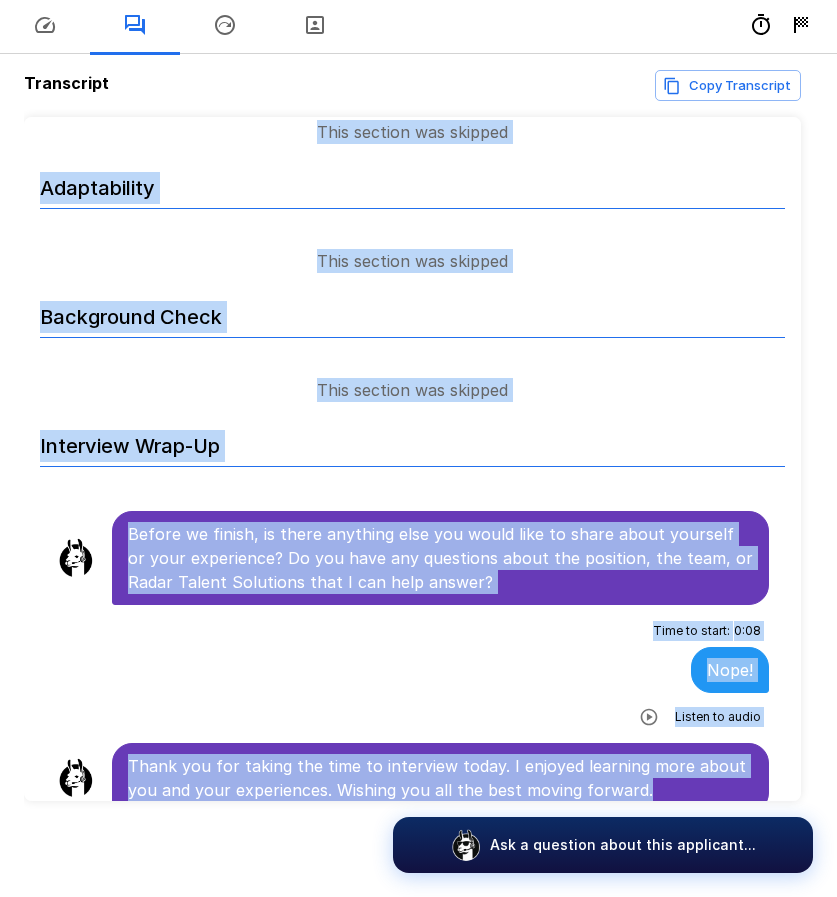 drag, startPoint x: 129, startPoint y: 385, endPoint x: 716, endPoint y: 767, distance: 700.35205 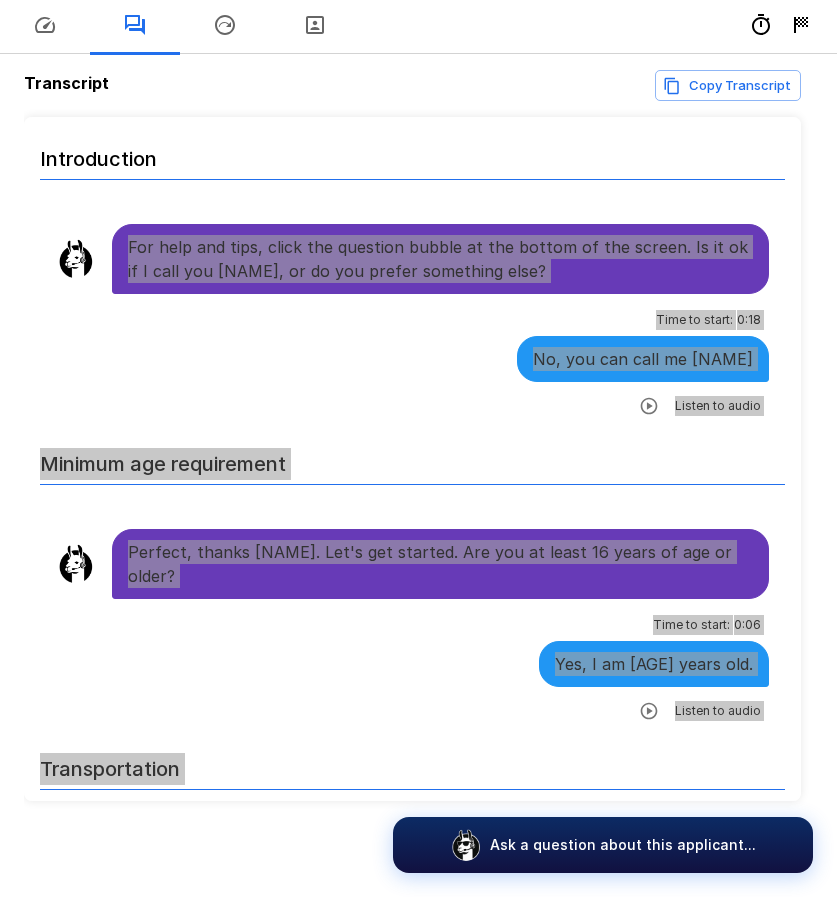 scroll, scrollTop: 0, scrollLeft: 0, axis: both 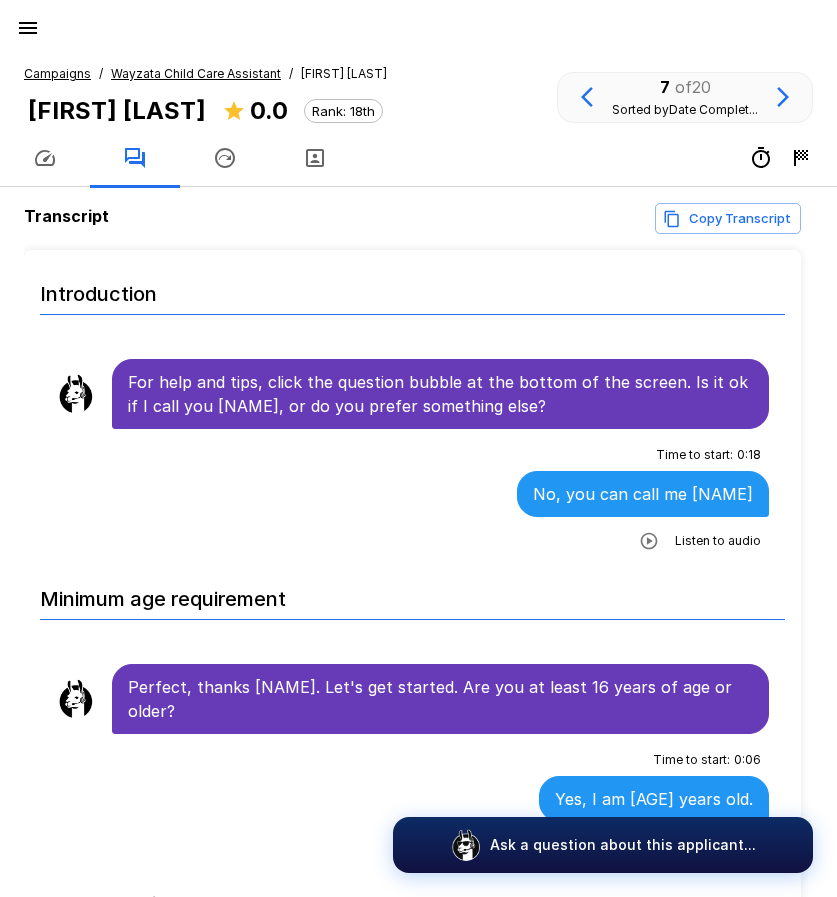 click on "Wayzata Child Care Assistant" at bounding box center [196, 73] 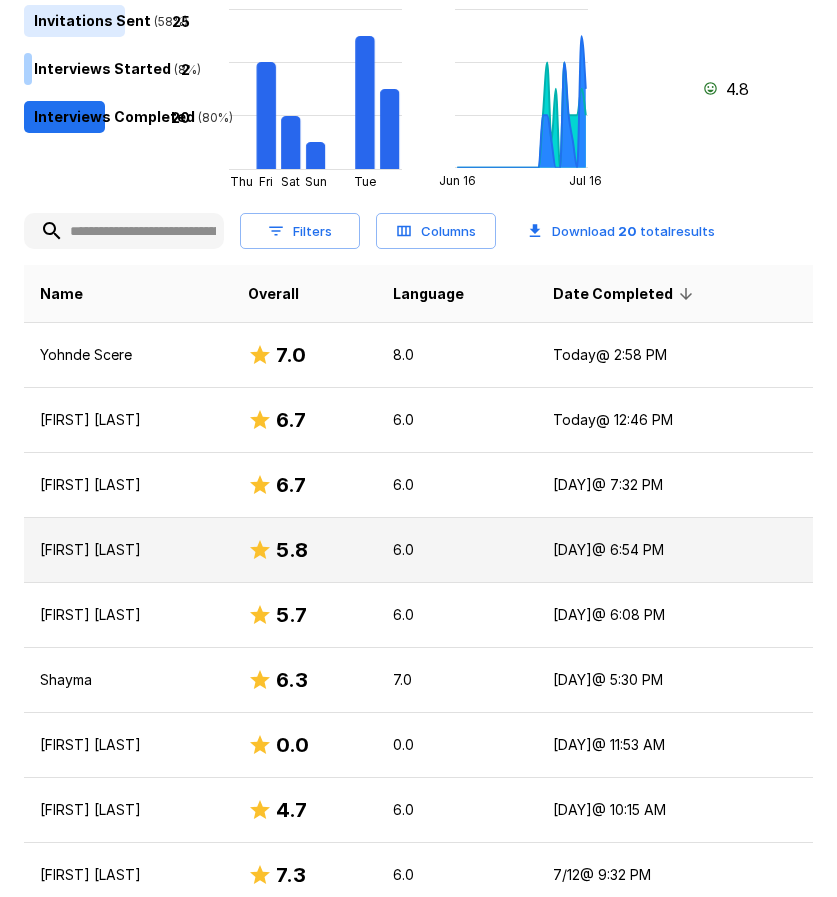 scroll, scrollTop: 500, scrollLeft: 0, axis: vertical 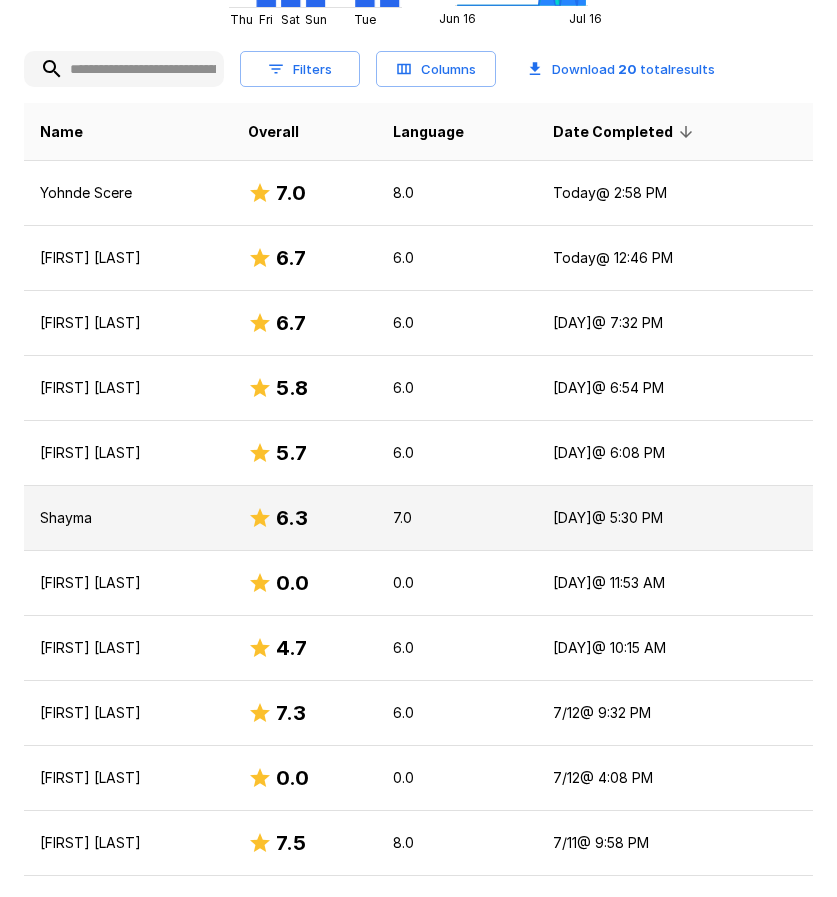 click on "Shayma" at bounding box center [128, 518] 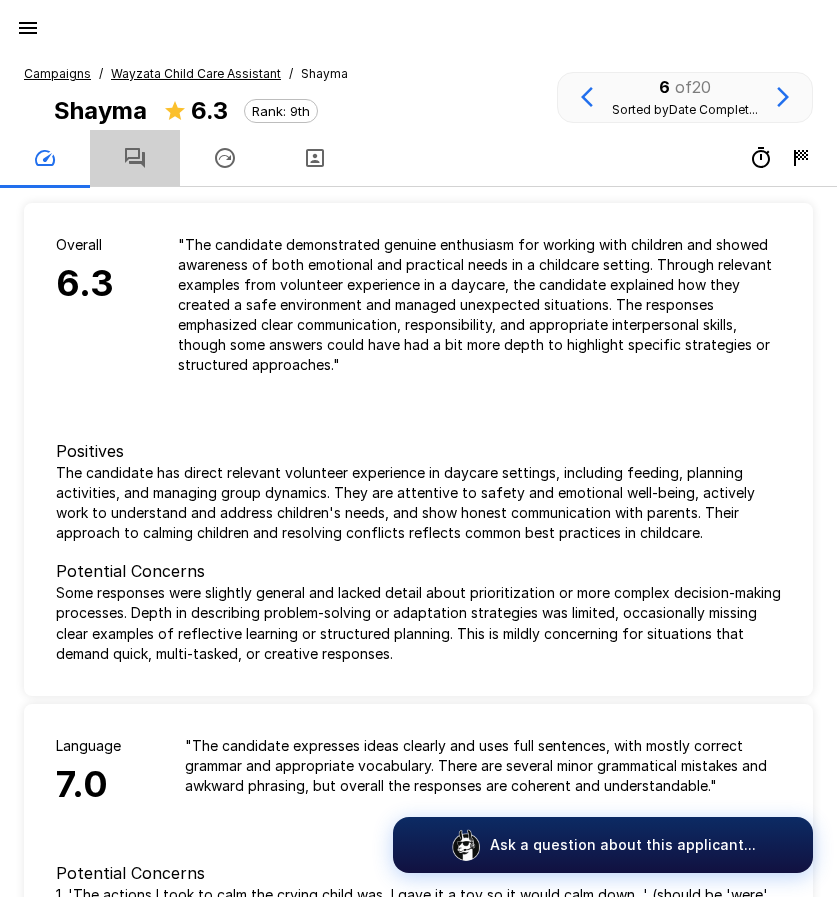 click 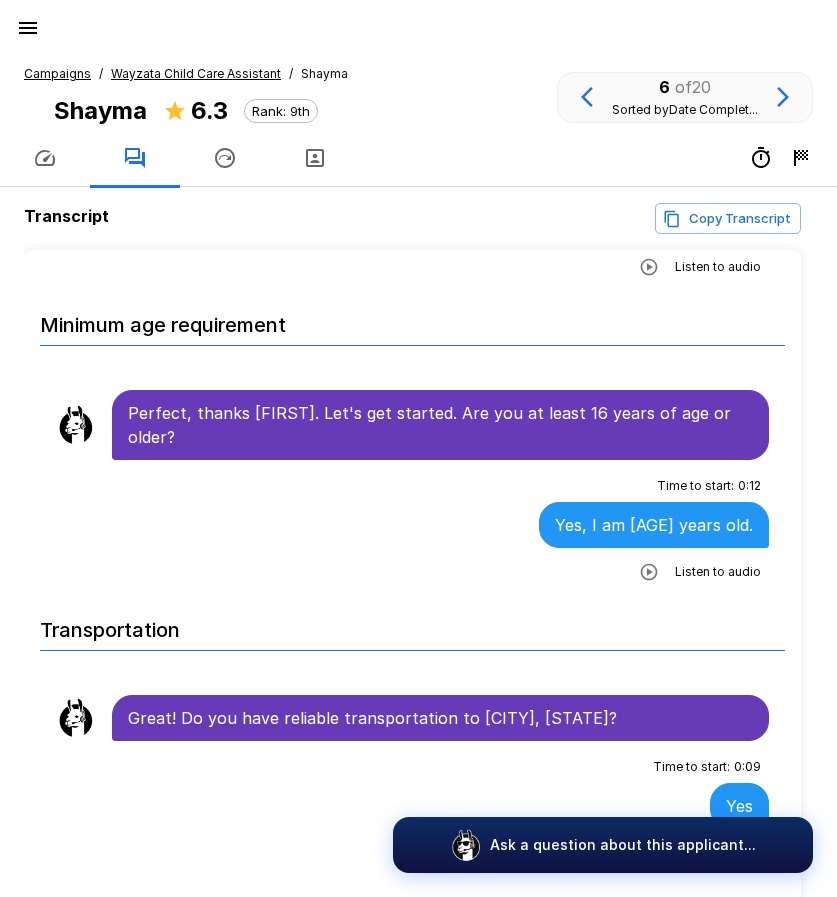 scroll, scrollTop: 300, scrollLeft: 0, axis: vertical 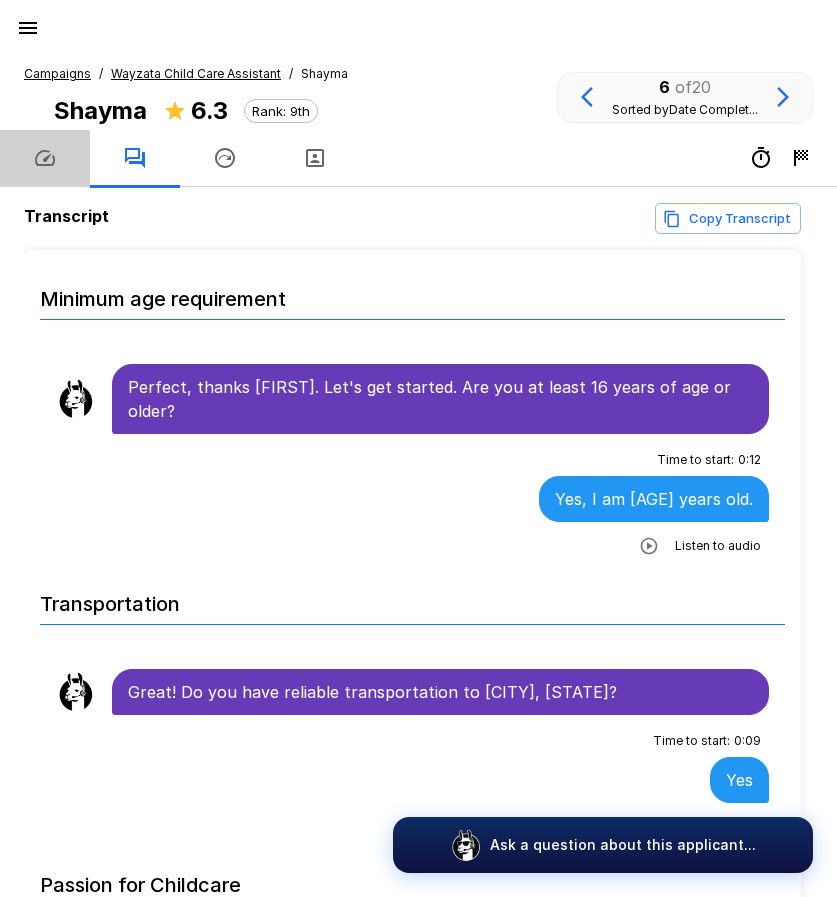 click 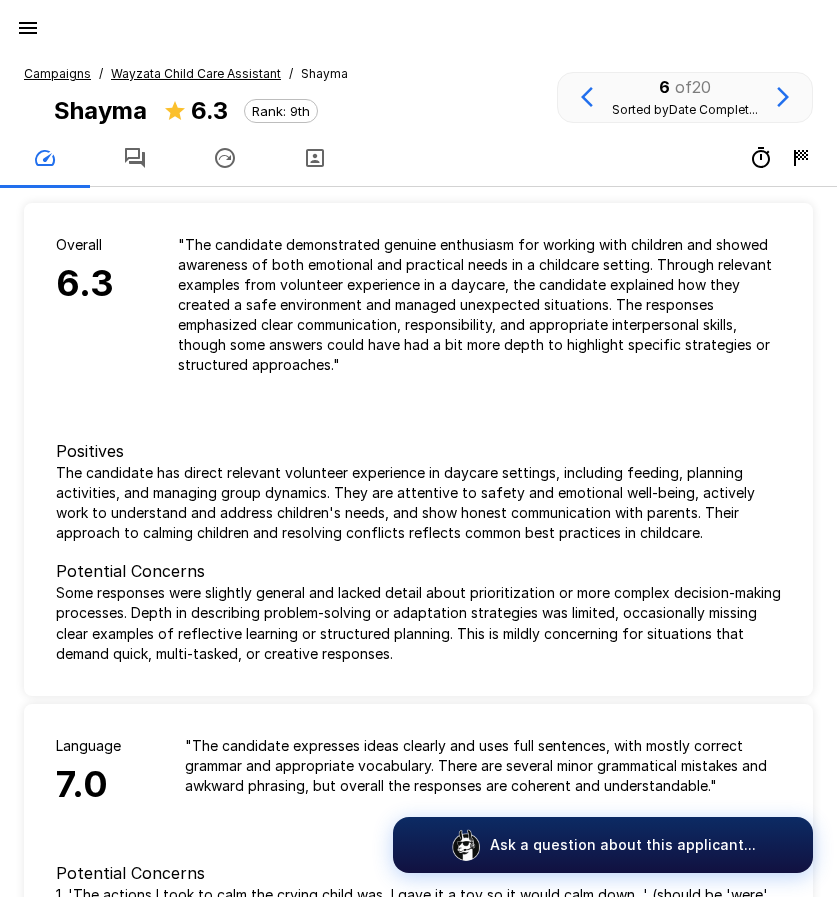 click 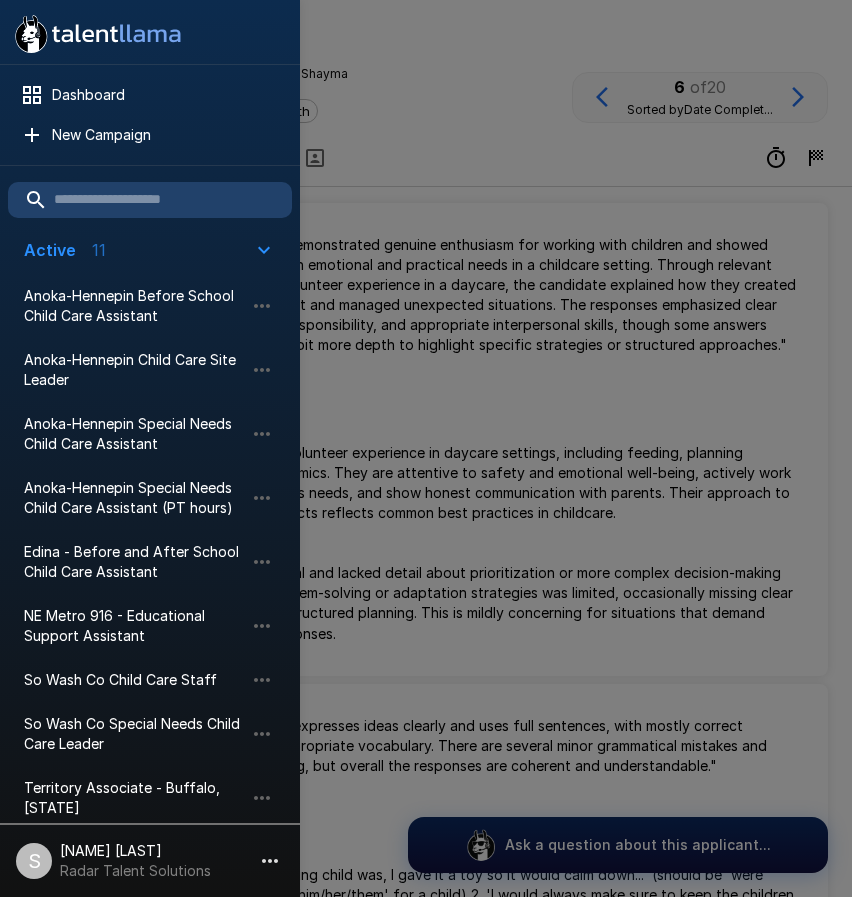 click at bounding box center [426, 448] 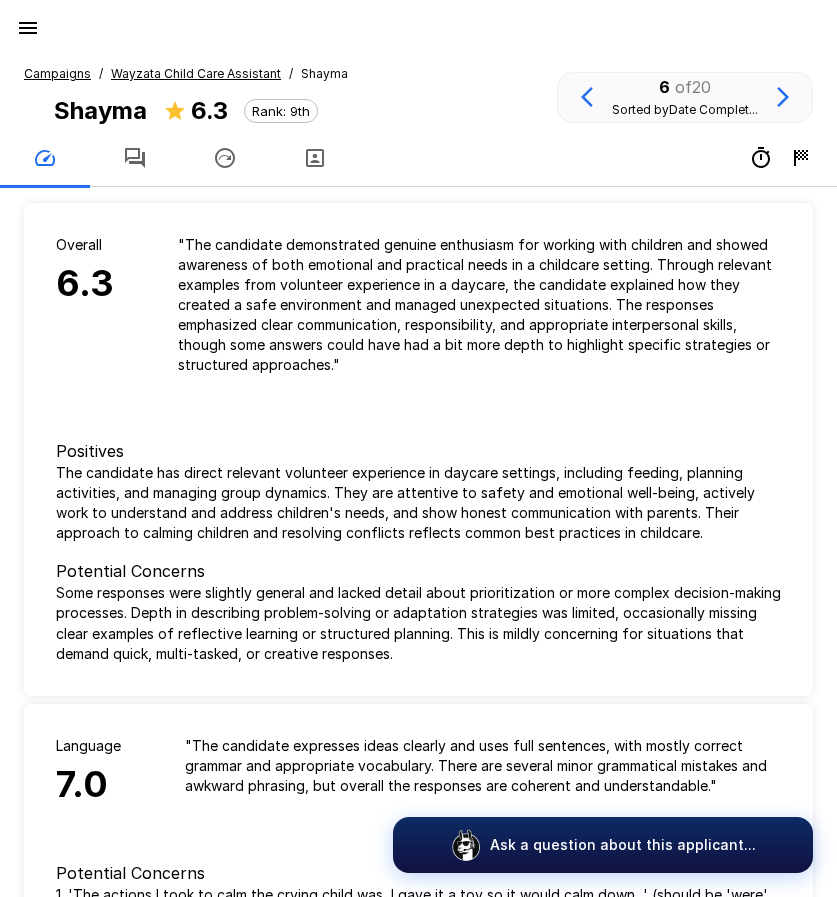 click on "Wayzata Child Care Assistant" at bounding box center (196, 73) 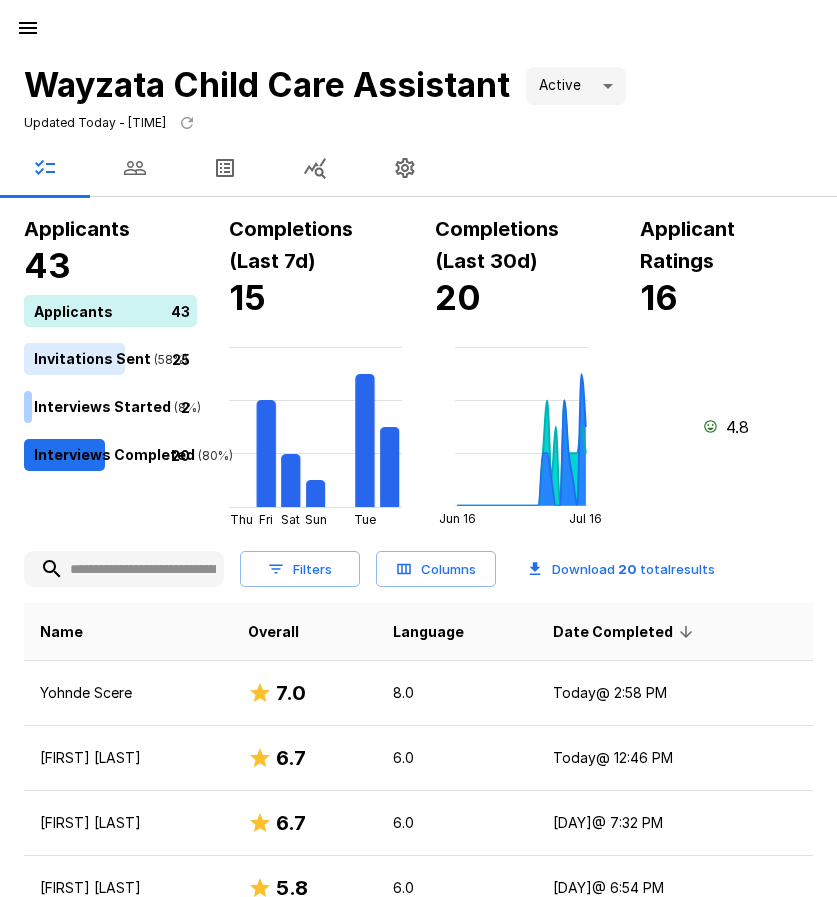 click 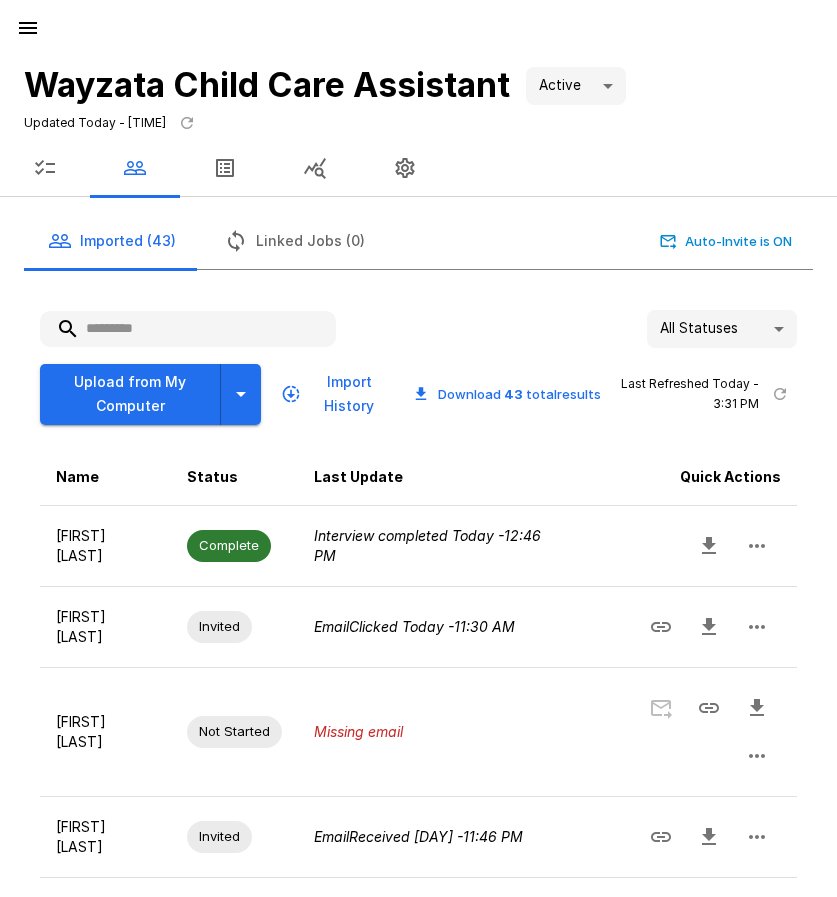 click at bounding box center [188, 329] 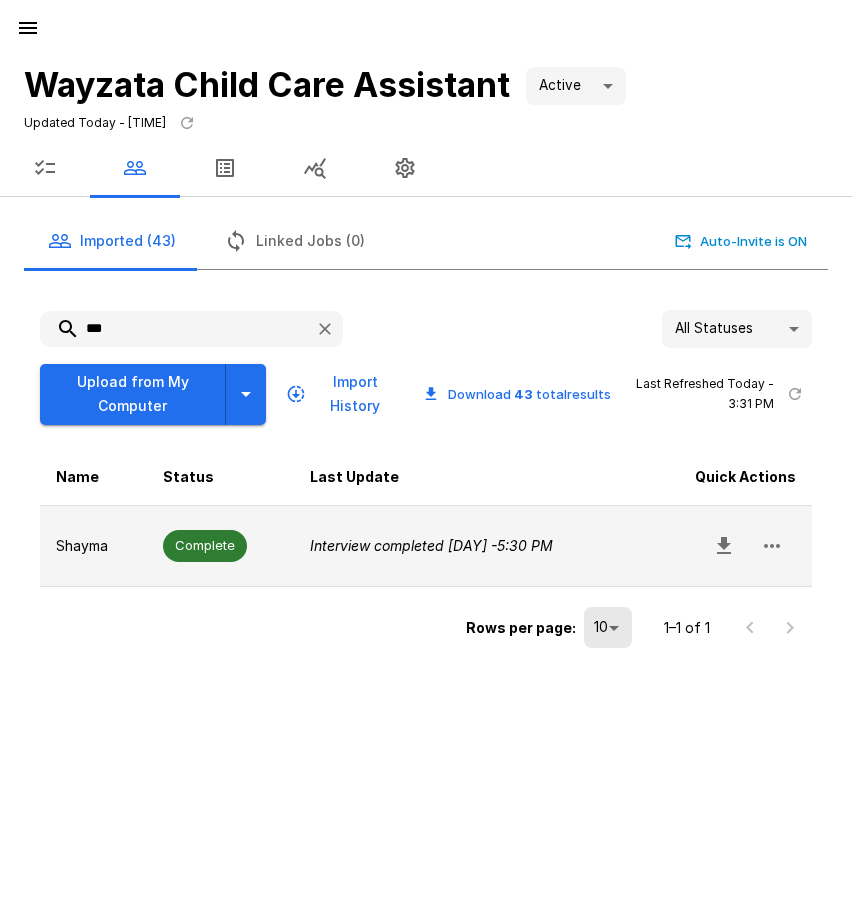 type on "***" 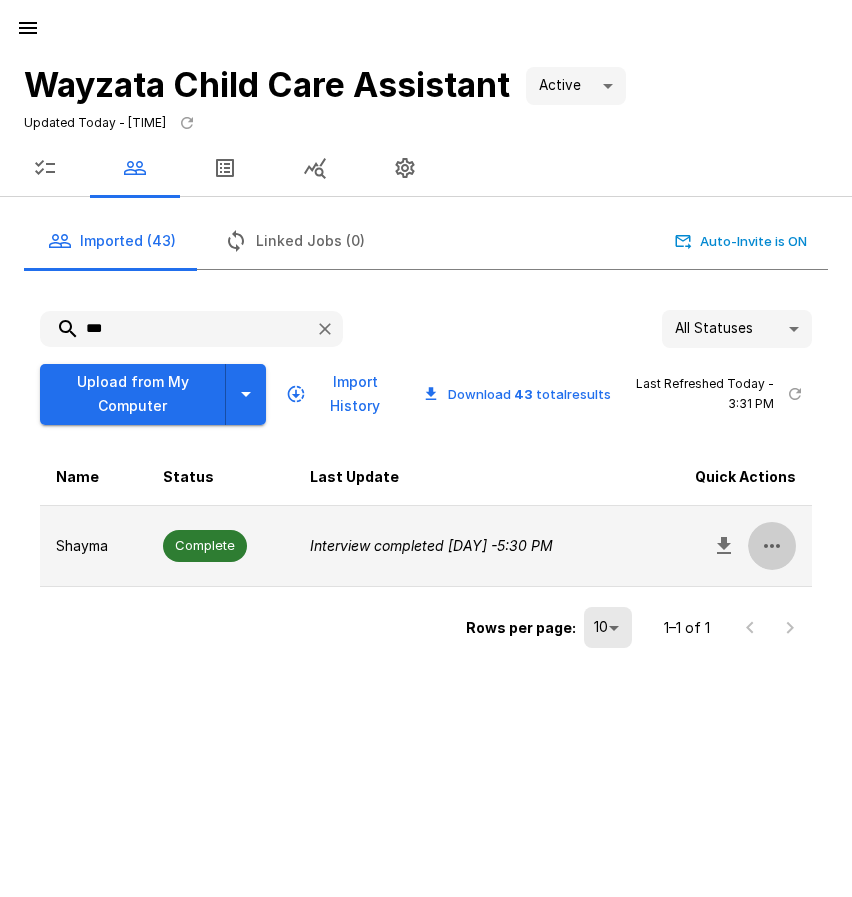 click 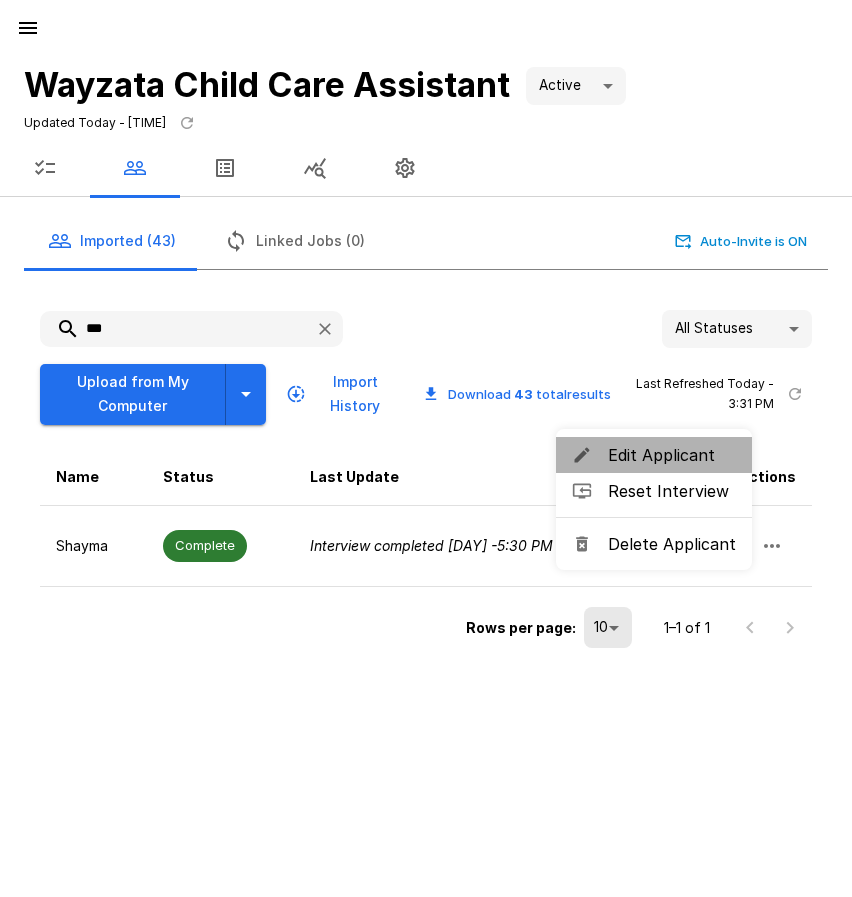 click on "Edit Applicant" at bounding box center [672, 455] 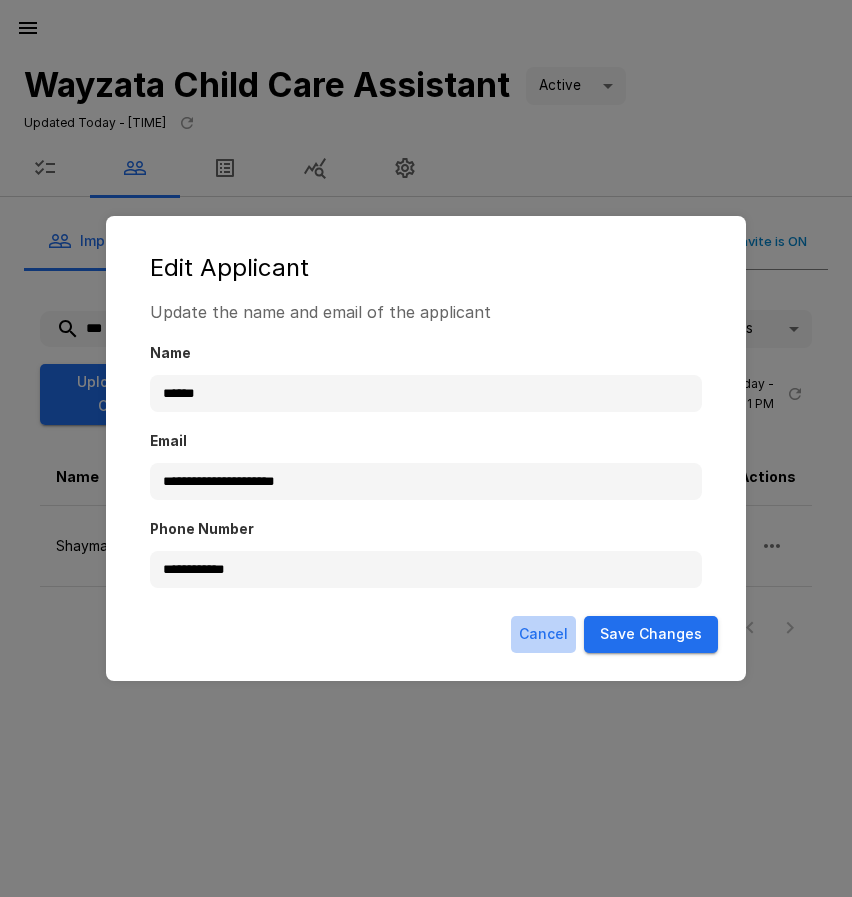 click on "Cancel" at bounding box center (543, 634) 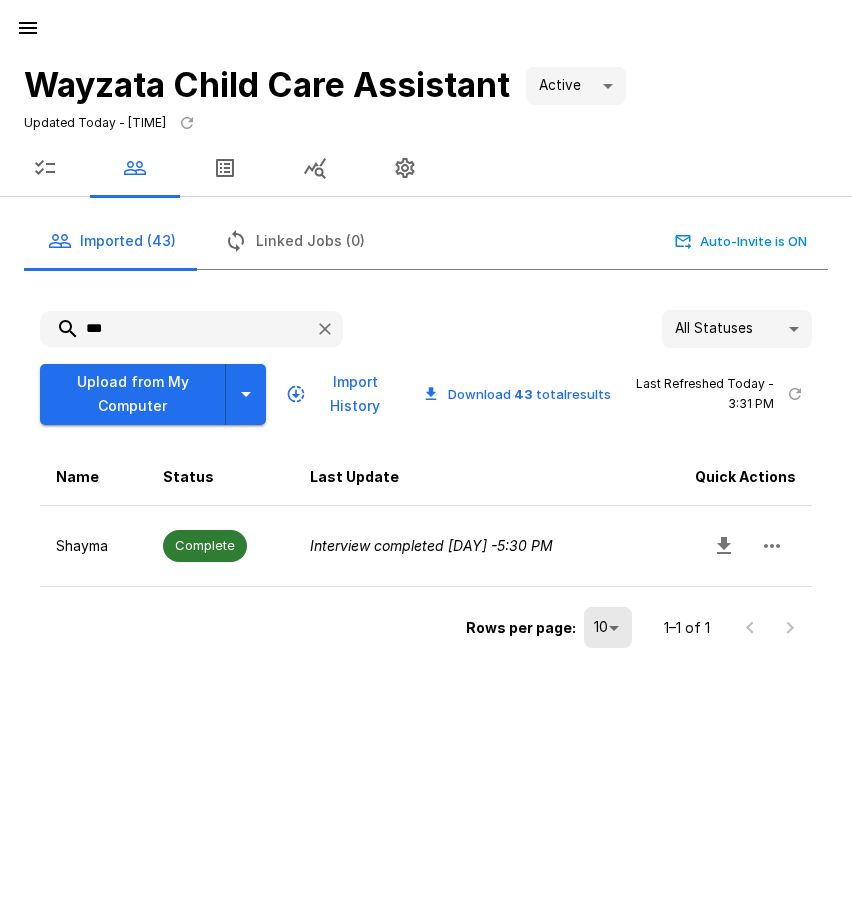 click 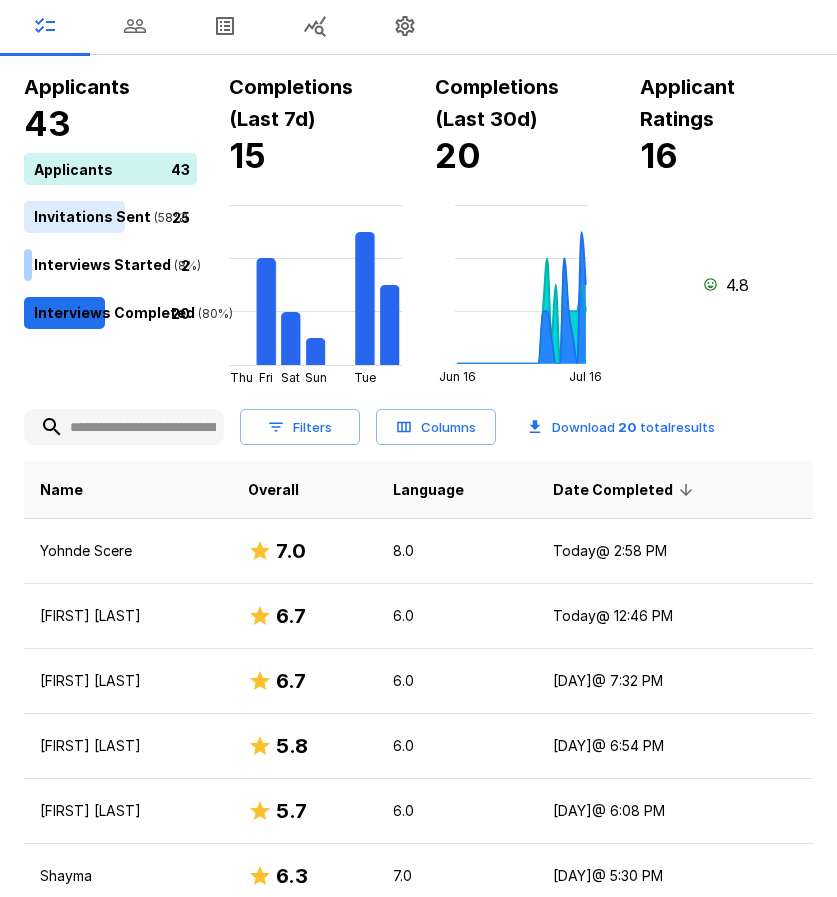 scroll, scrollTop: 400, scrollLeft: 0, axis: vertical 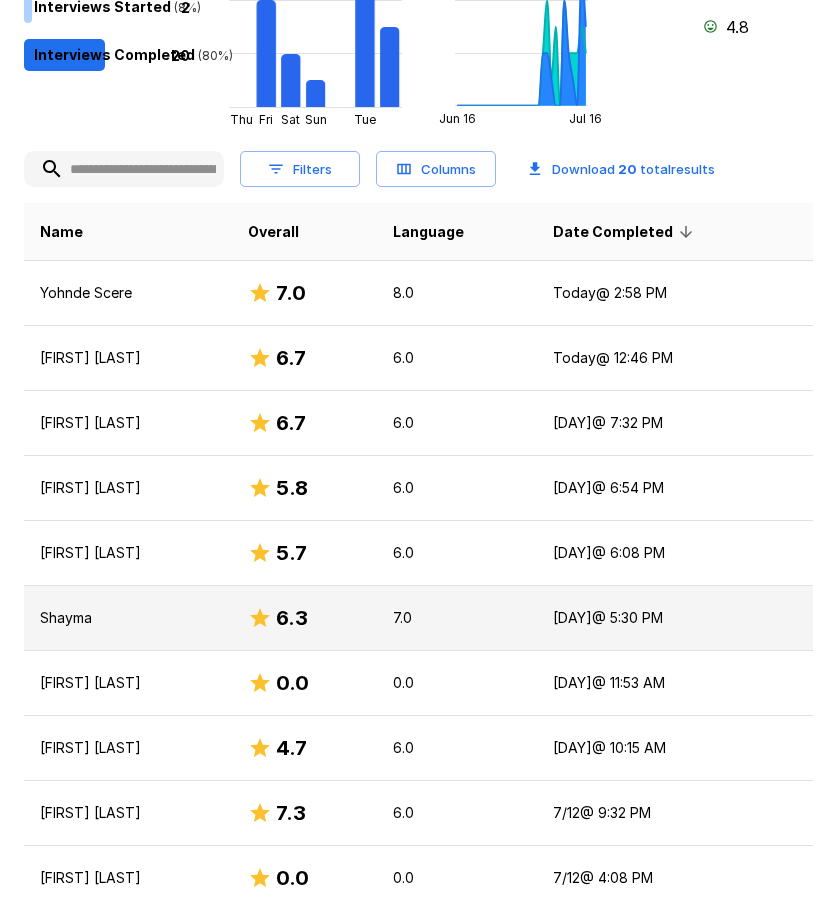 click on "Shayma" at bounding box center [128, 618] 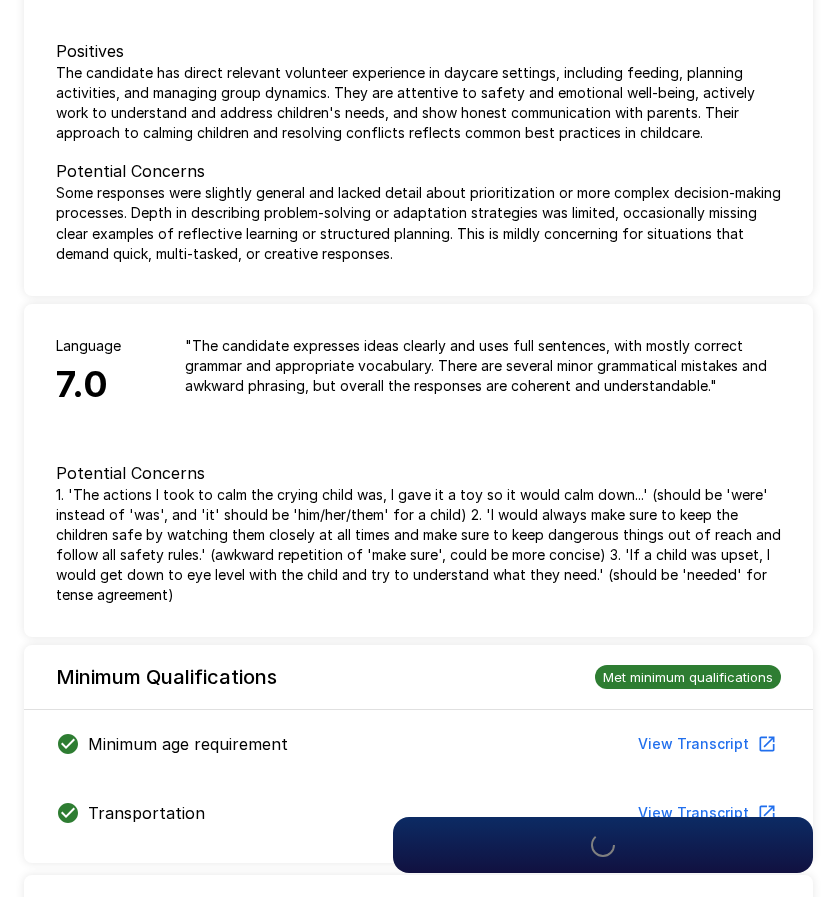 scroll, scrollTop: 0, scrollLeft: 0, axis: both 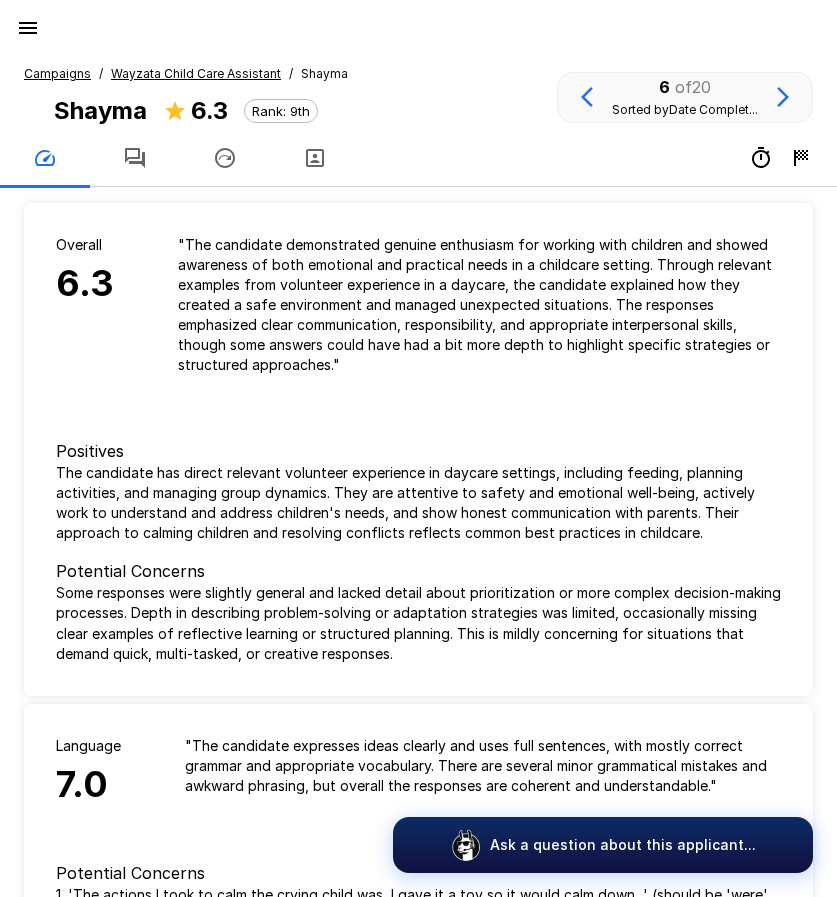 click 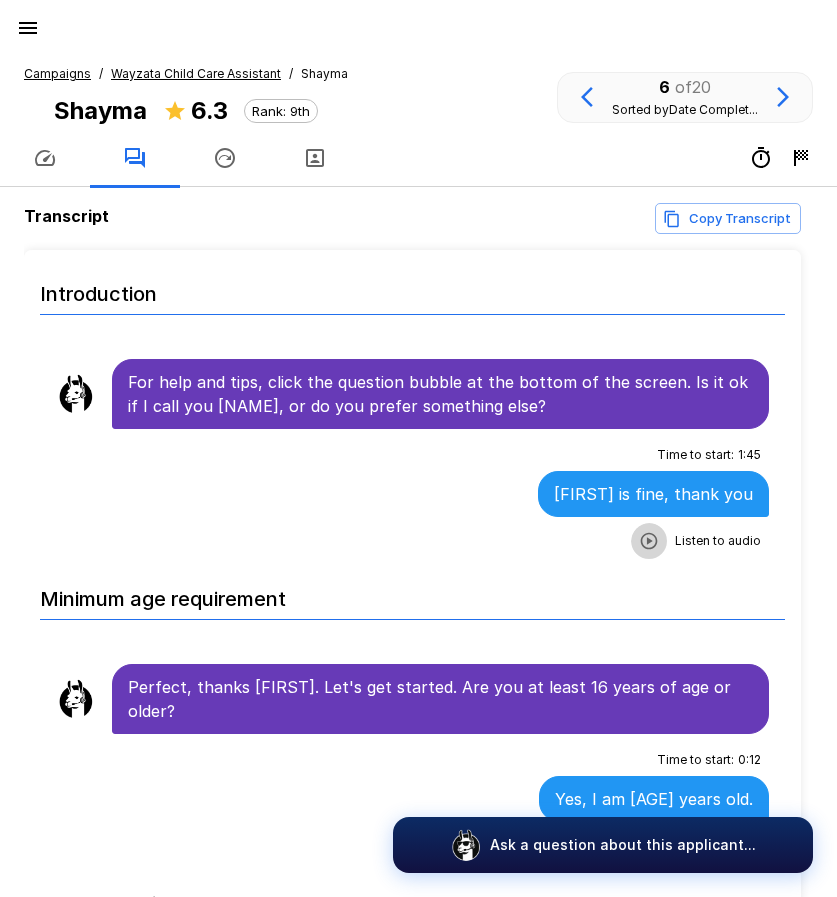 click 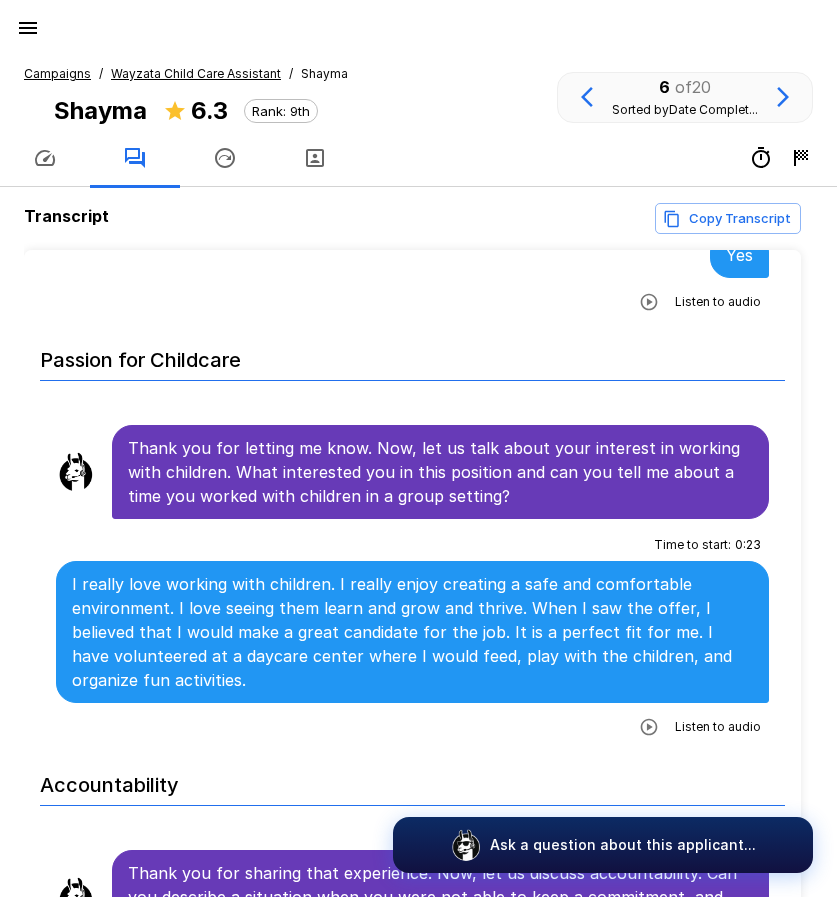 scroll, scrollTop: 1000, scrollLeft: 0, axis: vertical 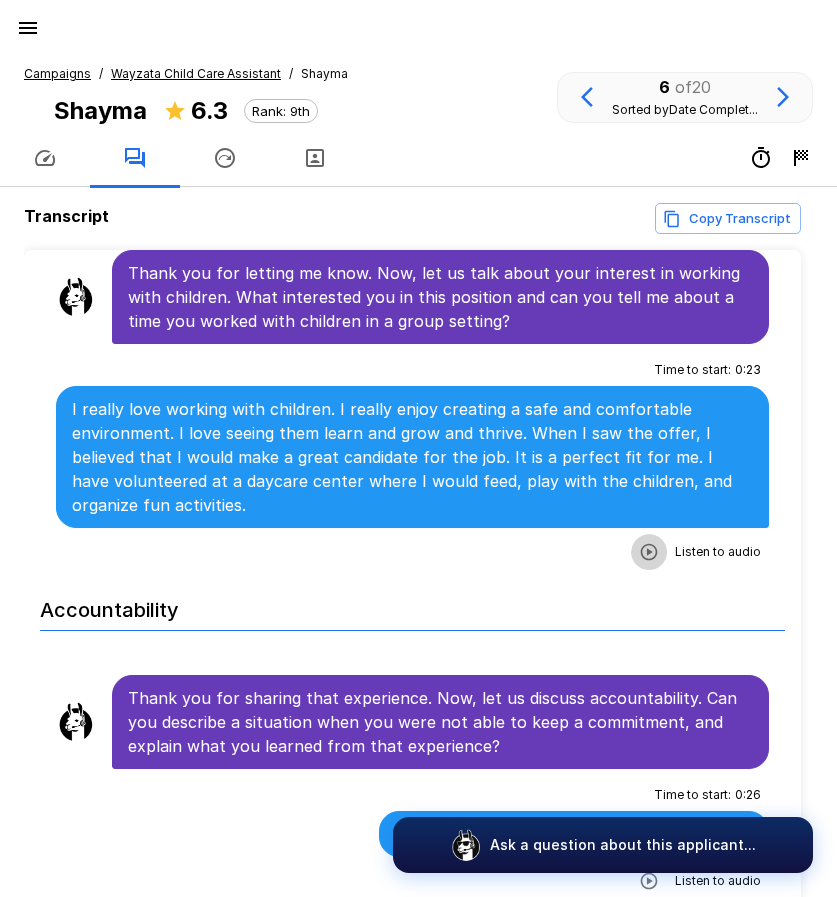 click 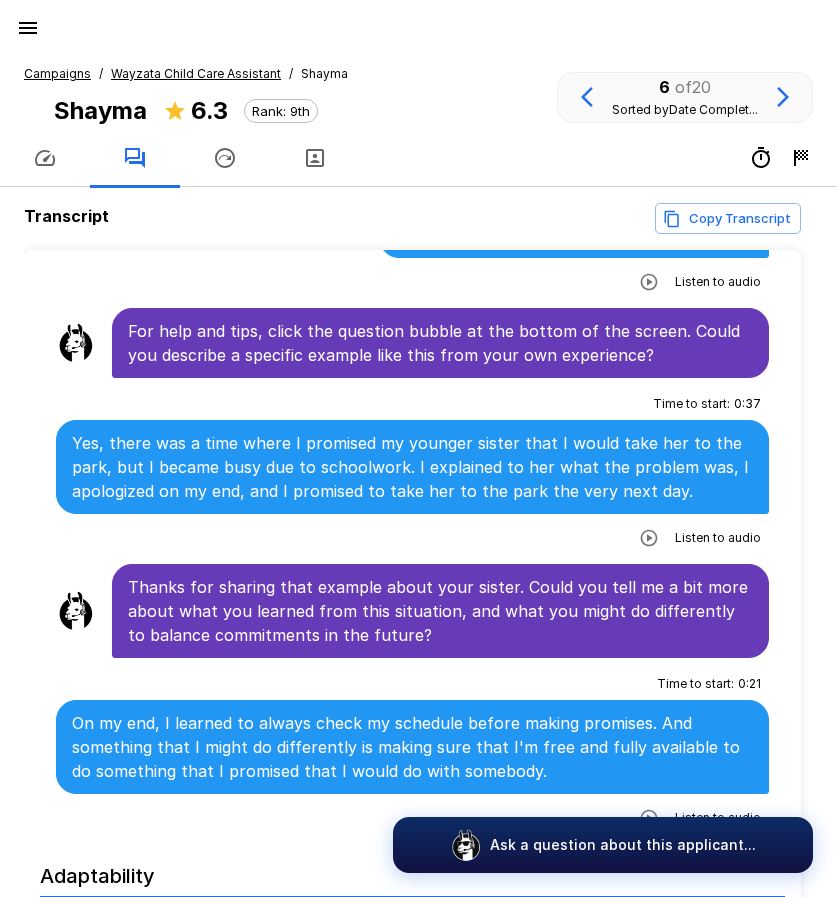 scroll, scrollTop: 1600, scrollLeft: 0, axis: vertical 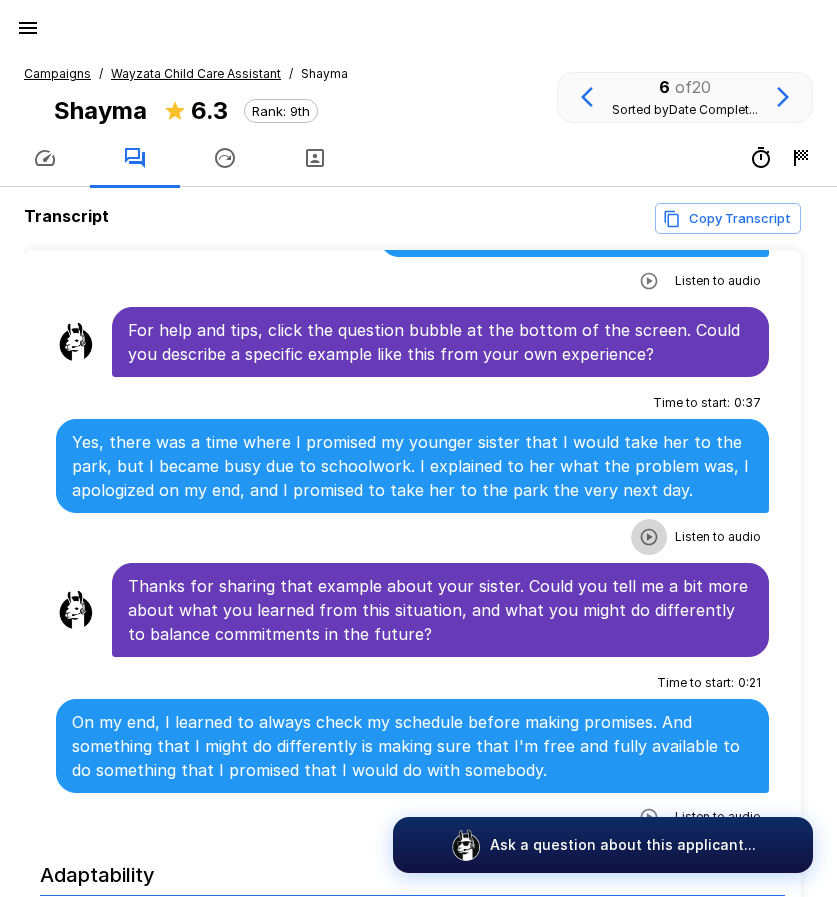 click 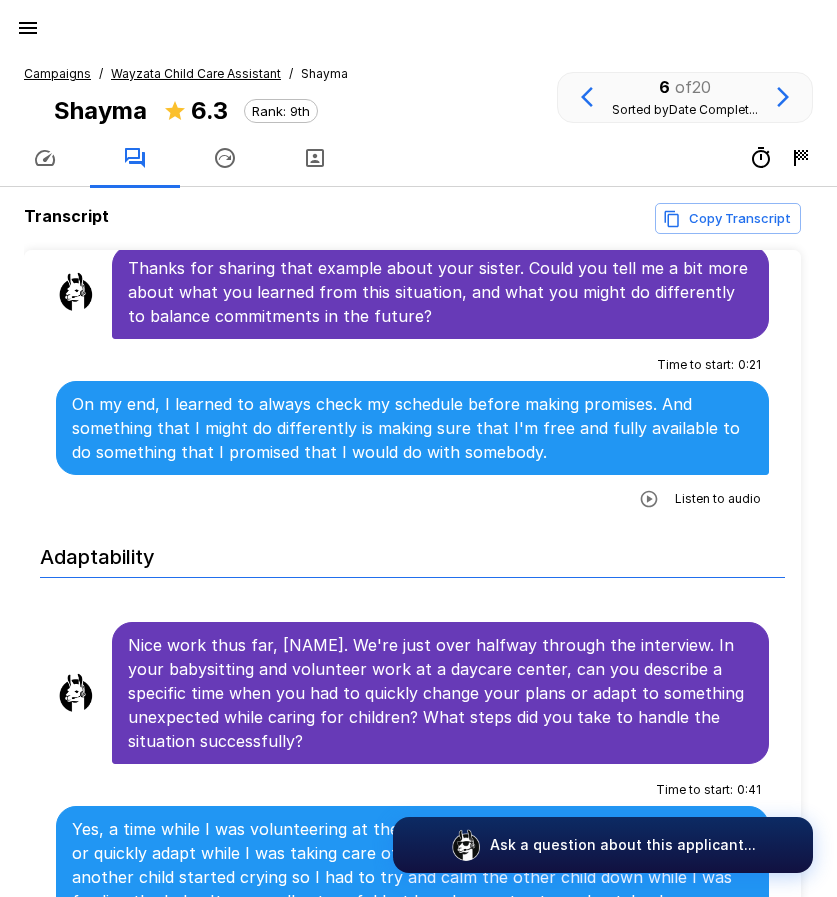 scroll, scrollTop: 2000, scrollLeft: 0, axis: vertical 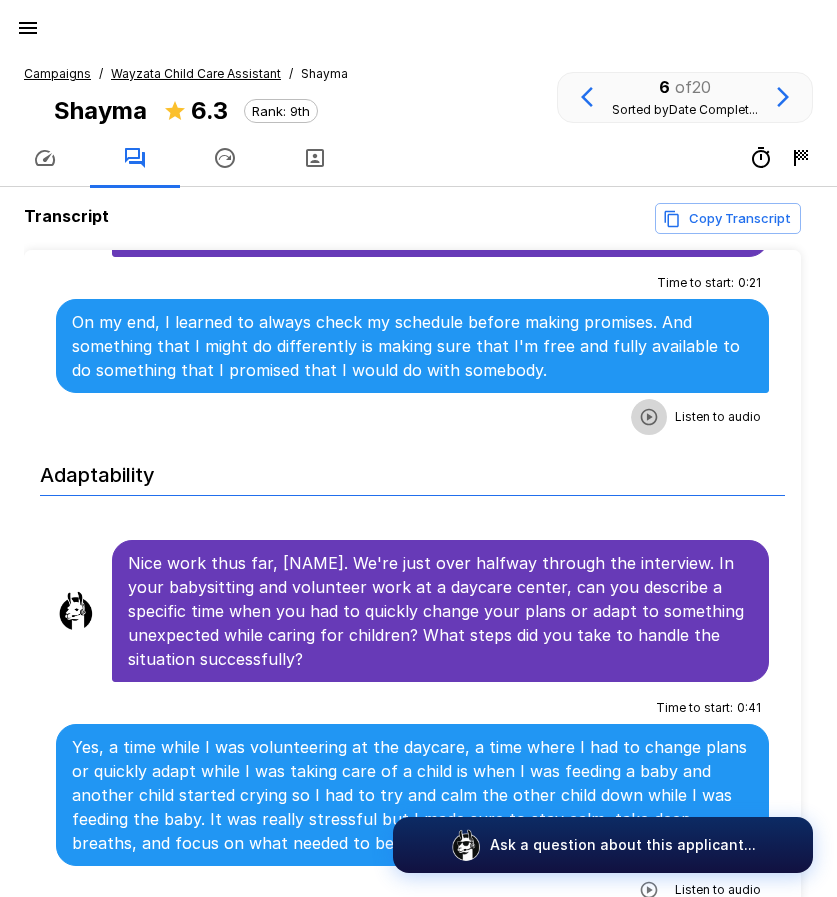 click 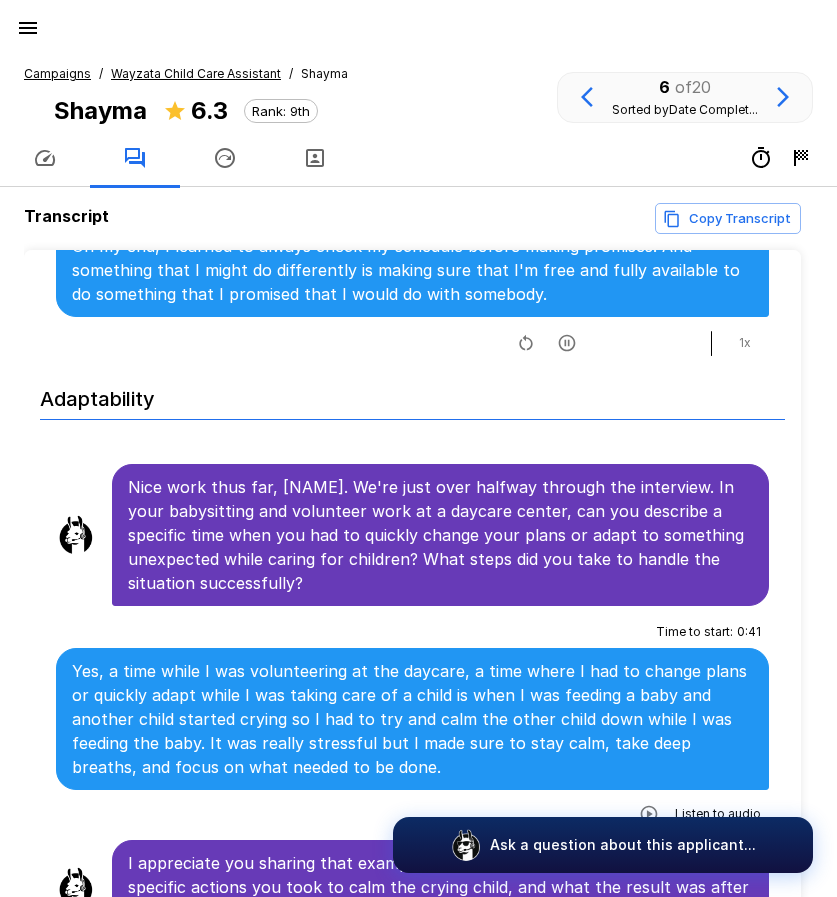 scroll, scrollTop: 2300, scrollLeft: 0, axis: vertical 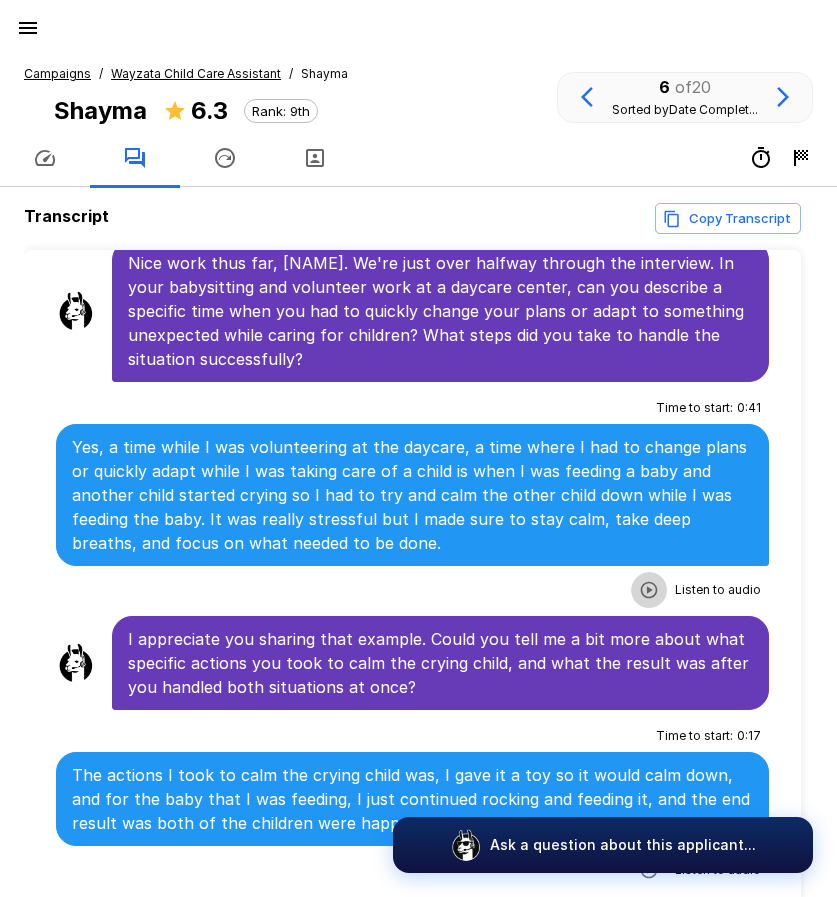 click 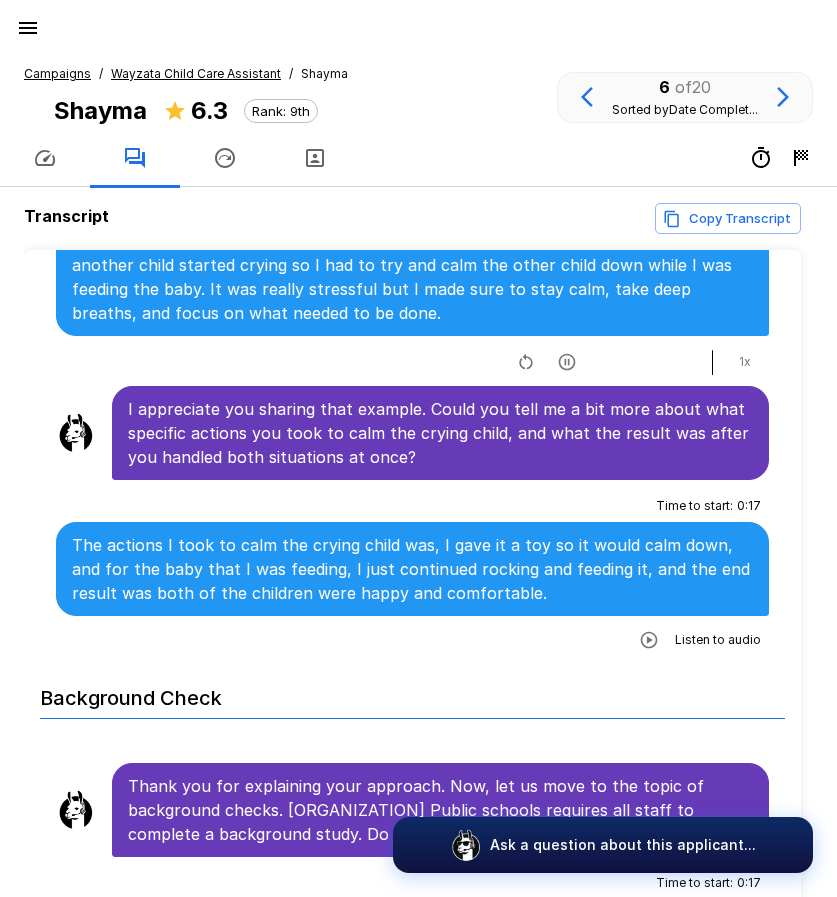 scroll, scrollTop: 2600, scrollLeft: 0, axis: vertical 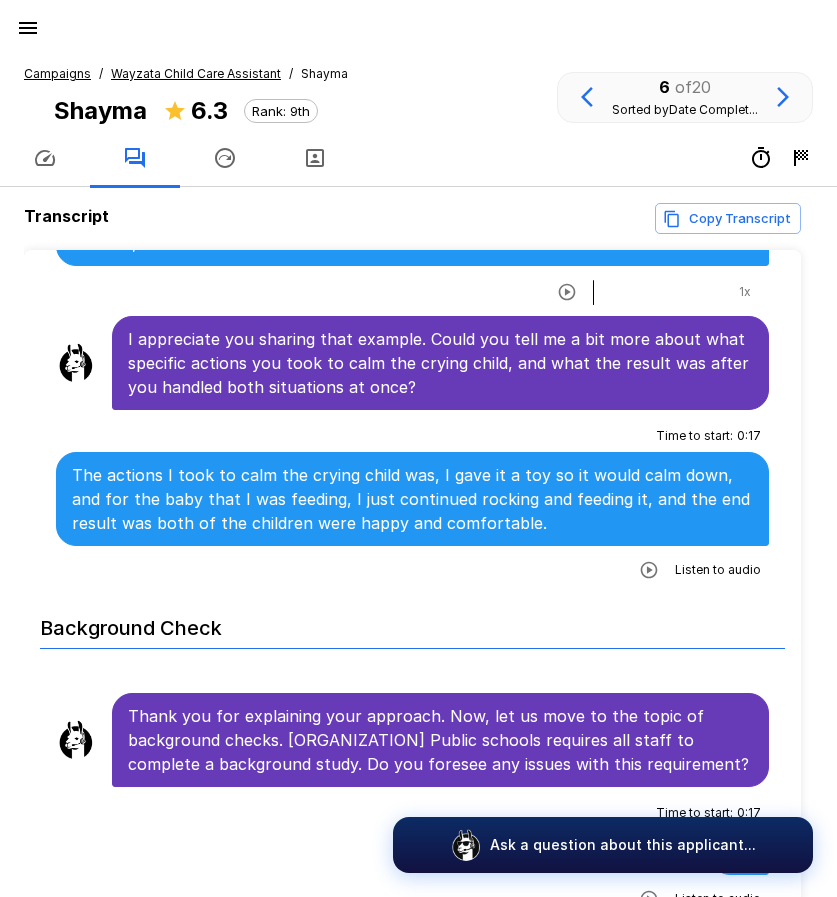 click 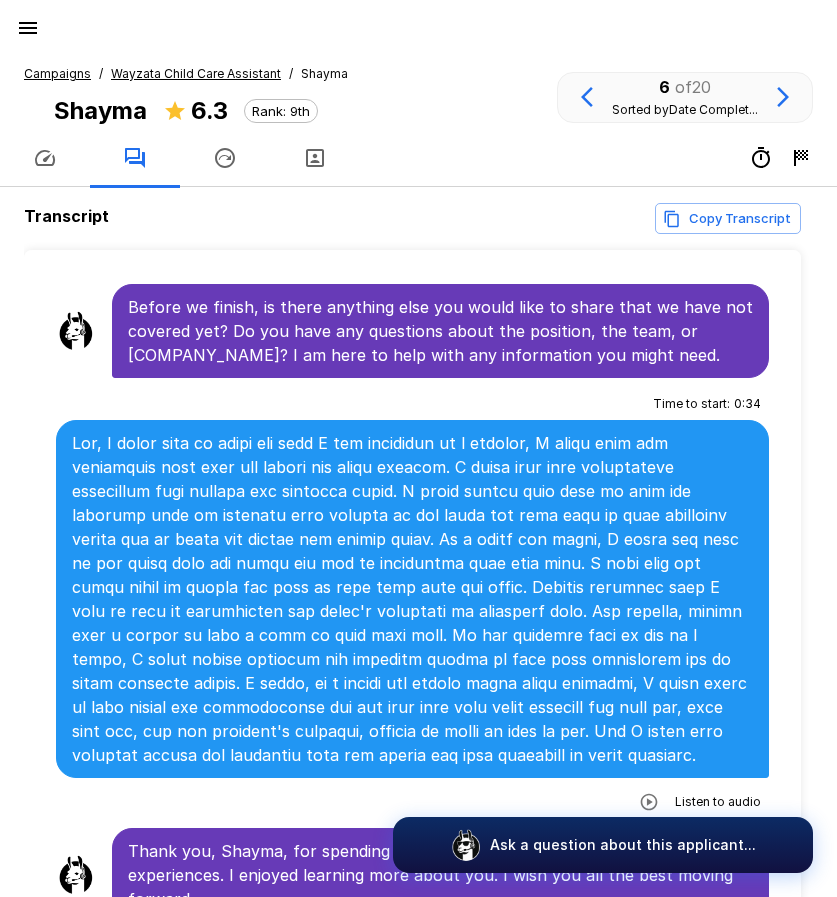 scroll, scrollTop: 3458, scrollLeft: 0, axis: vertical 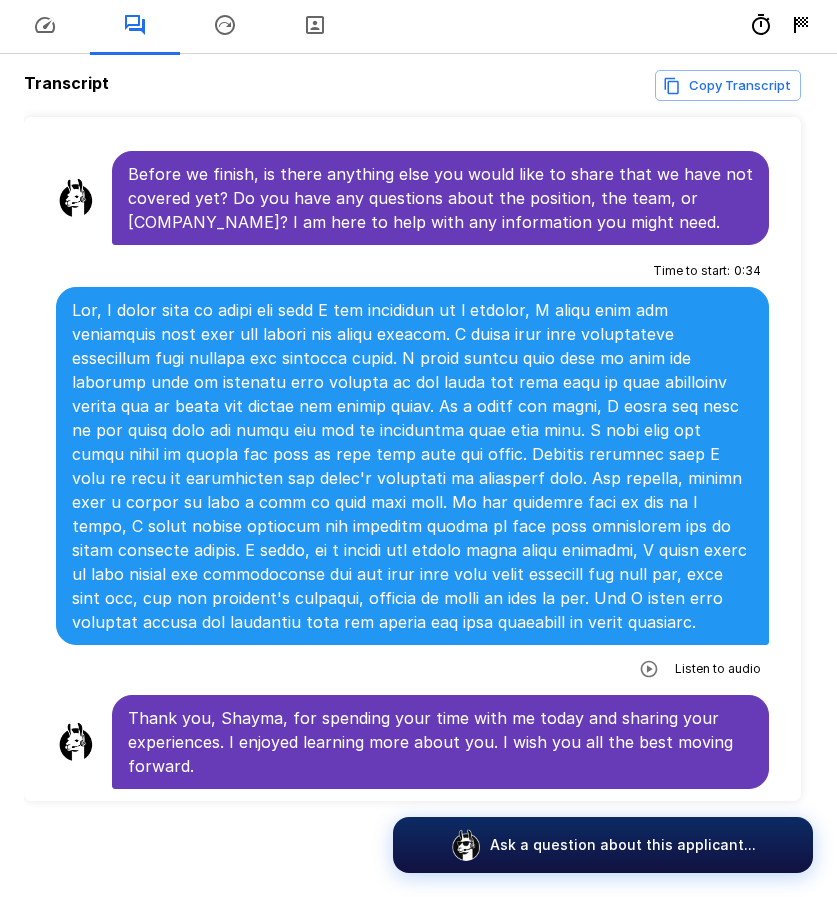 click 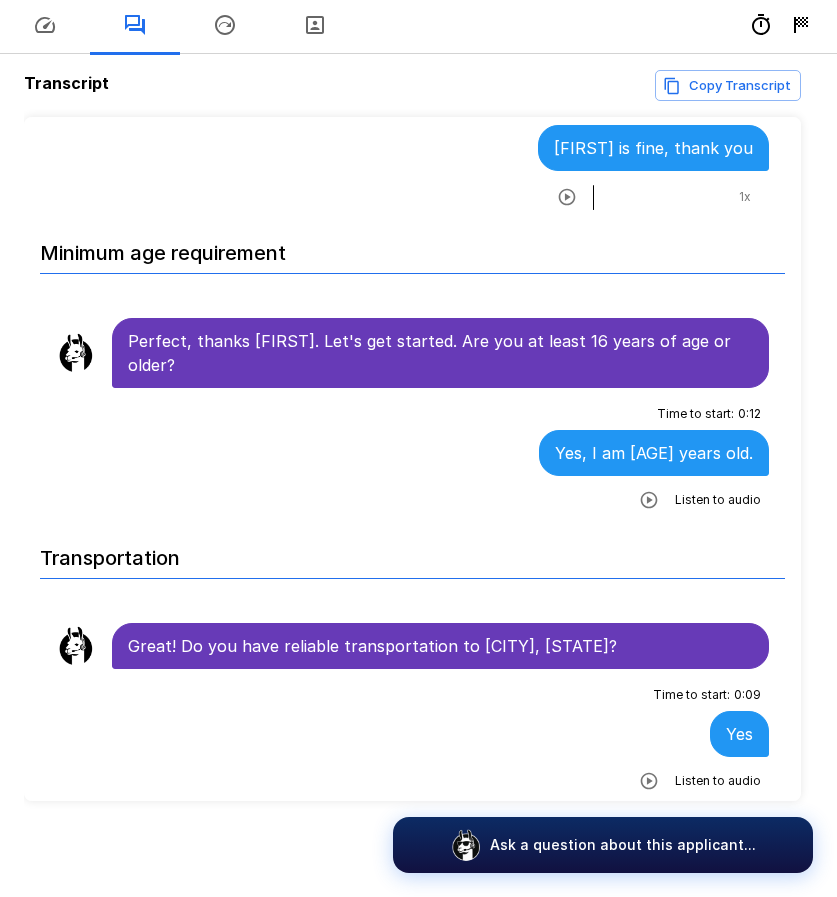 scroll, scrollTop: 0, scrollLeft: 0, axis: both 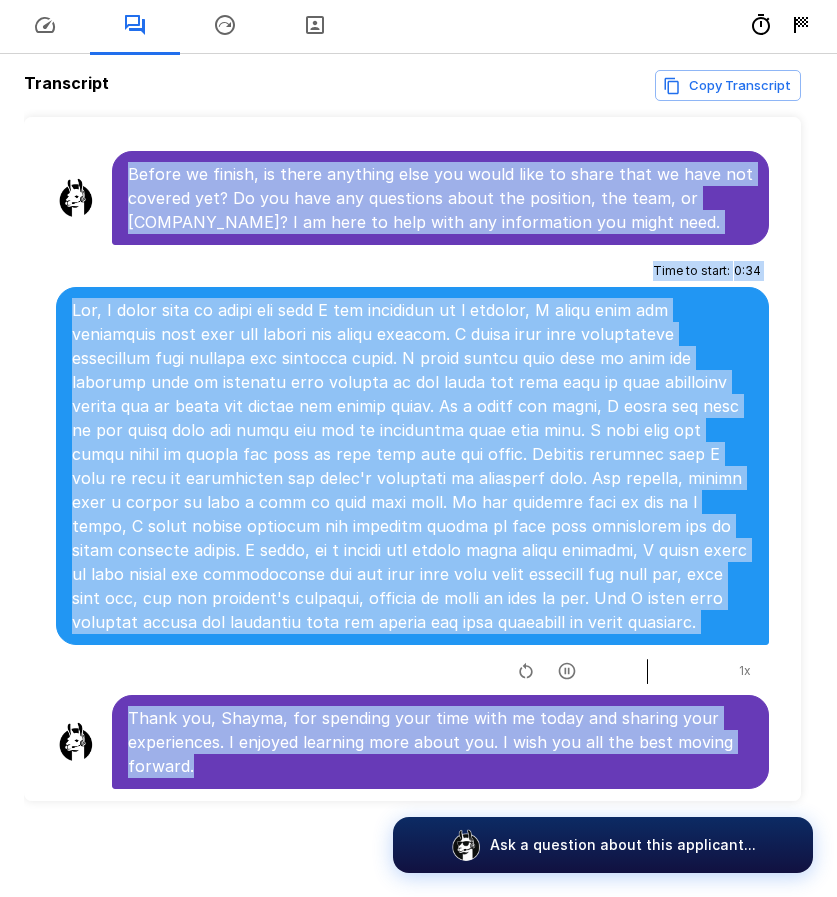 drag, startPoint x: 128, startPoint y: 378, endPoint x: 592, endPoint y: 769, distance: 606.7759 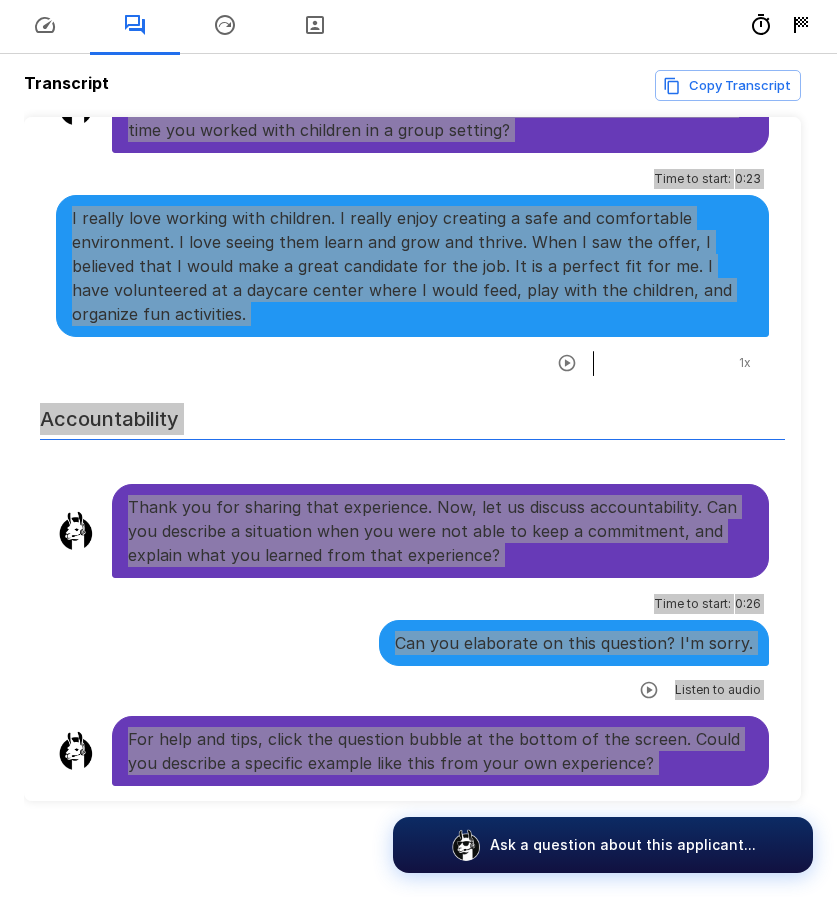 scroll, scrollTop: 458, scrollLeft: 0, axis: vertical 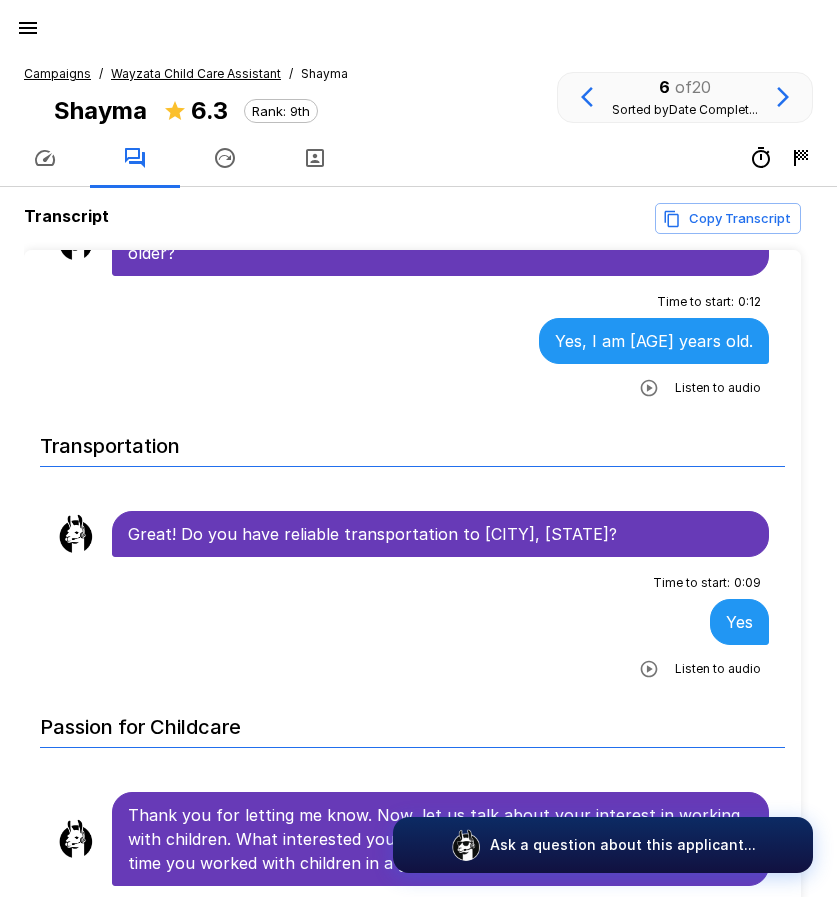 click on "Wayzata Child Care Assistant" at bounding box center (196, 73) 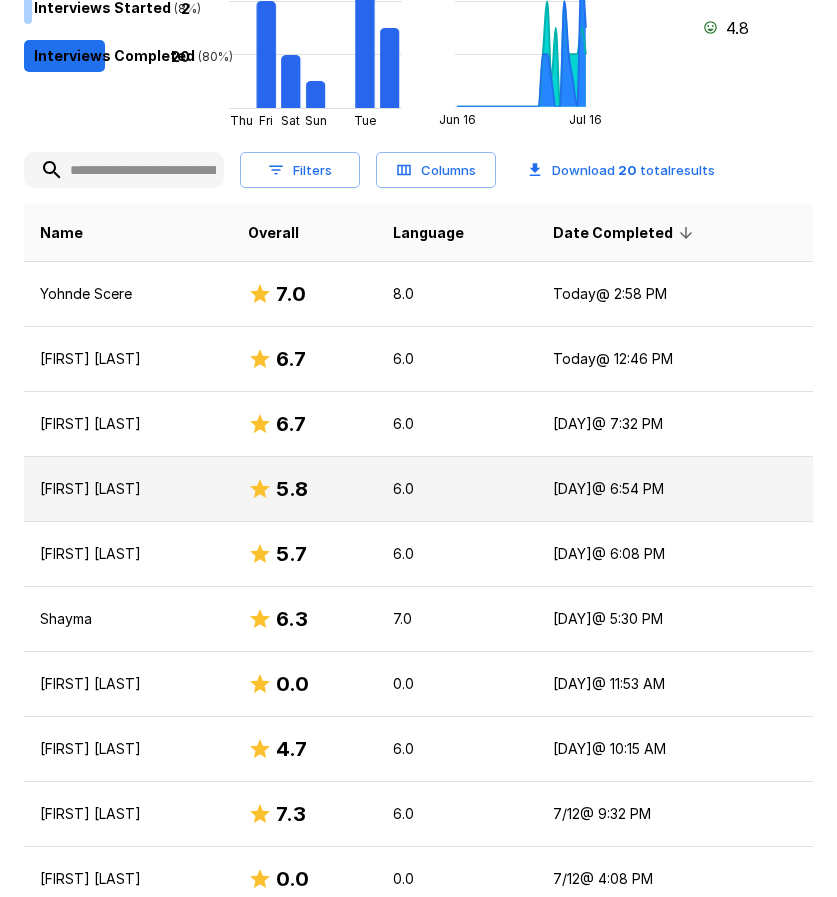 scroll, scrollTop: 400, scrollLeft: 0, axis: vertical 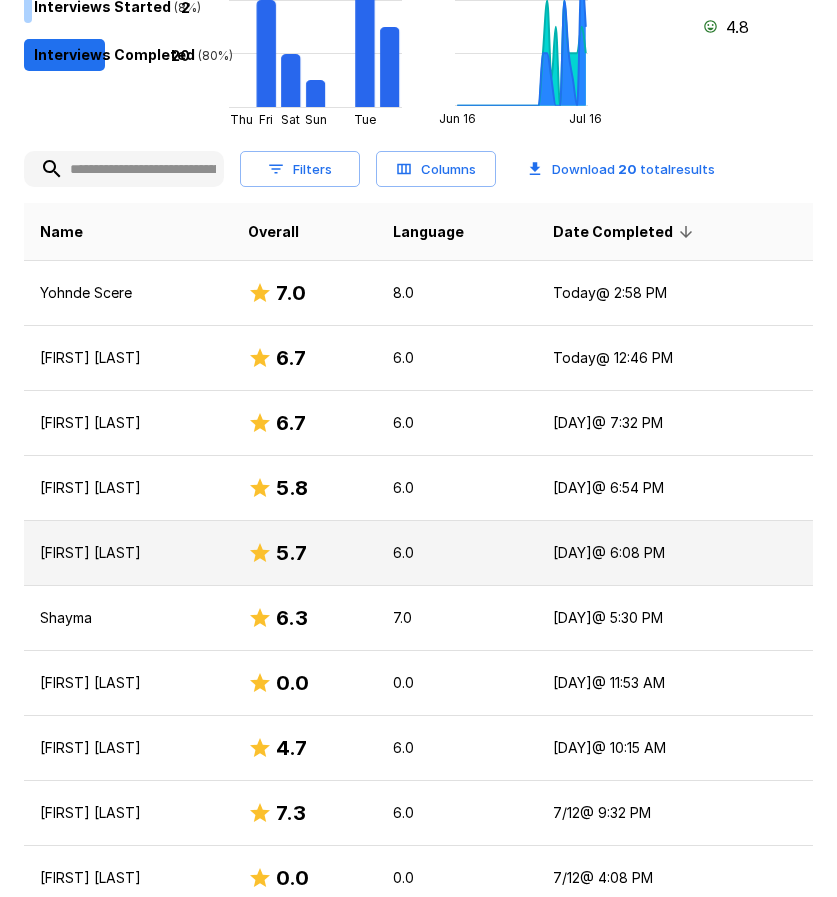 click on "[FIRST] [LAST]" at bounding box center [128, 553] 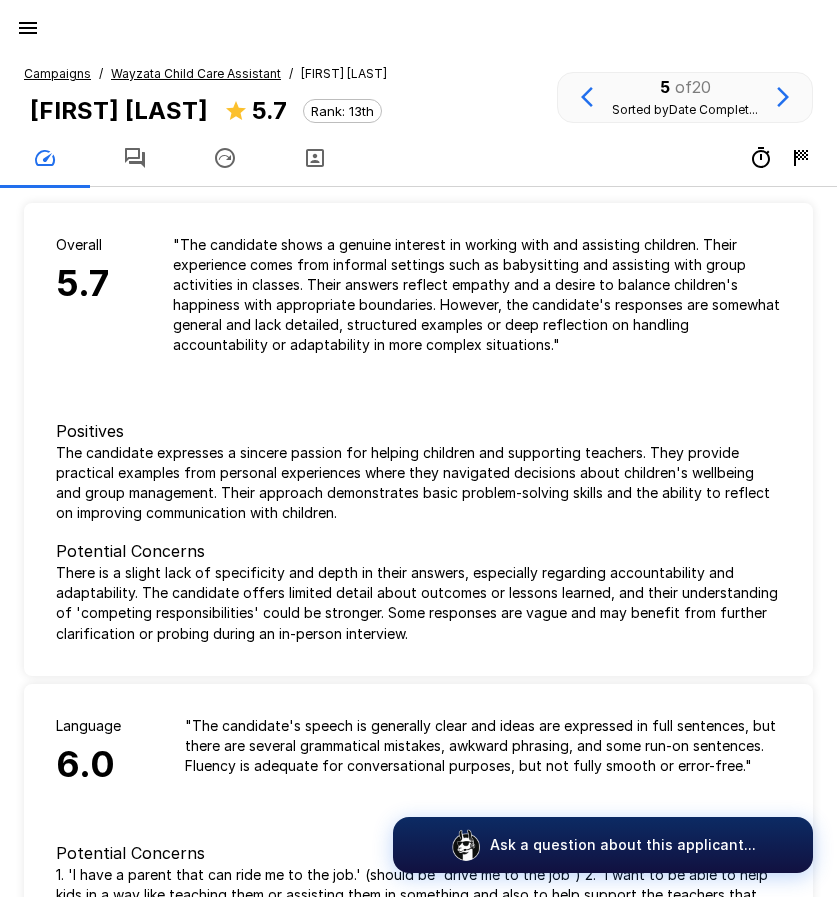 click 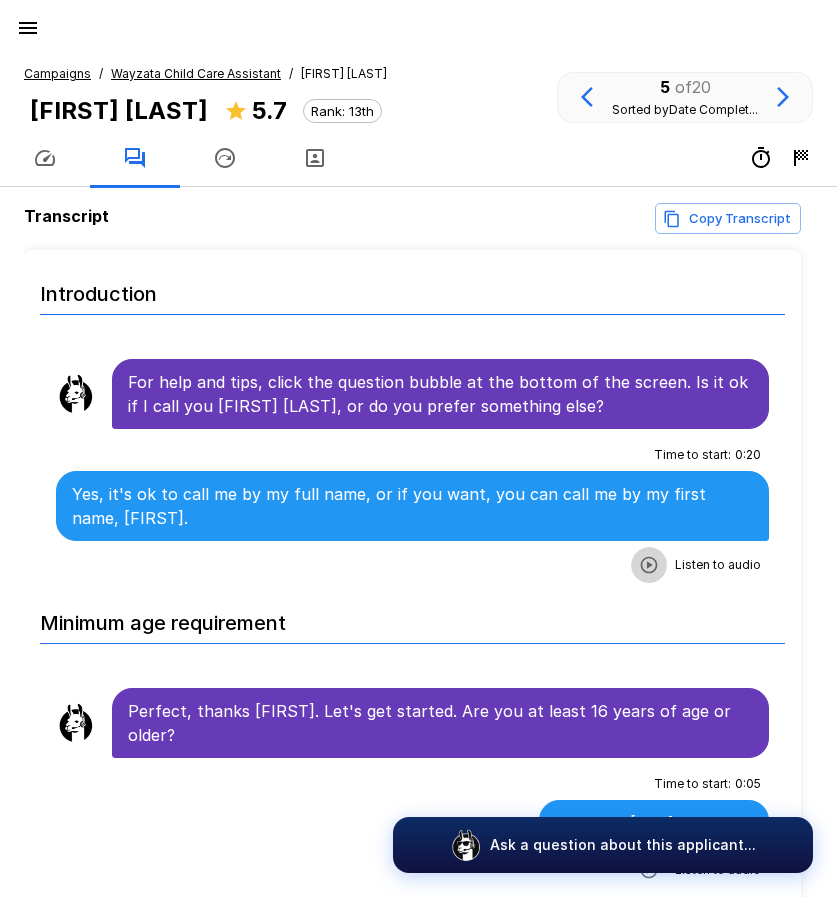 click 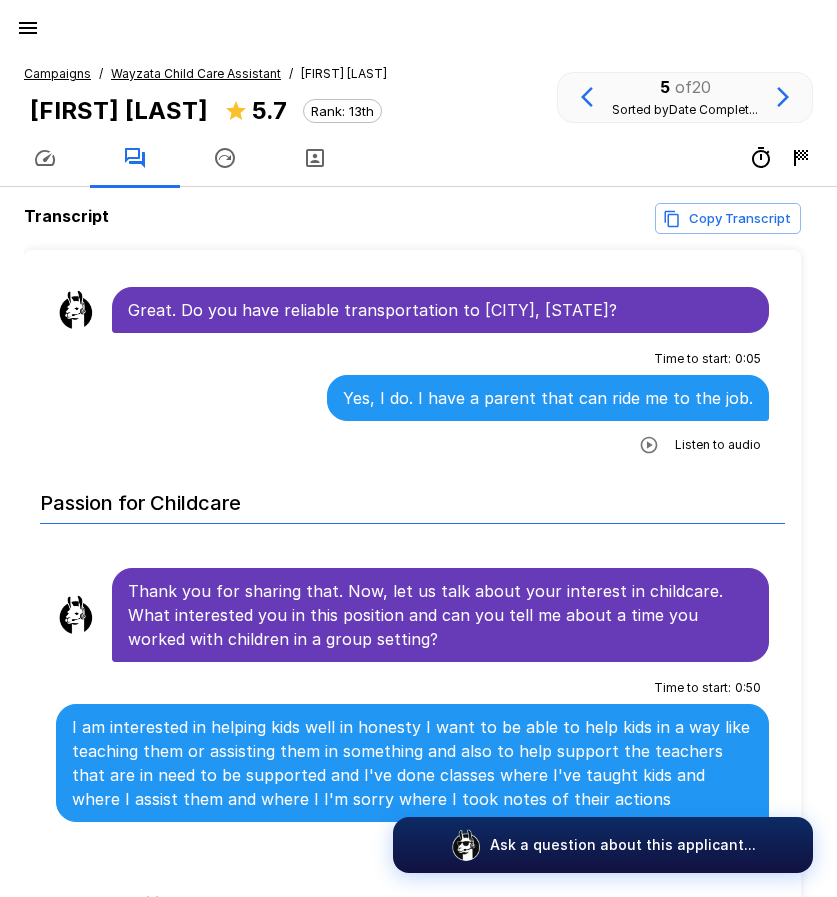 scroll, scrollTop: 900, scrollLeft: 0, axis: vertical 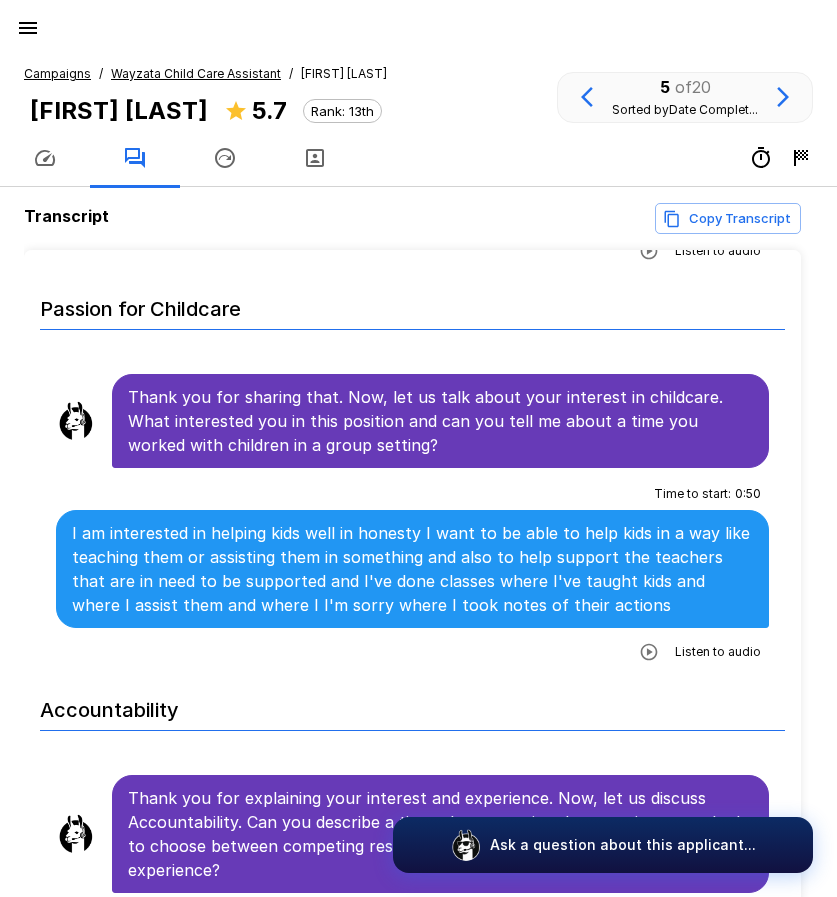click 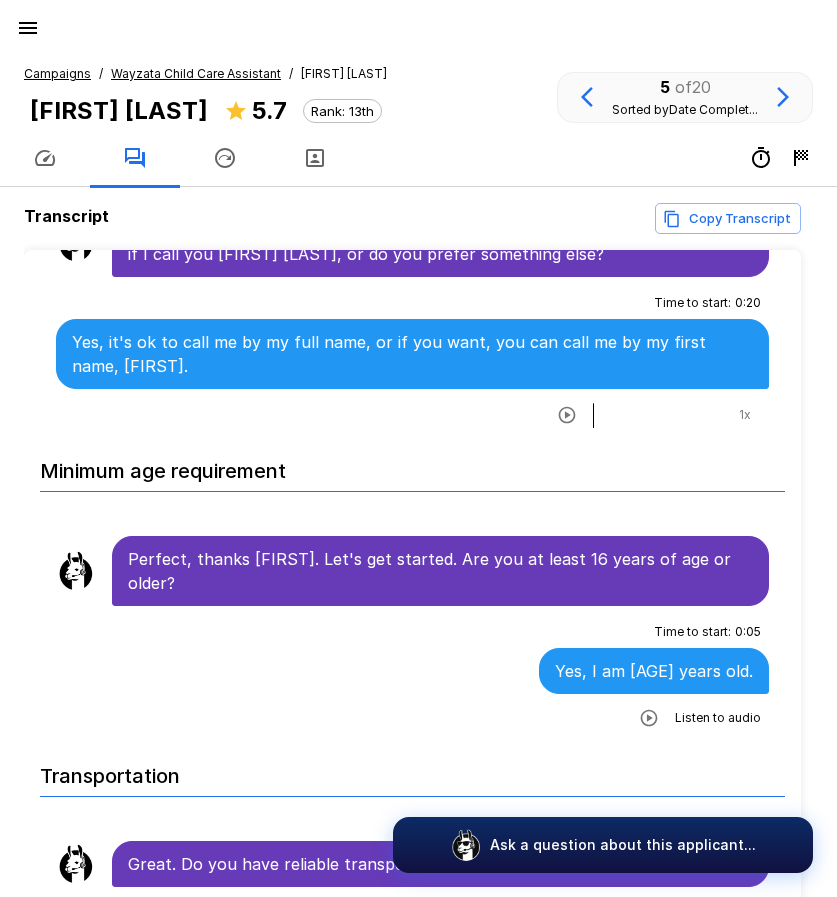 scroll, scrollTop: 0, scrollLeft: 0, axis: both 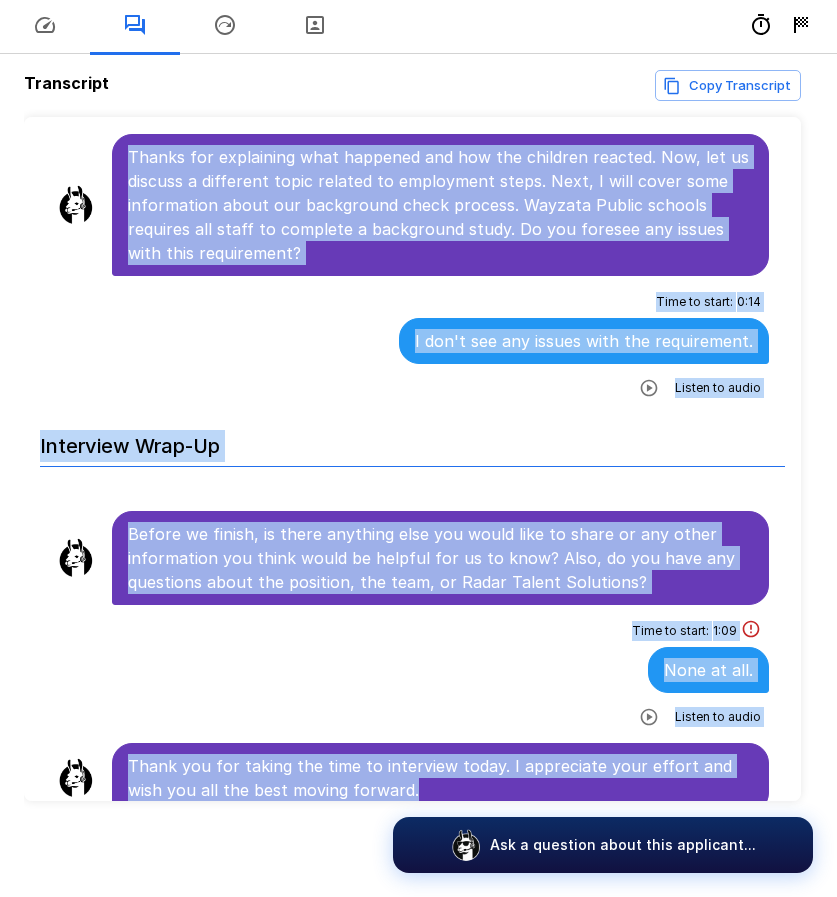 drag, startPoint x: 130, startPoint y: 384, endPoint x: 647, endPoint y: 778, distance: 650.0192 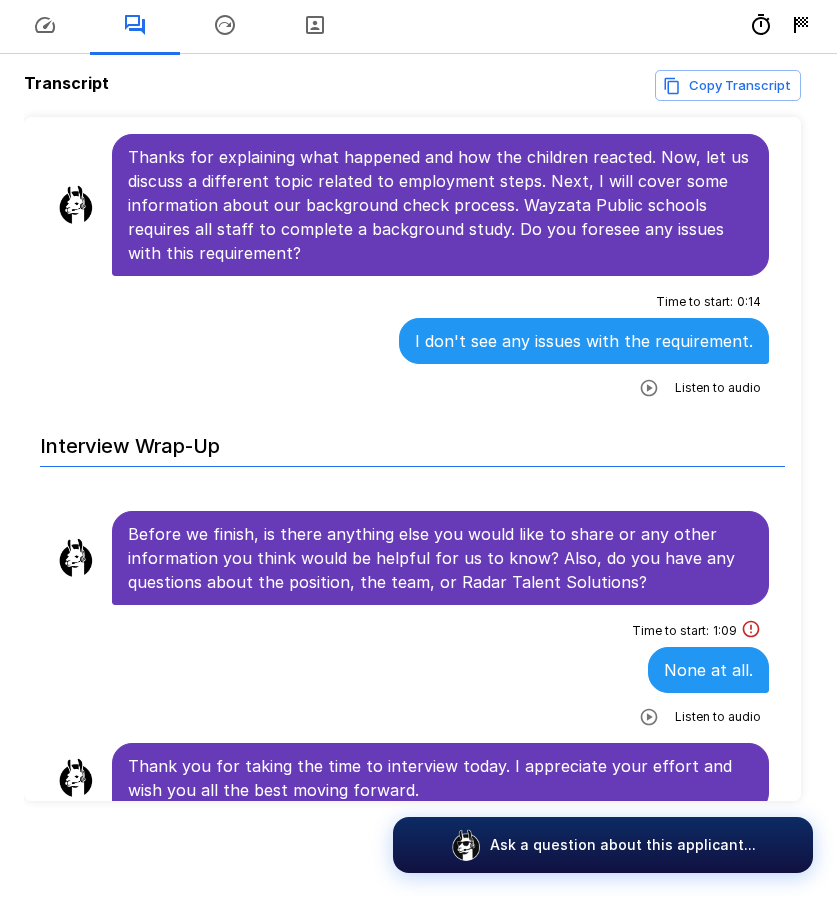 scroll, scrollTop: 3122, scrollLeft: 0, axis: vertical 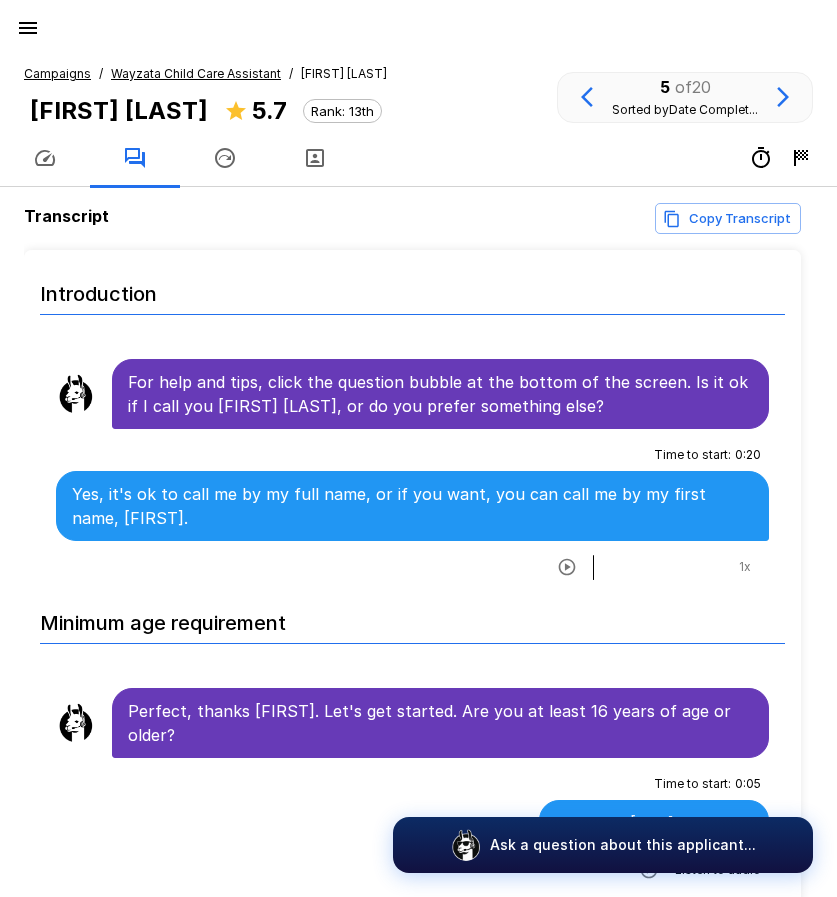click on "Wayzata Child Care Assistant" at bounding box center [196, 73] 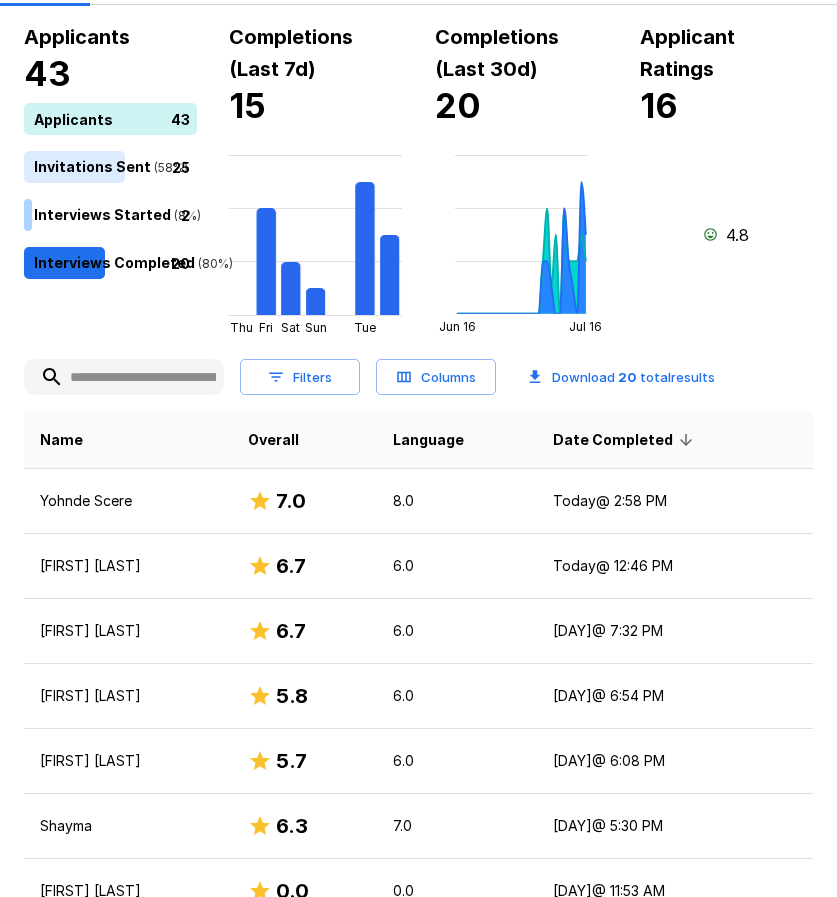 scroll, scrollTop: 200, scrollLeft: 0, axis: vertical 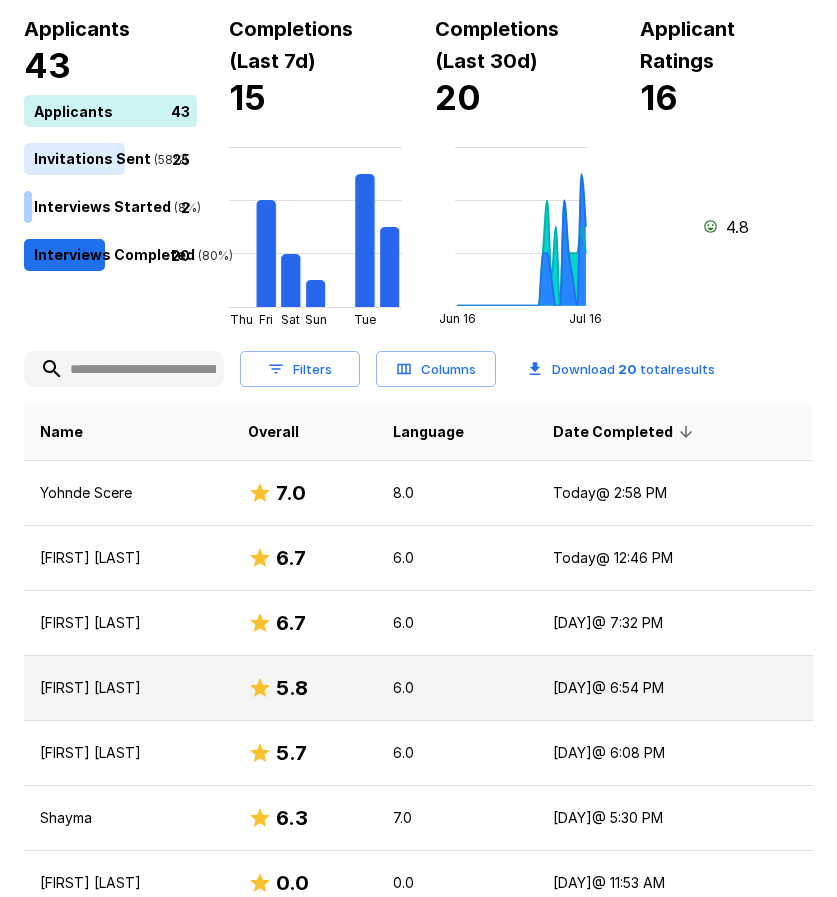 click on "[FIRST] [LAST]" at bounding box center [128, 688] 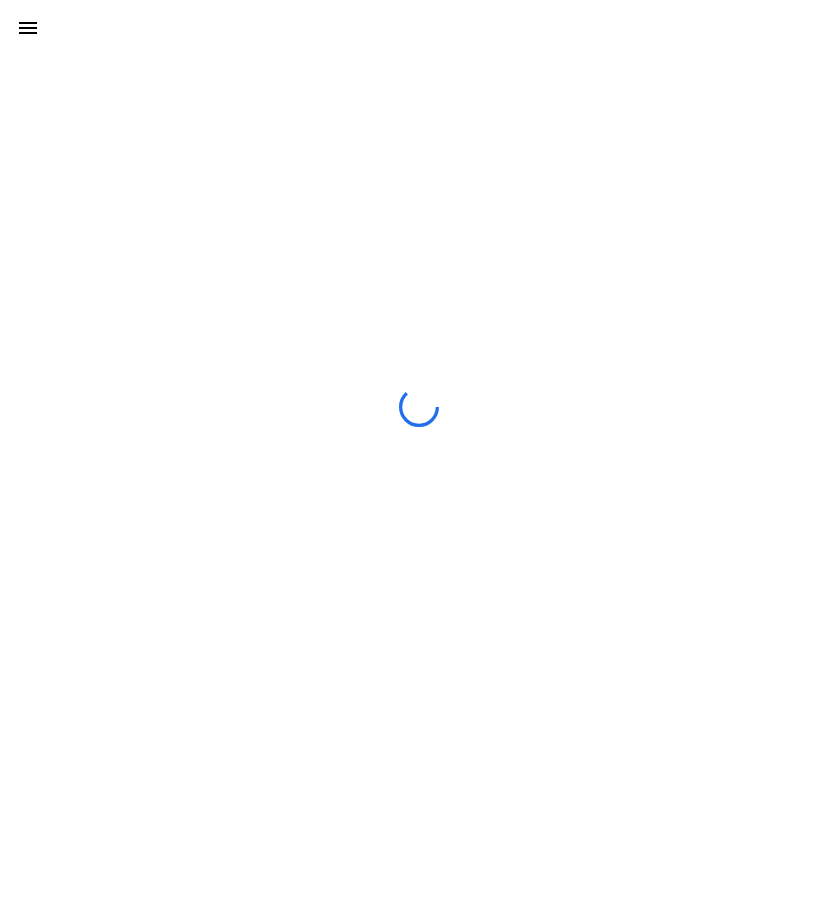 scroll, scrollTop: 0, scrollLeft: 0, axis: both 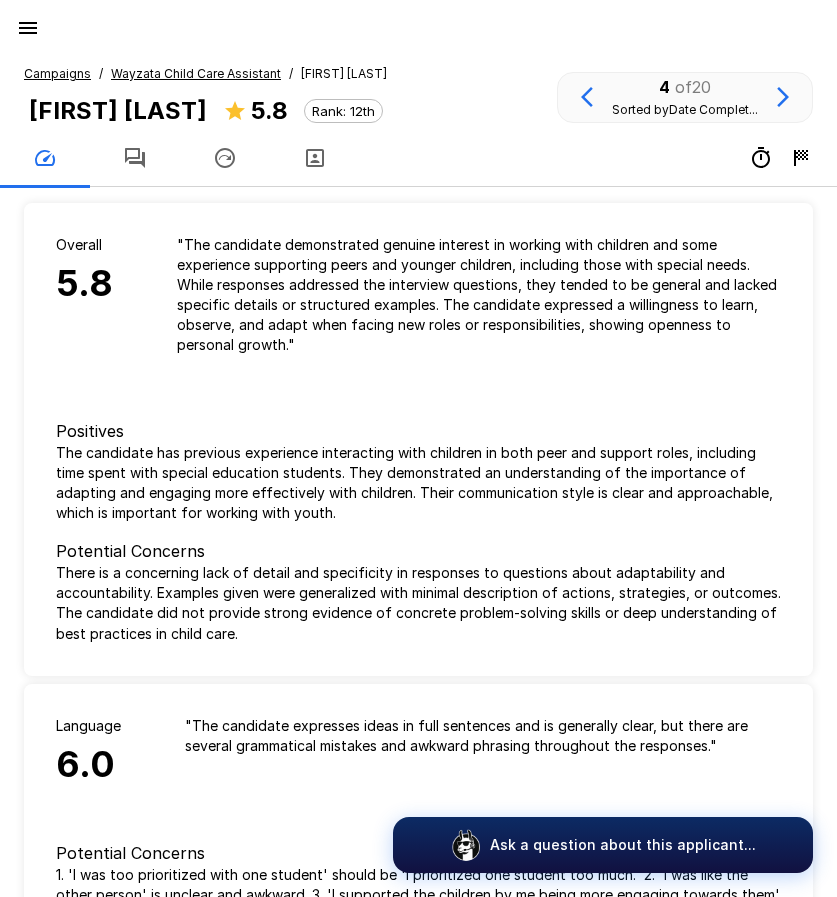 click 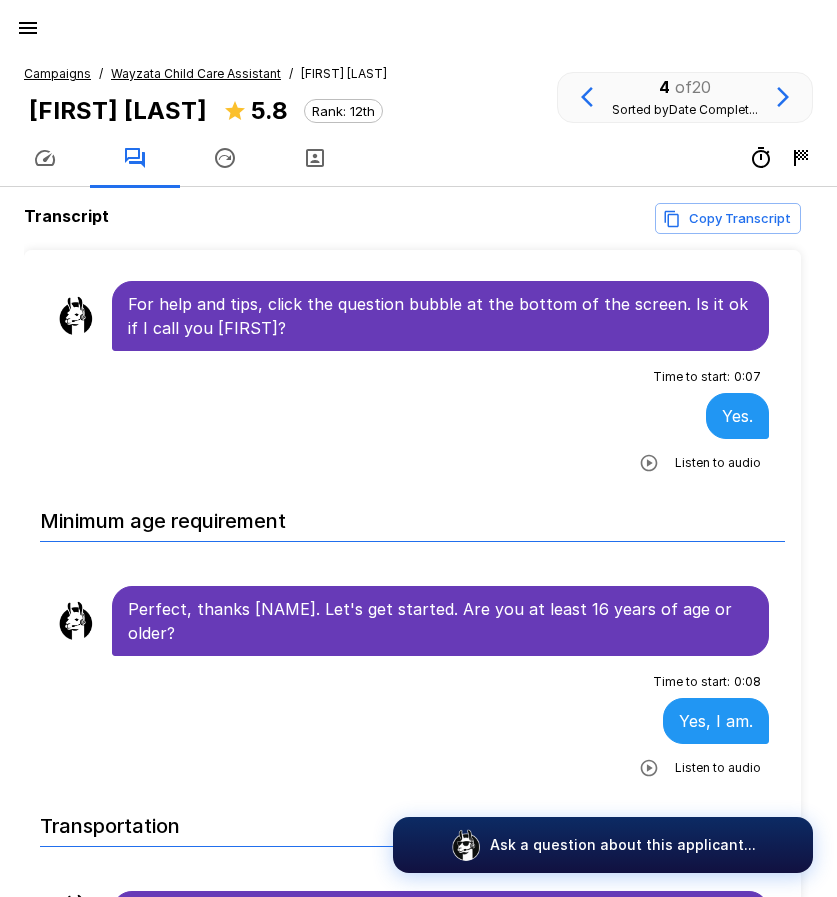 scroll, scrollTop: 0, scrollLeft: 0, axis: both 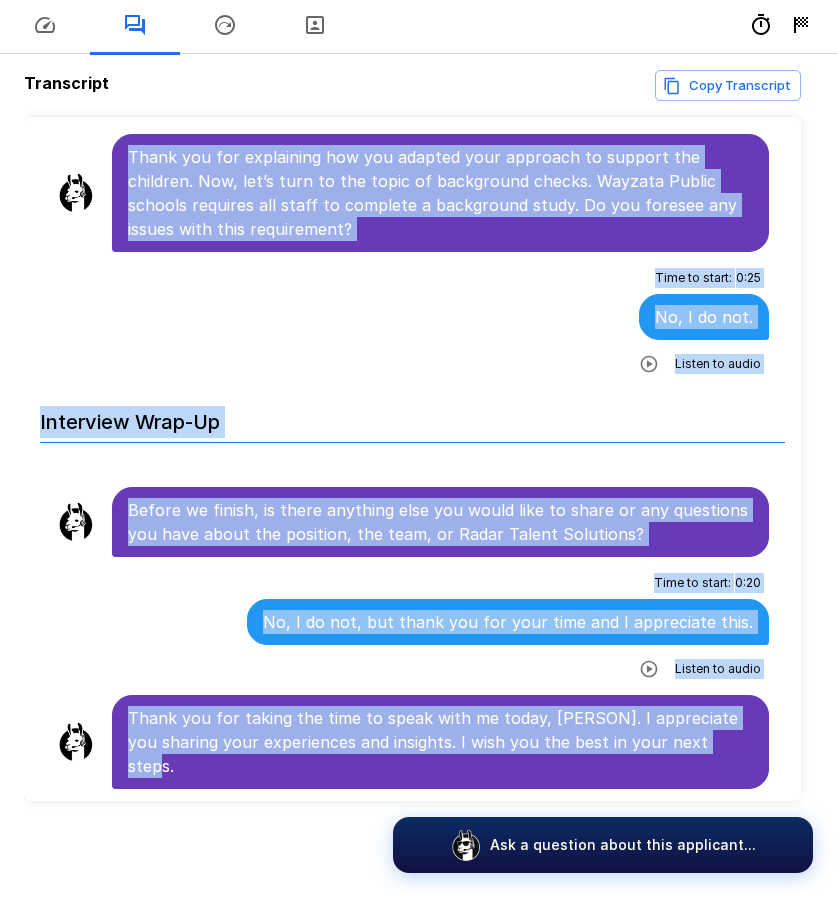 drag, startPoint x: 129, startPoint y: 383, endPoint x: 730, endPoint y: 792, distance: 726.96765 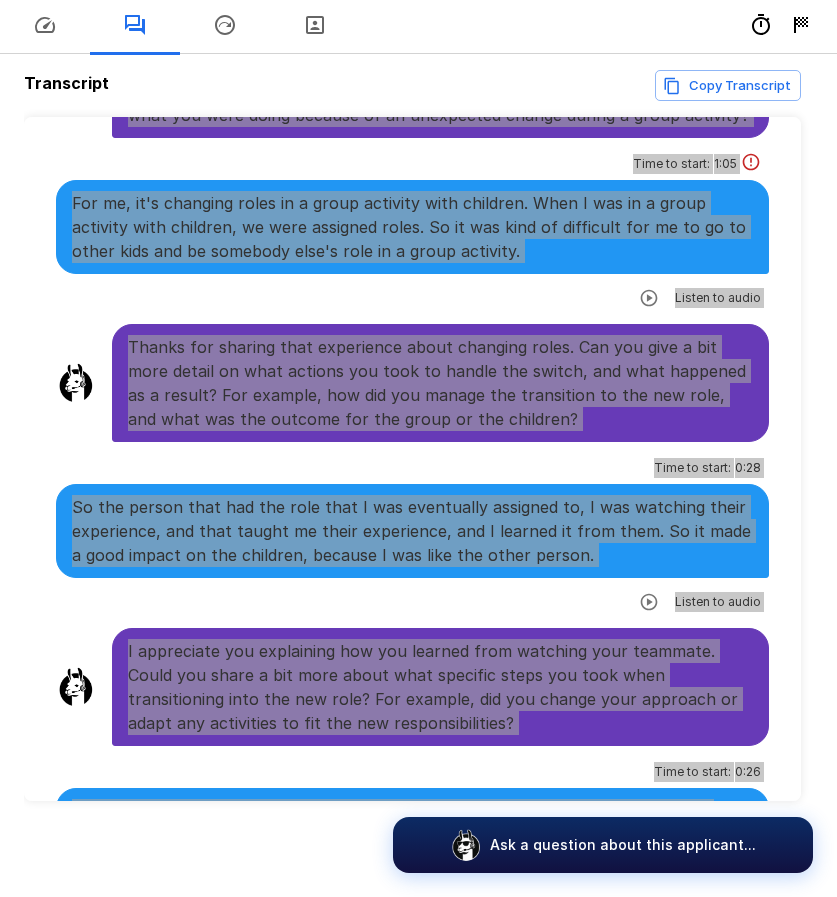 scroll, scrollTop: 1850, scrollLeft: 0, axis: vertical 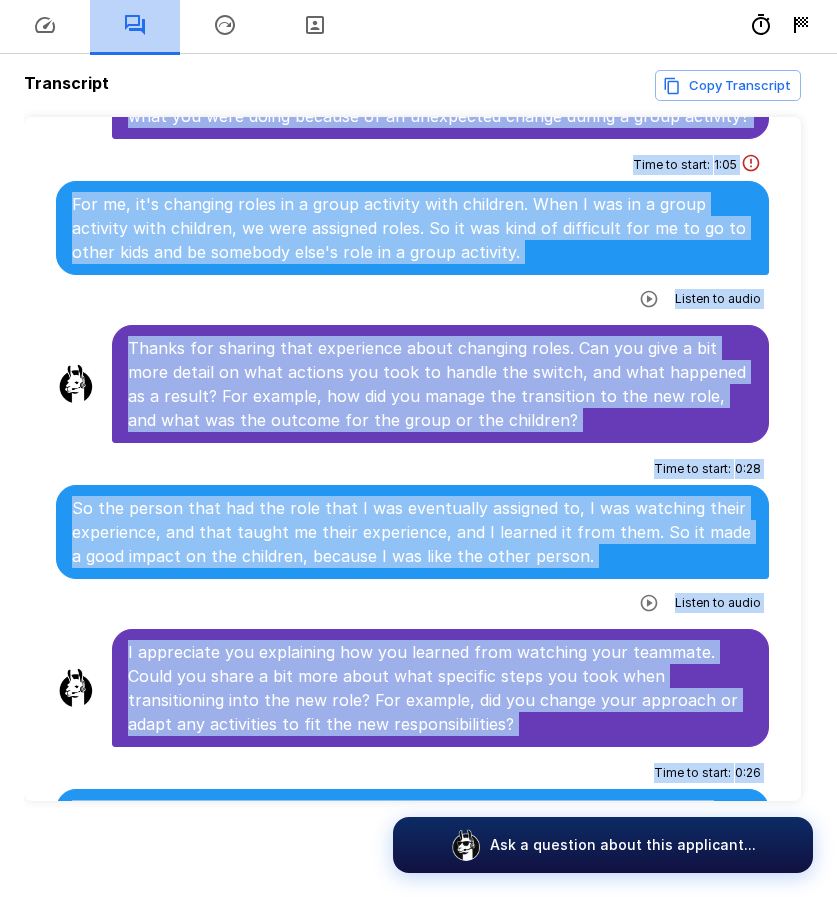 click 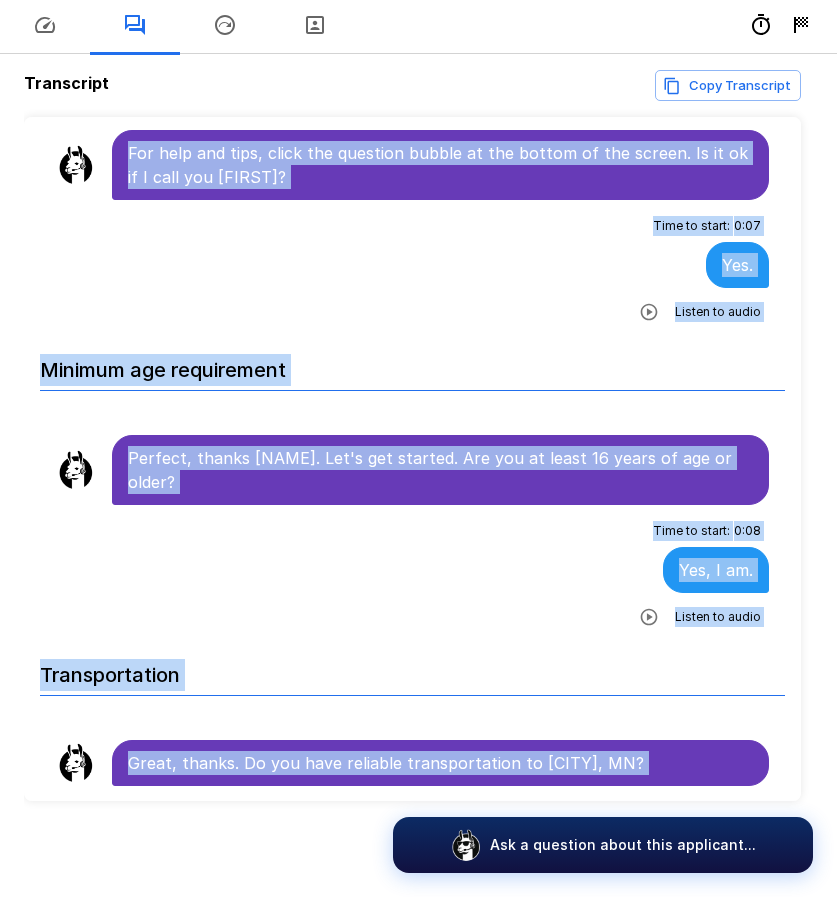 scroll, scrollTop: 0, scrollLeft: 0, axis: both 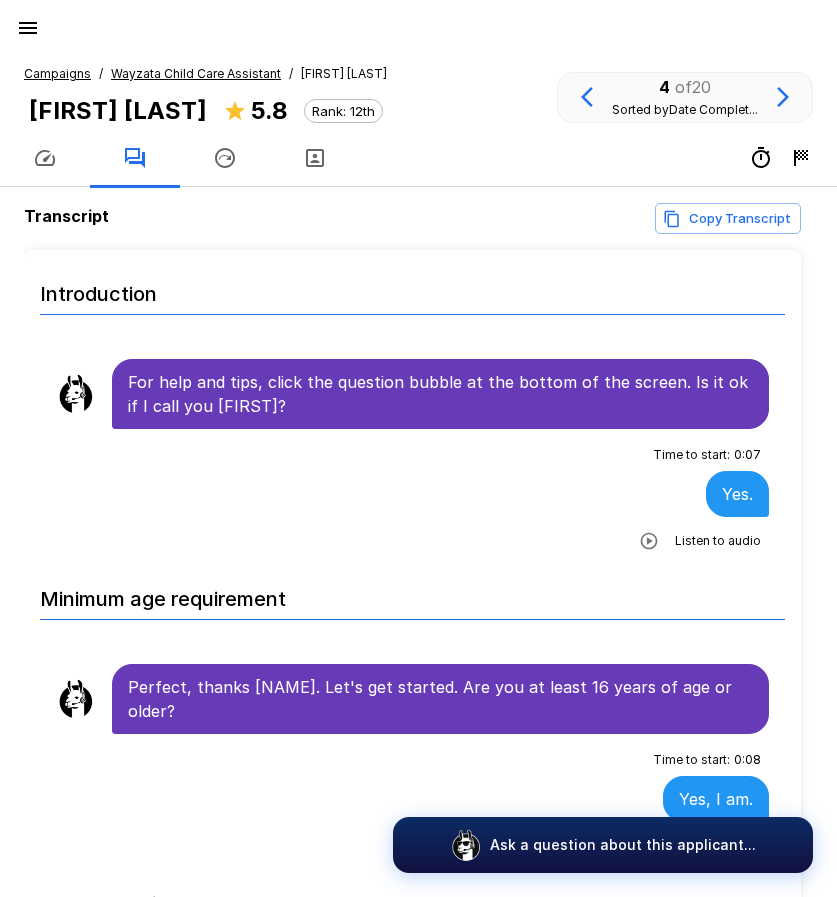 click on "Wayzata Child Care Assistant" at bounding box center (196, 73) 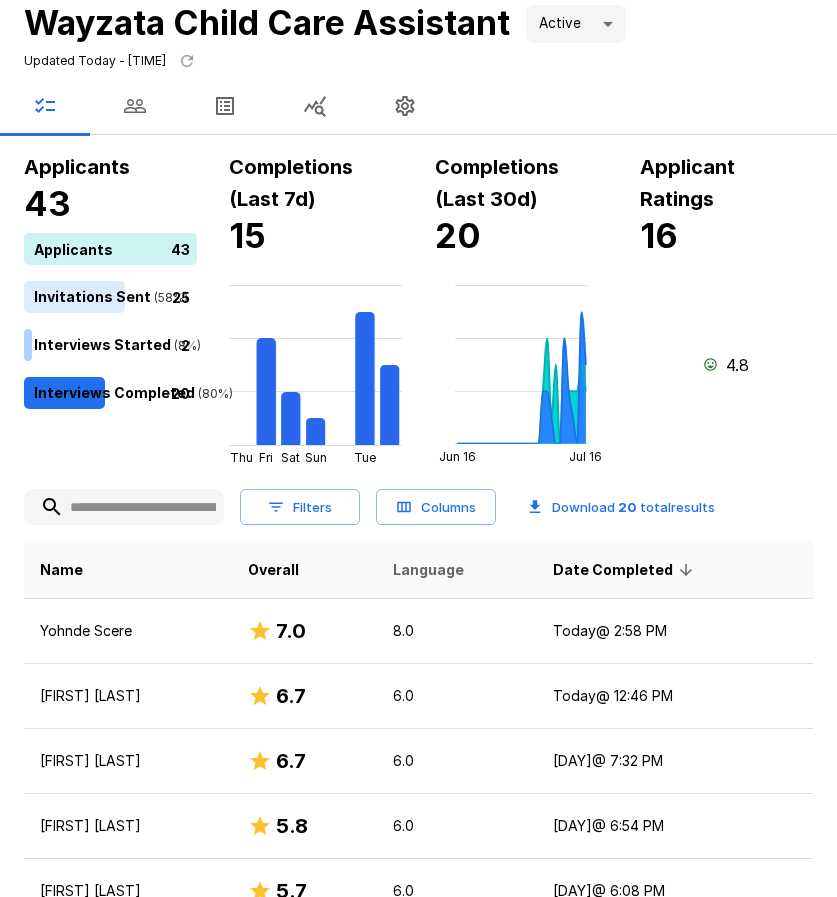 scroll, scrollTop: 400, scrollLeft: 0, axis: vertical 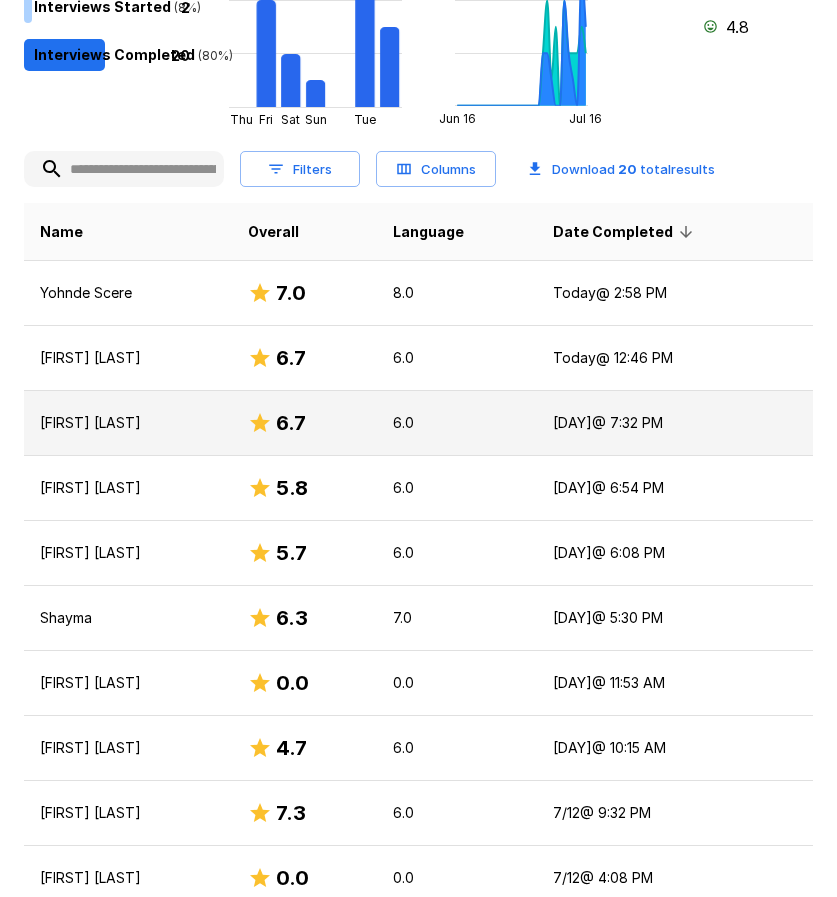 click on "[FIRST] [LAST]" at bounding box center [128, 423] 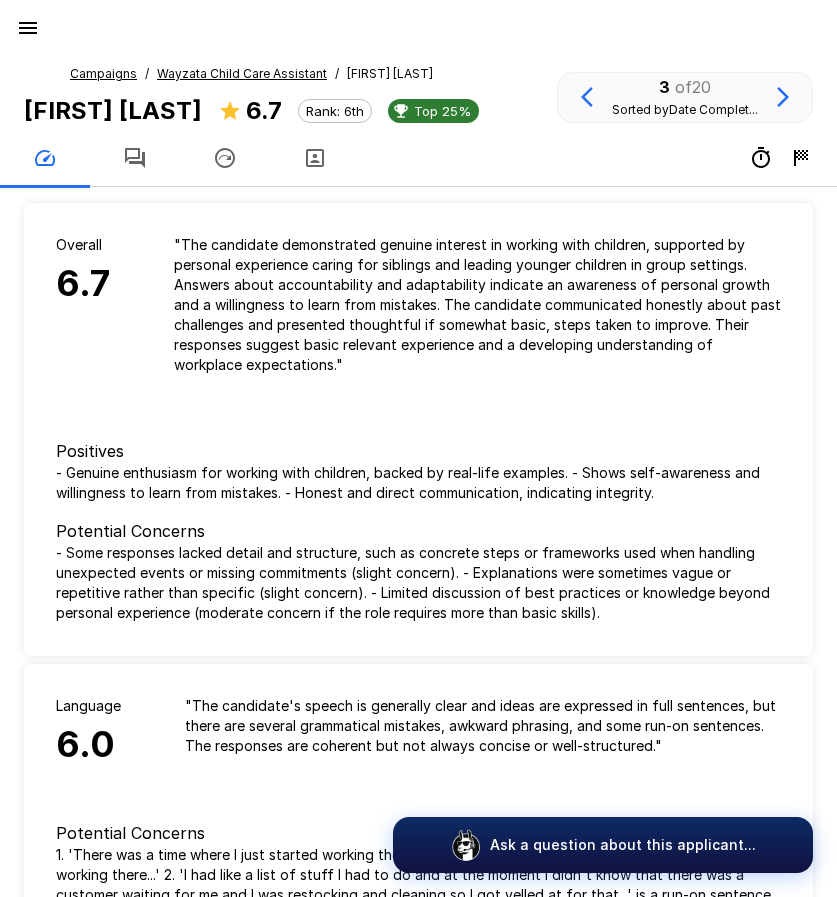 click 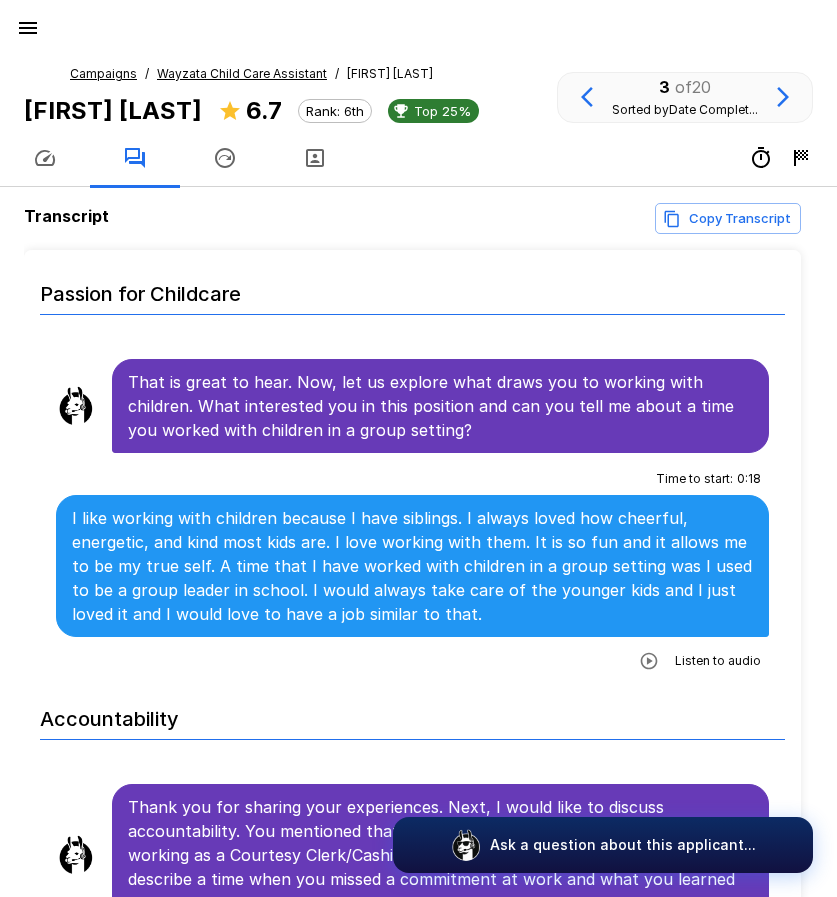 scroll, scrollTop: 1100, scrollLeft: 0, axis: vertical 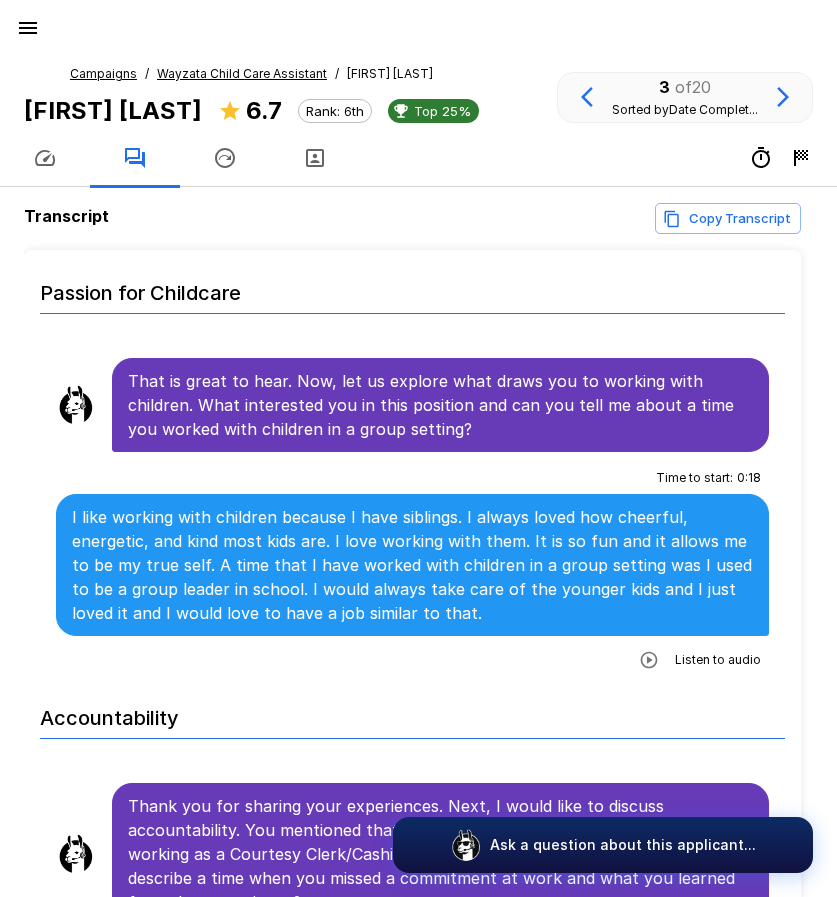 drag, startPoint x: 636, startPoint y: 664, endPoint x: 480, endPoint y: 672, distance: 156.20499 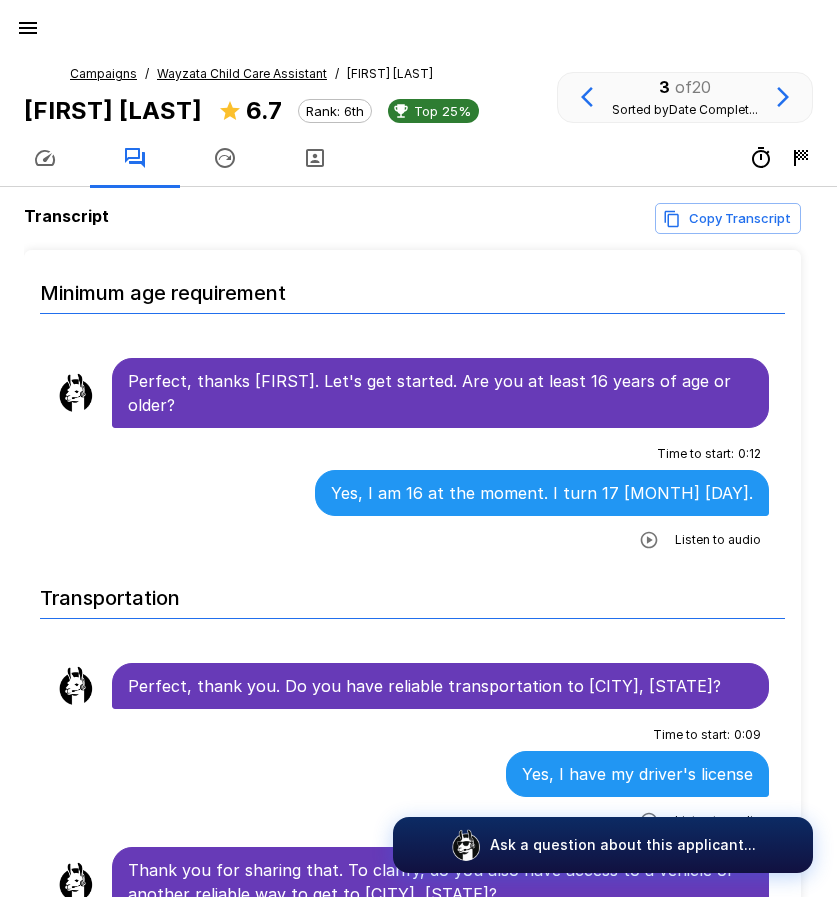 scroll, scrollTop: 0, scrollLeft: 0, axis: both 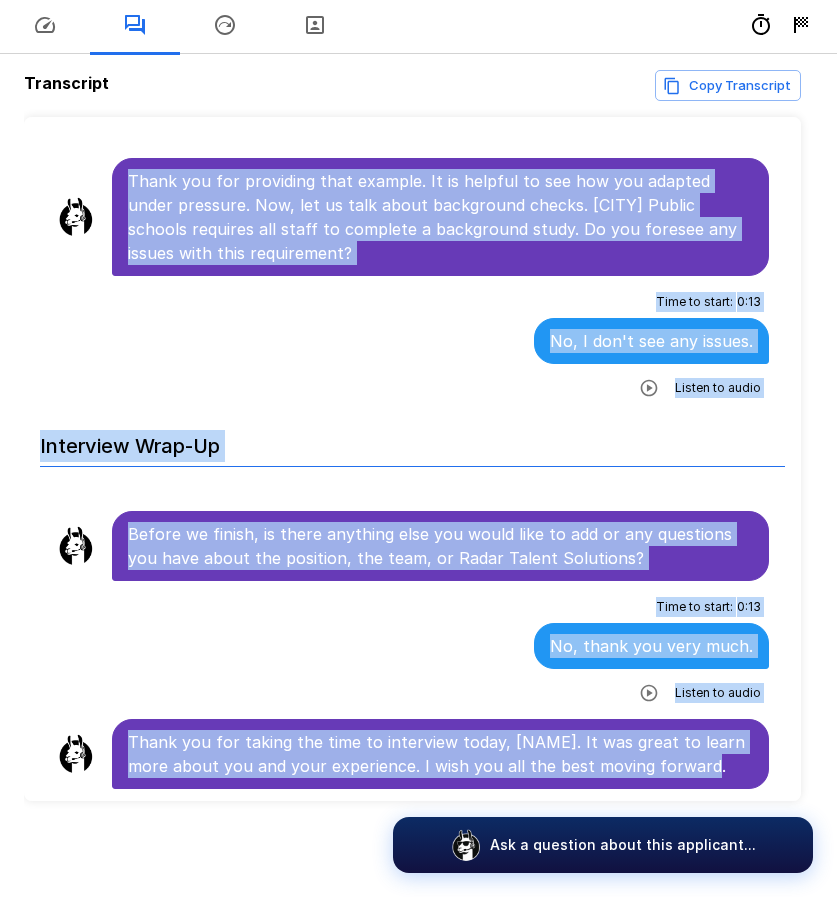 drag, startPoint x: 128, startPoint y: 379, endPoint x: 753, endPoint y: 781, distance: 743.1211 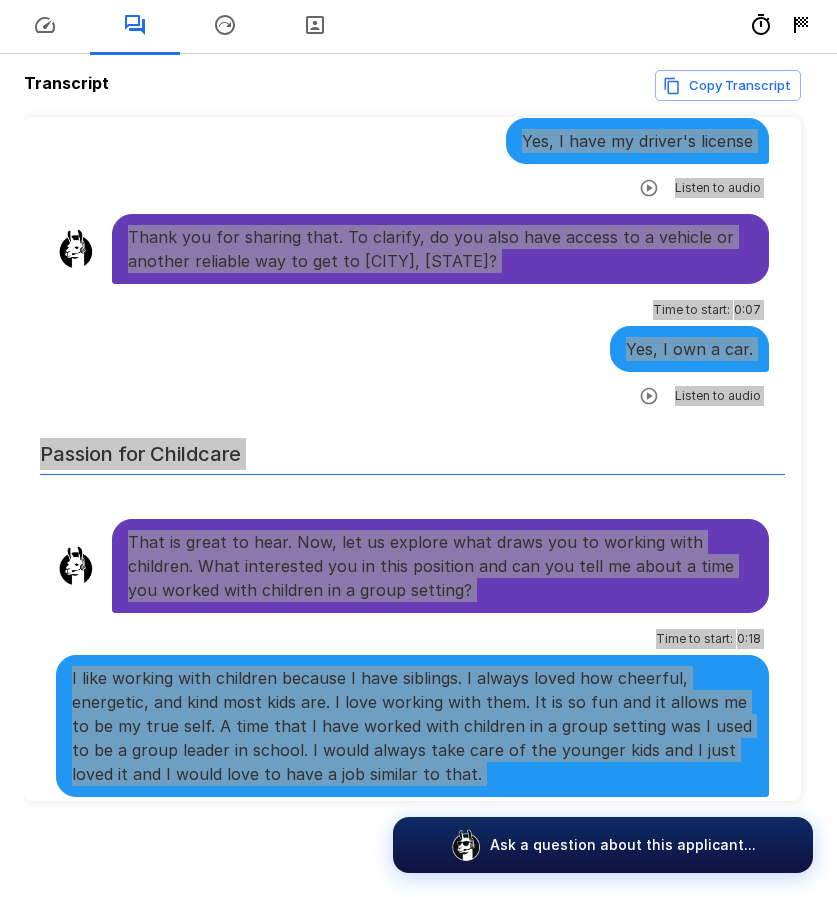 scroll, scrollTop: 306, scrollLeft: 0, axis: vertical 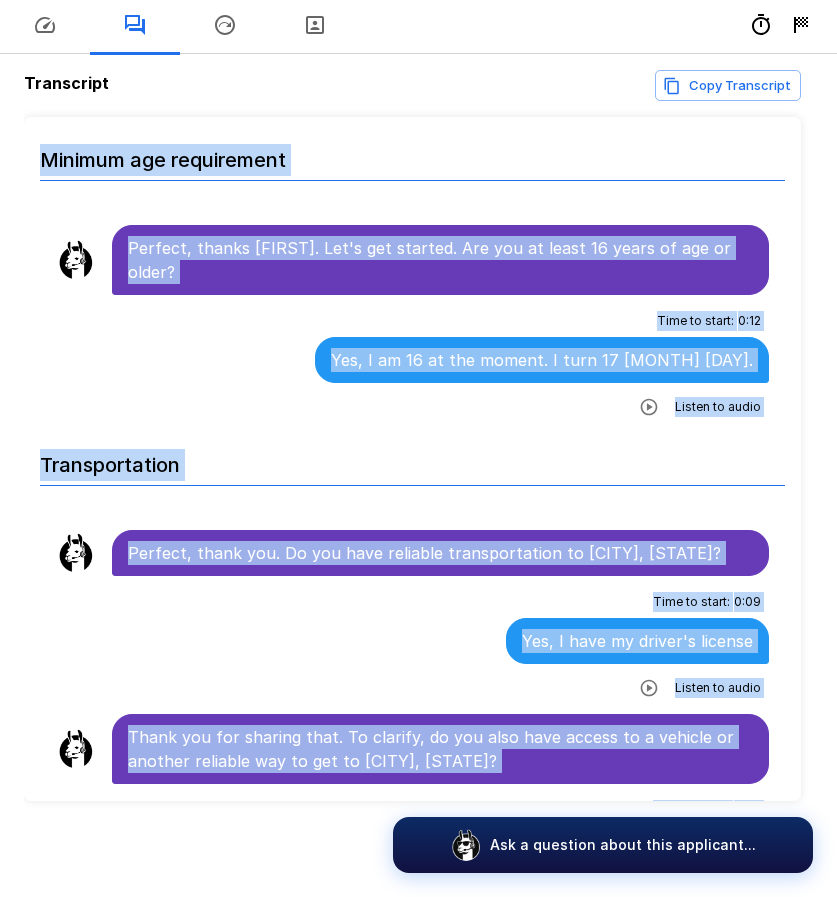 click on "Transportation" at bounding box center [412, 459] 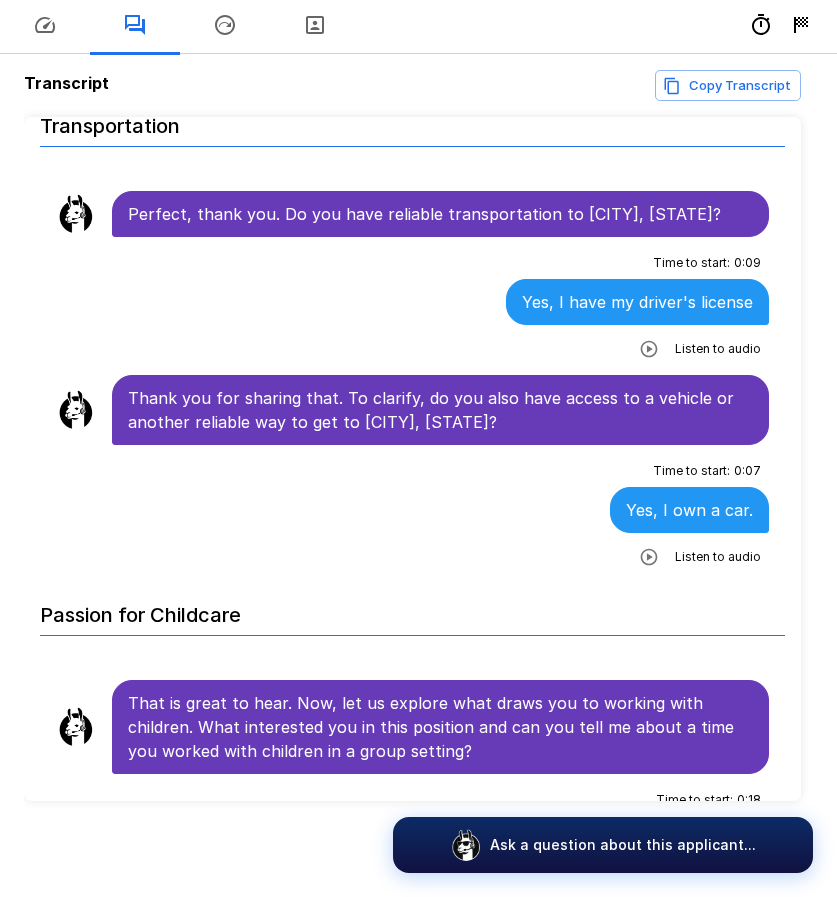 scroll, scrollTop: 706, scrollLeft: 0, axis: vertical 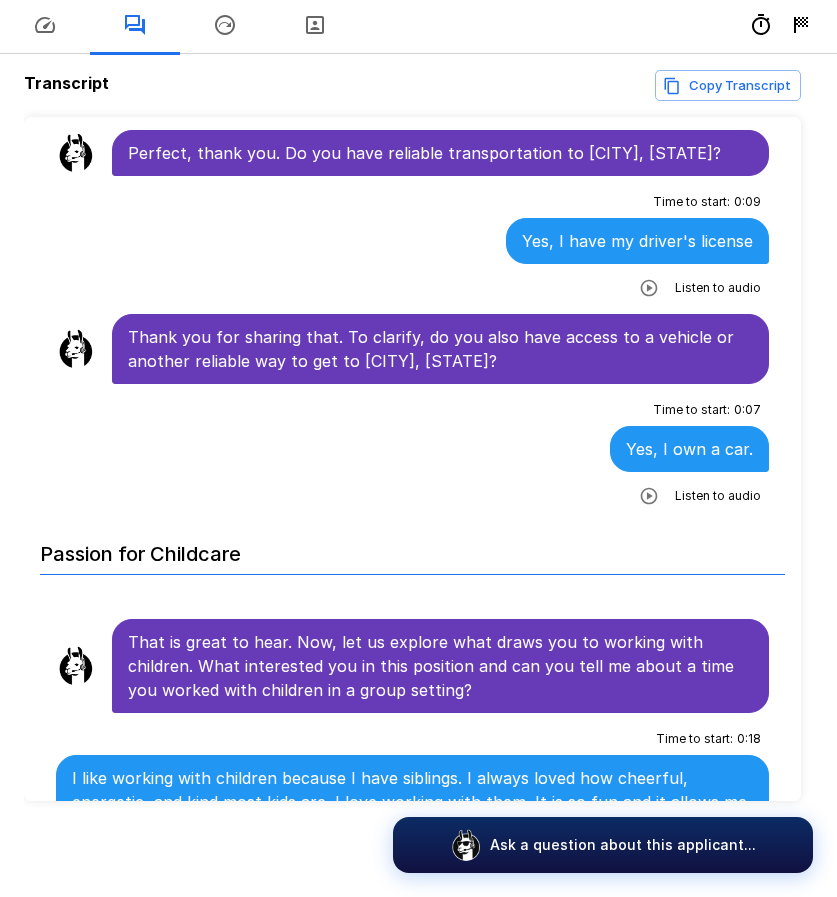 click 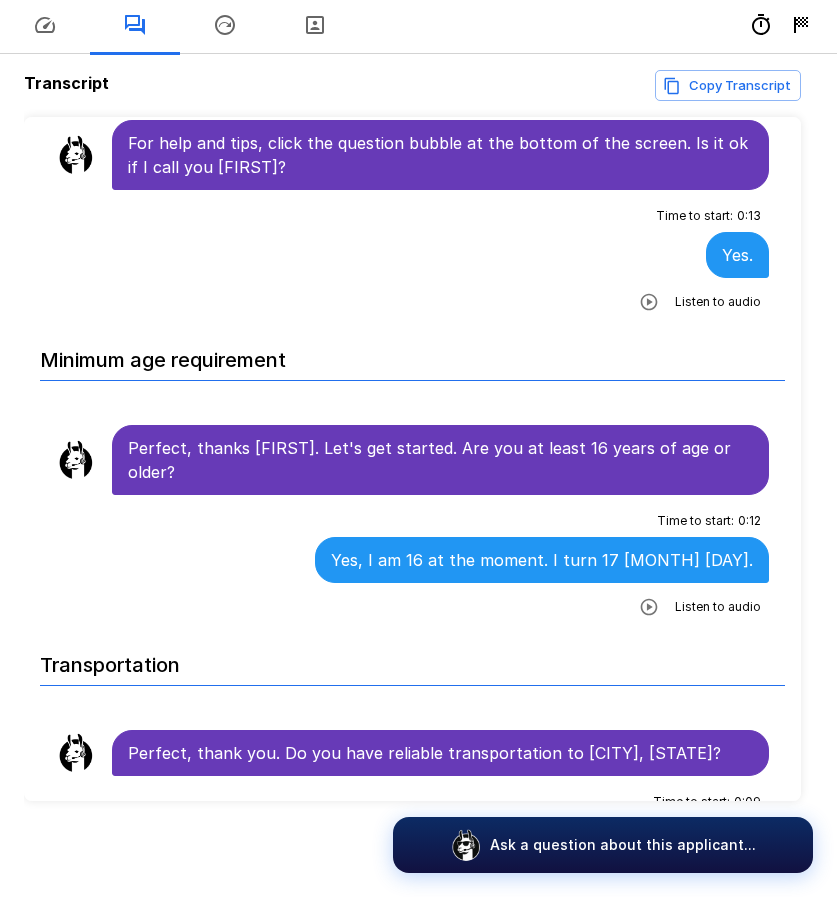scroll, scrollTop: 0, scrollLeft: 0, axis: both 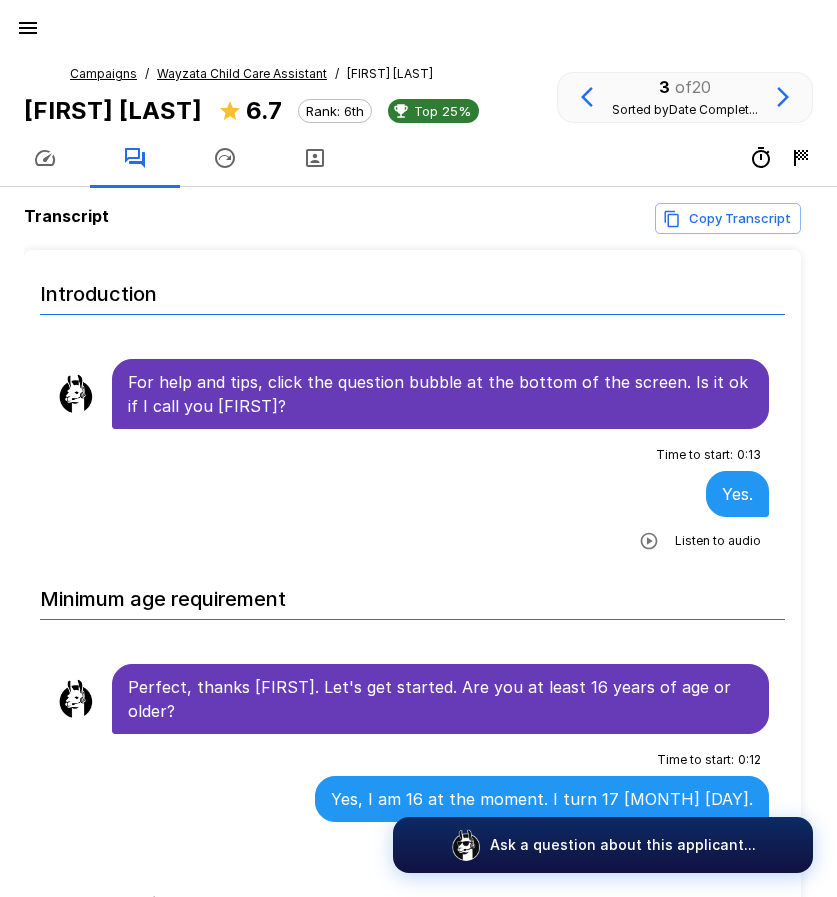 click on "Wayzata Child Care Assistant" at bounding box center (242, 74) 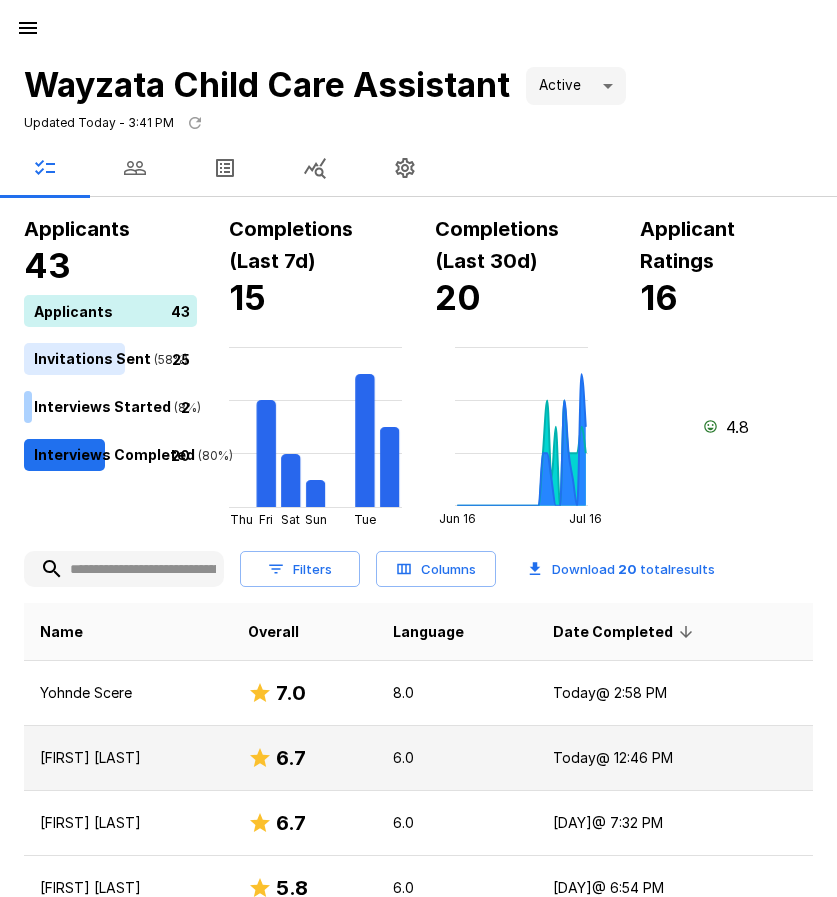 click on "[FIRST] [LAST]" at bounding box center [128, 758] 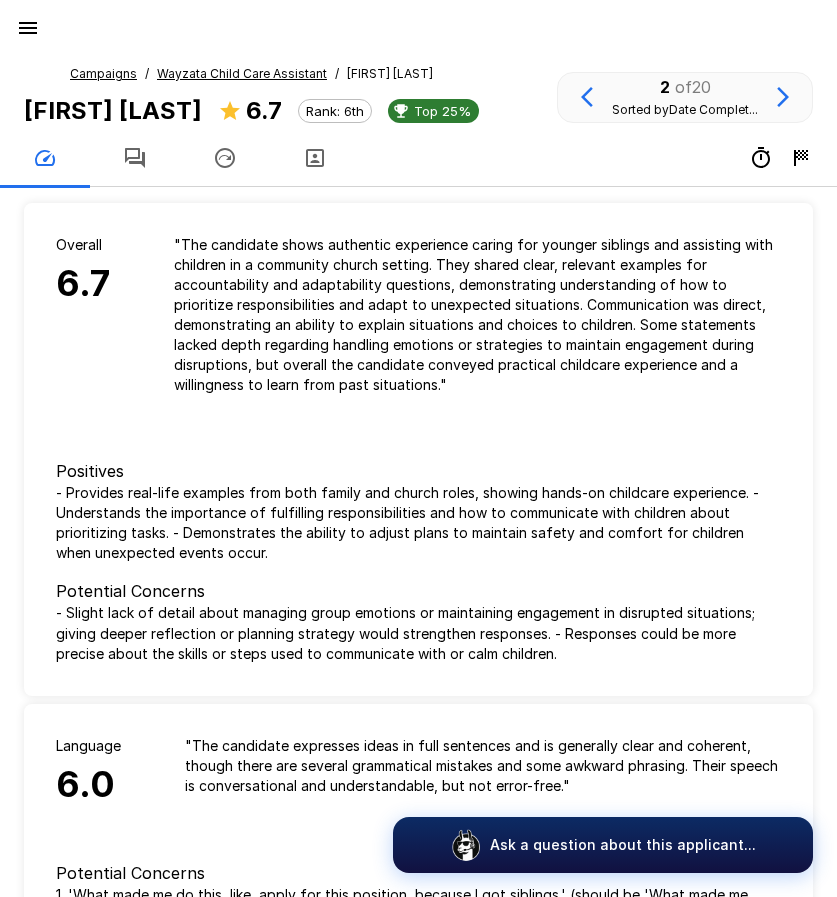 click 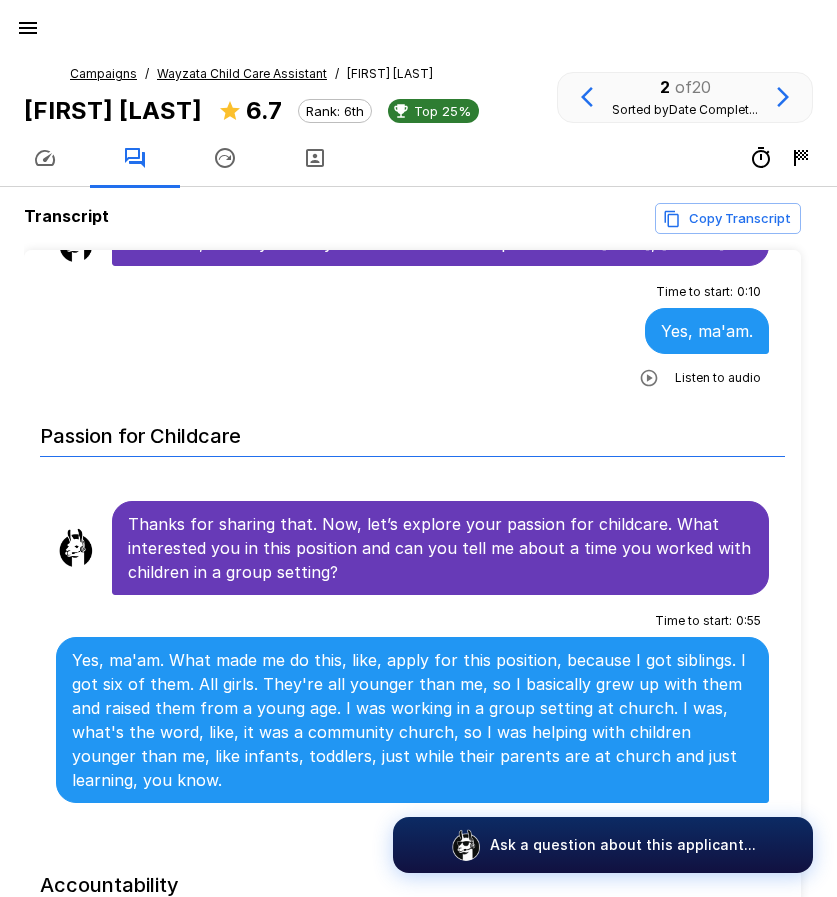 scroll, scrollTop: 800, scrollLeft: 0, axis: vertical 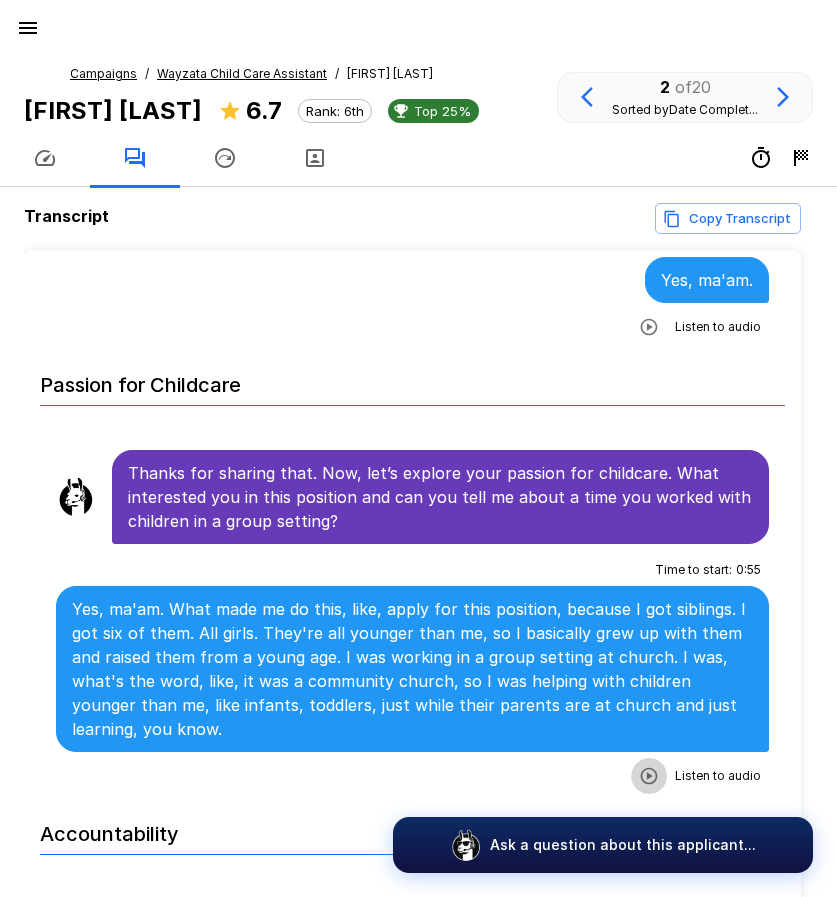 click 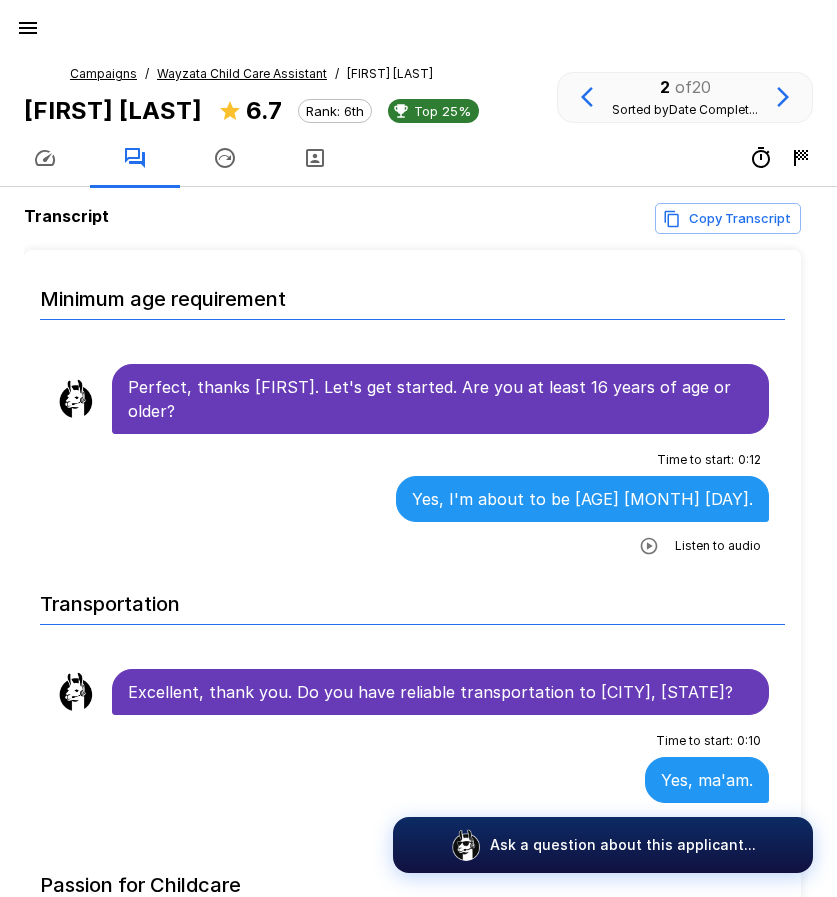 scroll, scrollTop: 0, scrollLeft: 0, axis: both 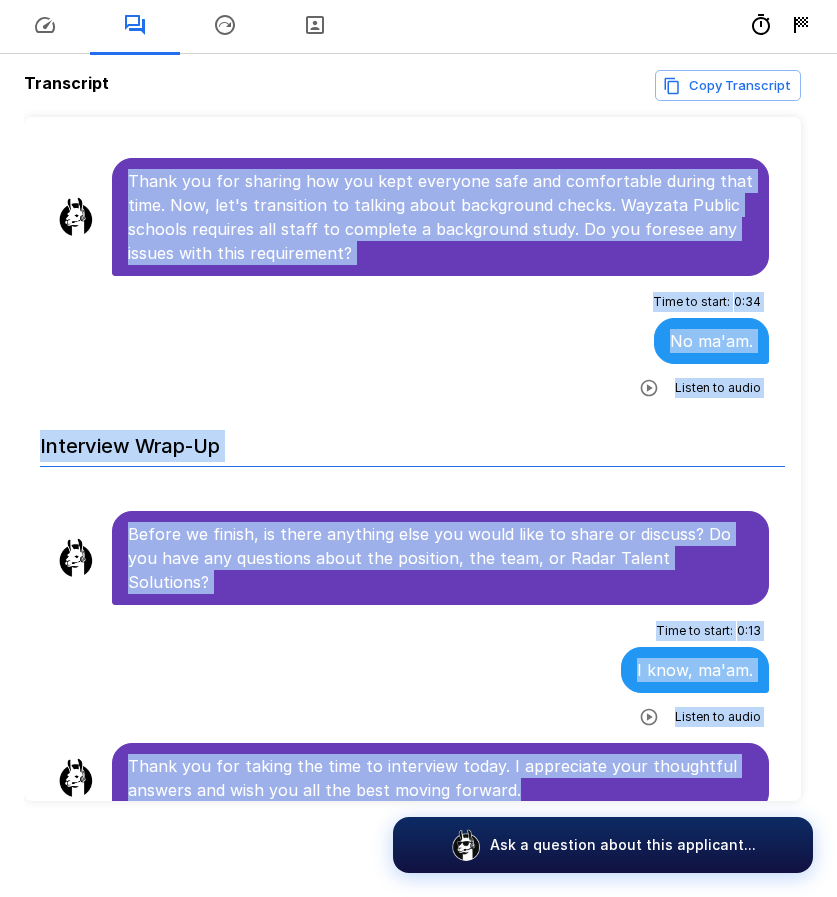 drag, startPoint x: 130, startPoint y: 381, endPoint x: 696, endPoint y: 808, distance: 709.0028 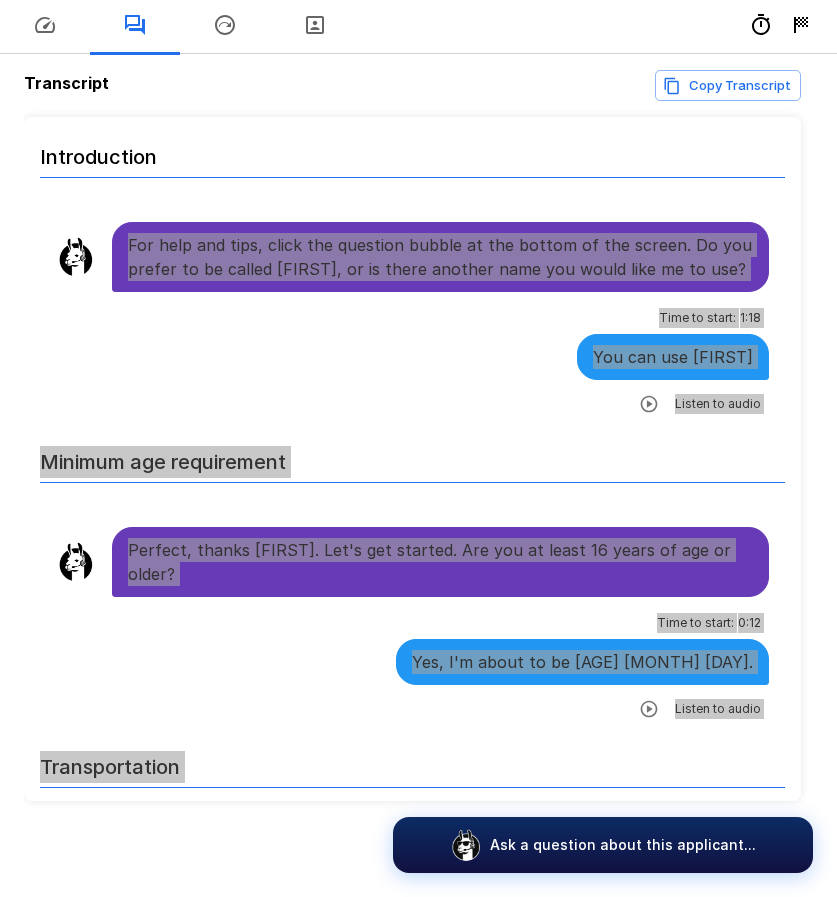scroll, scrollTop: 0, scrollLeft: 0, axis: both 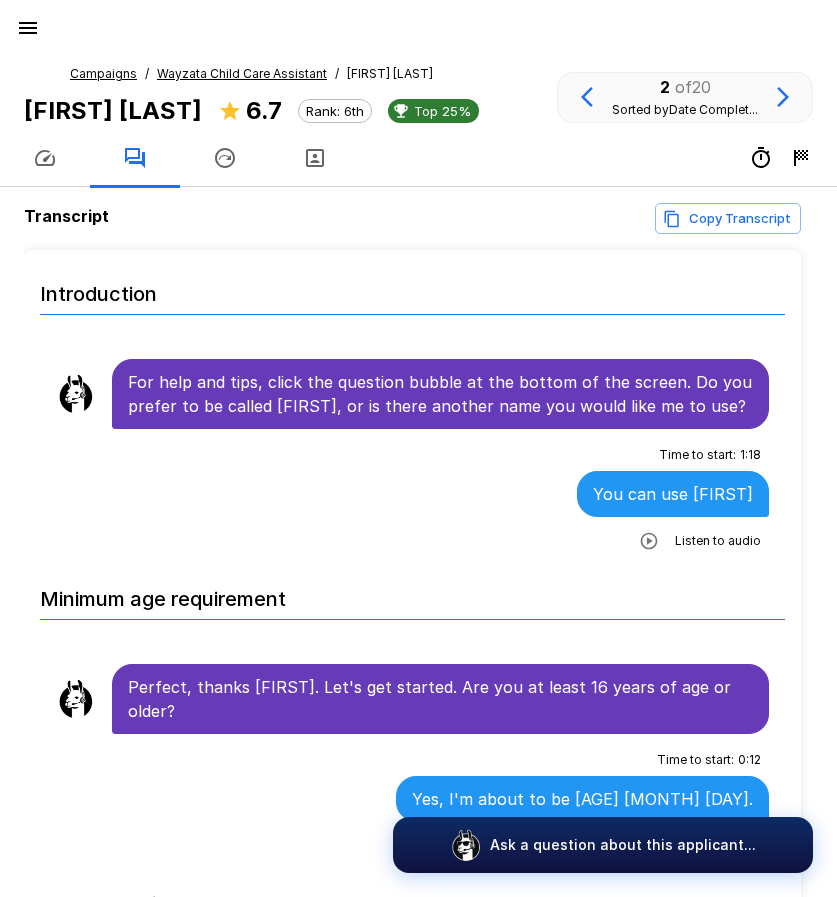 click on "Wayzata Child Care Assistant" at bounding box center (242, 73) 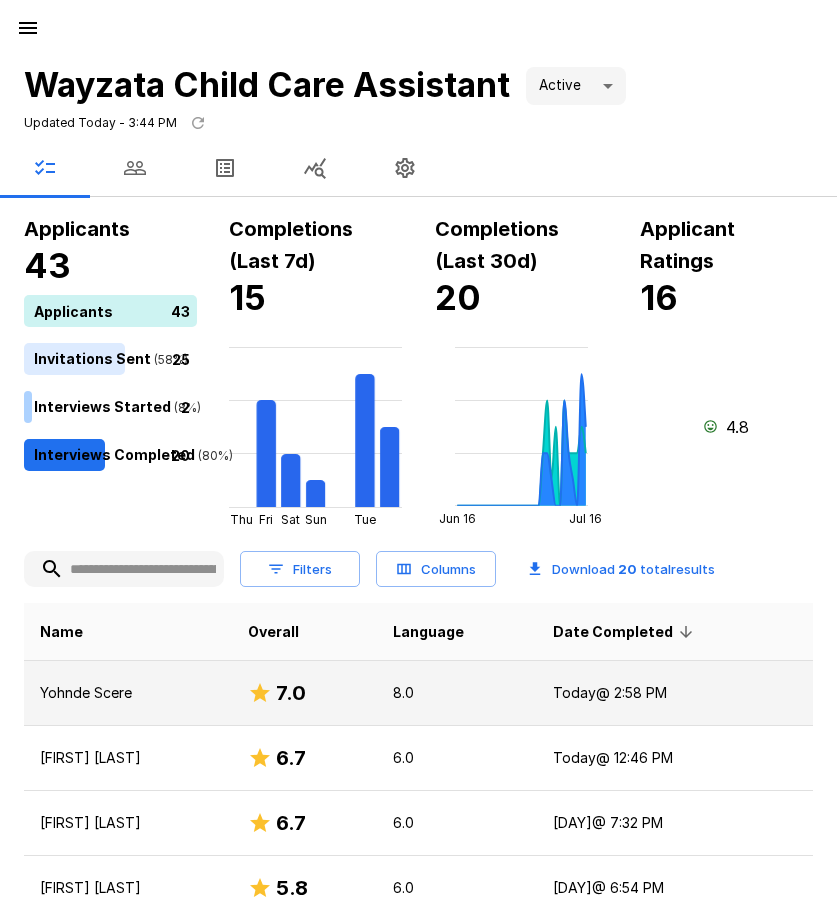 click on "Yohnde Scere" at bounding box center [128, 693] 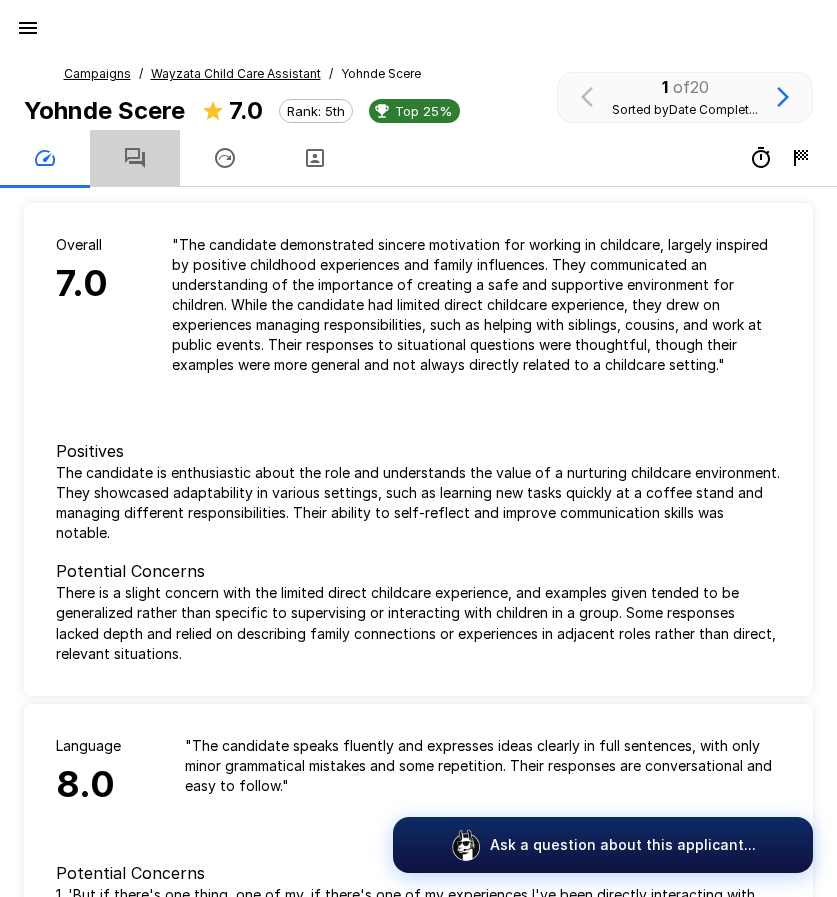 click 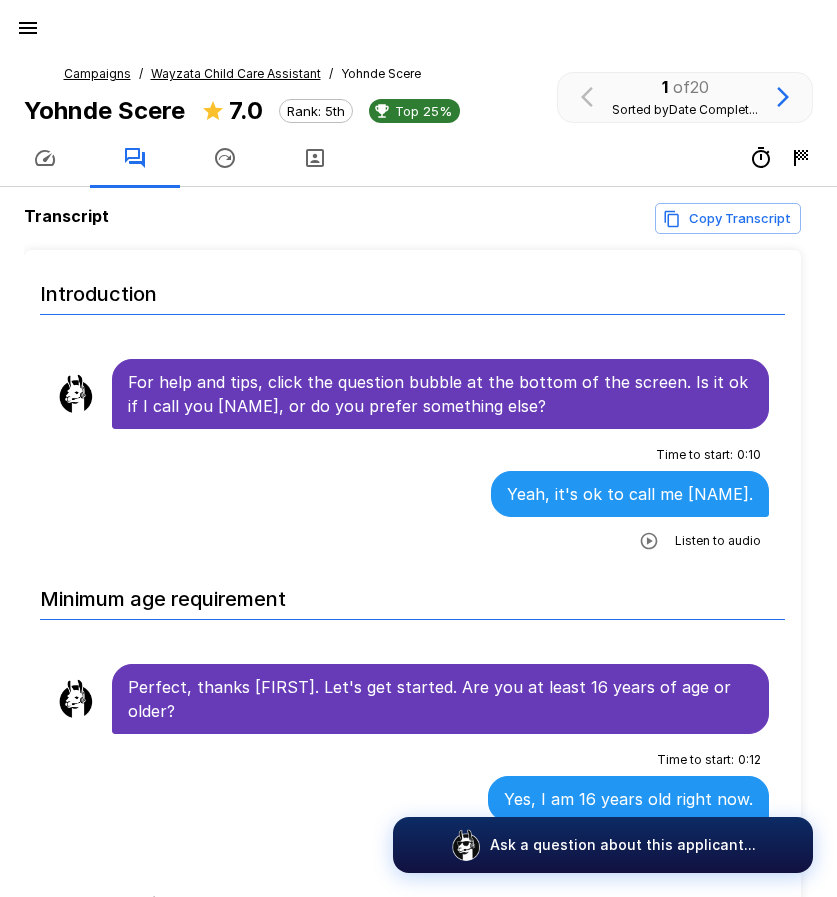 click 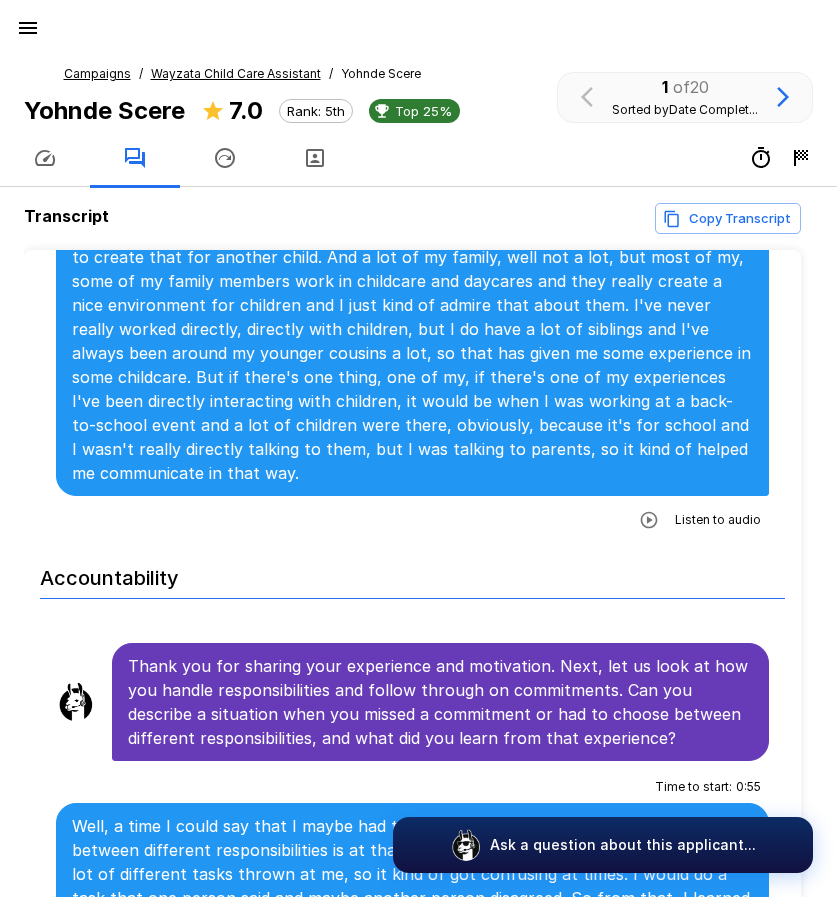 scroll, scrollTop: 1100, scrollLeft: 0, axis: vertical 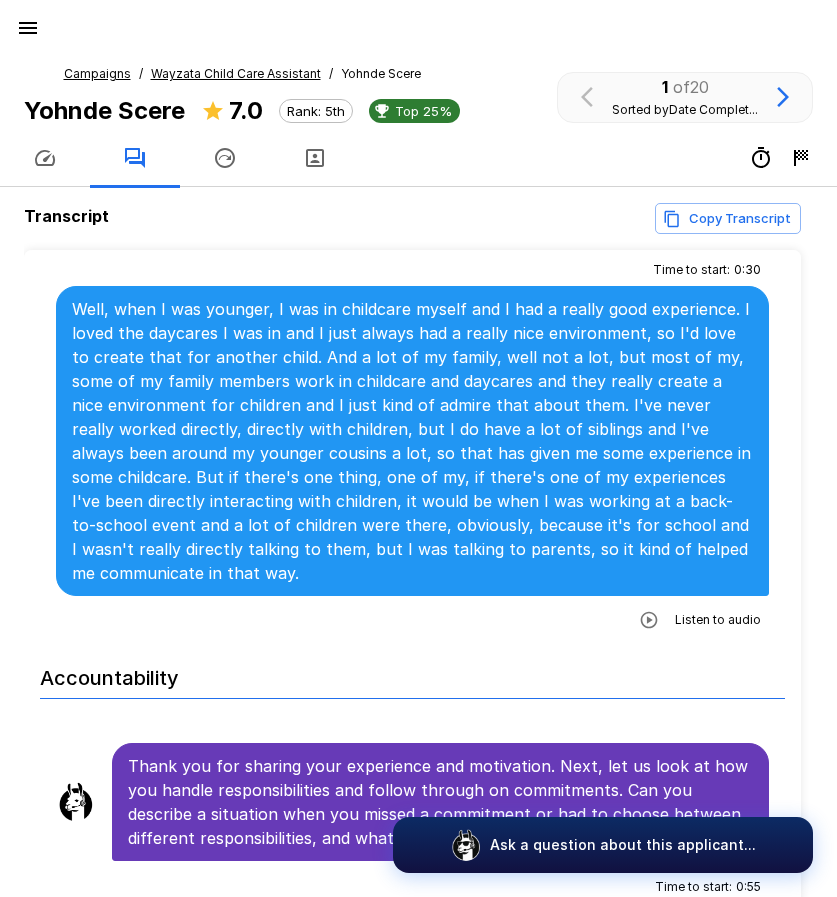 click 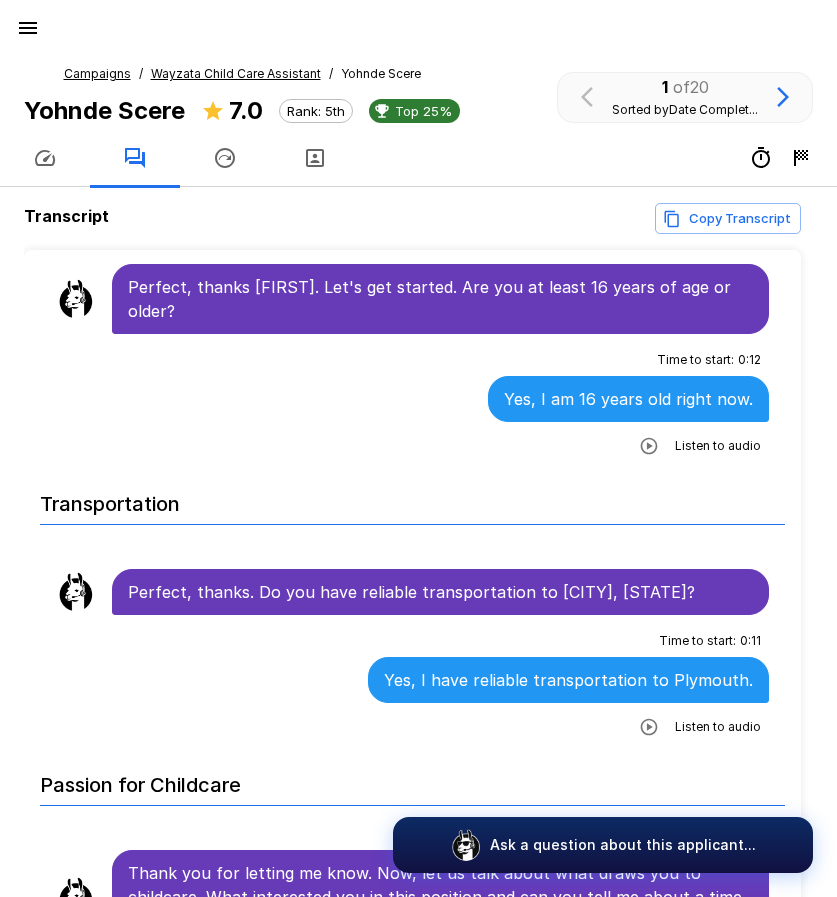 scroll, scrollTop: 0, scrollLeft: 0, axis: both 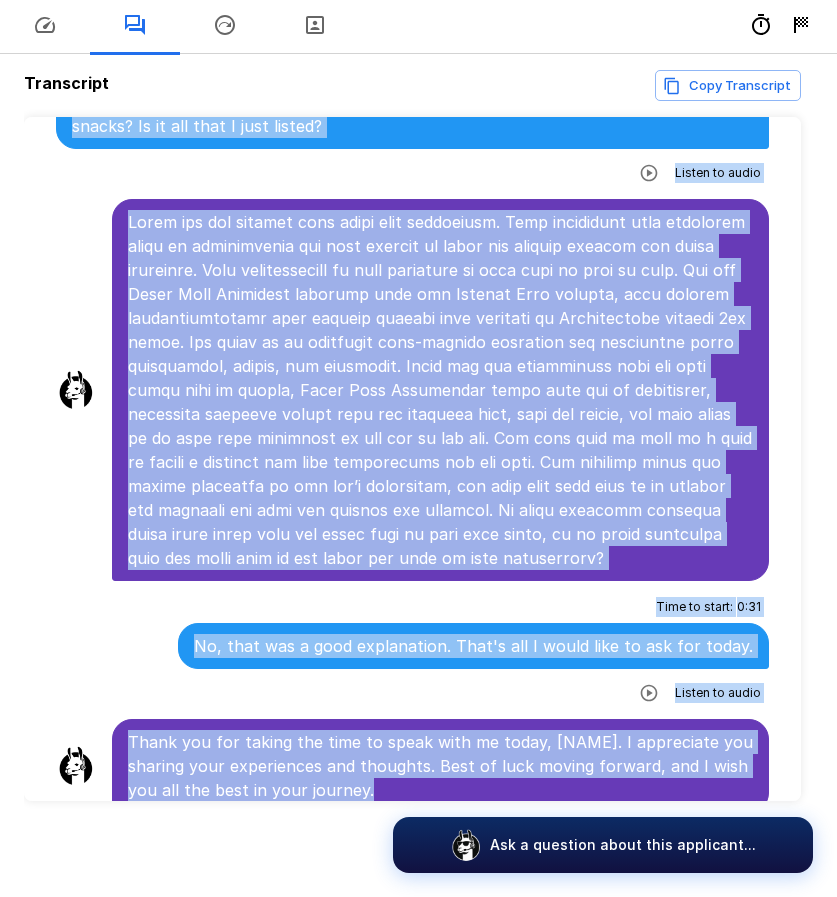 drag, startPoint x: 130, startPoint y: 383, endPoint x: 674, endPoint y: 771, distance: 668.1916 